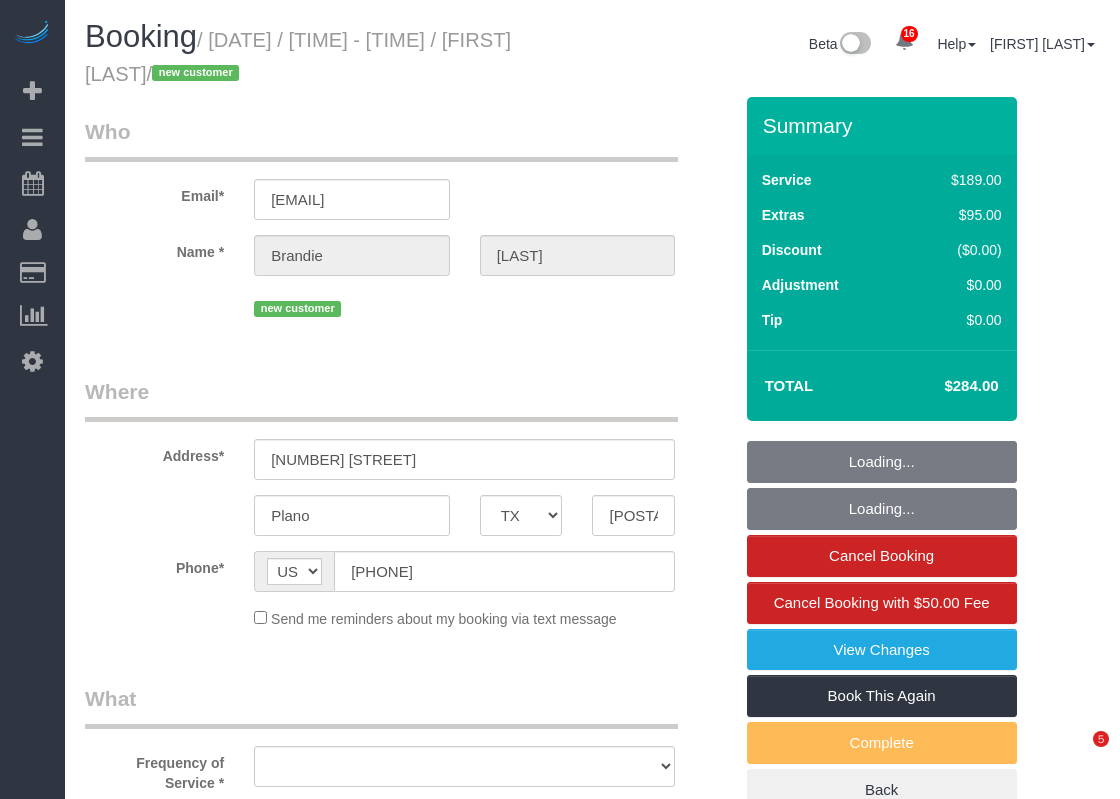 select on "TX" 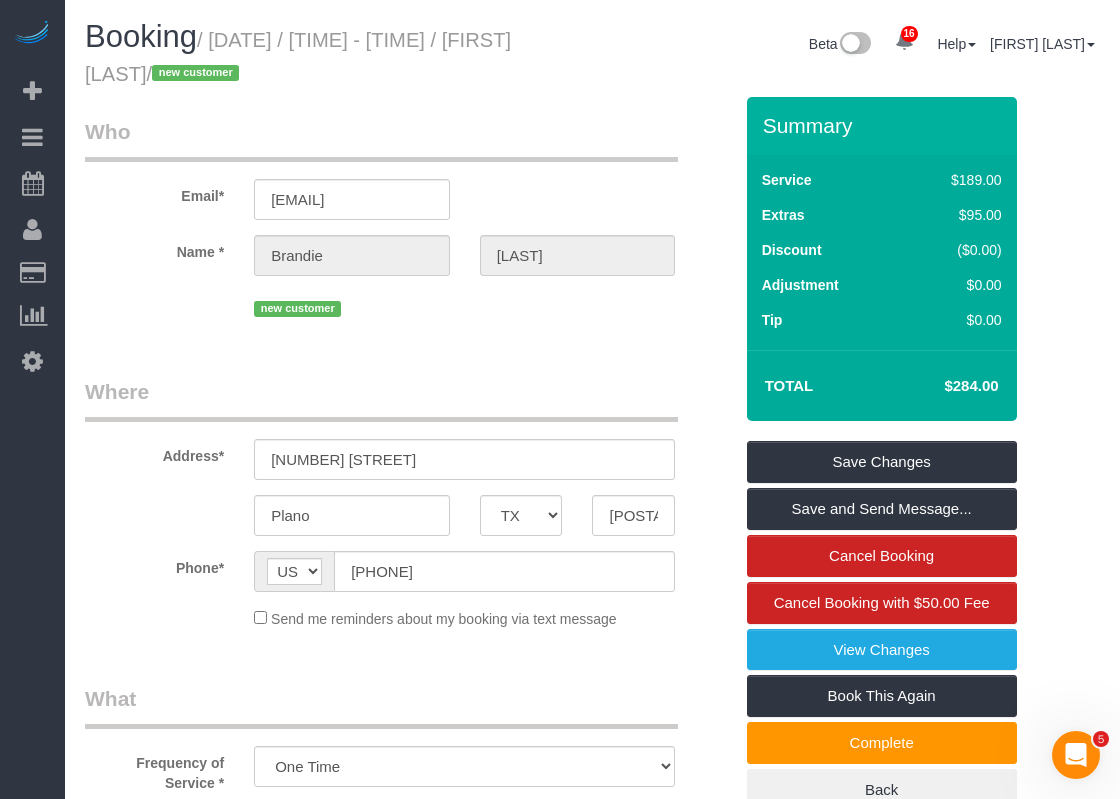 scroll, scrollTop: 0, scrollLeft: 0, axis: both 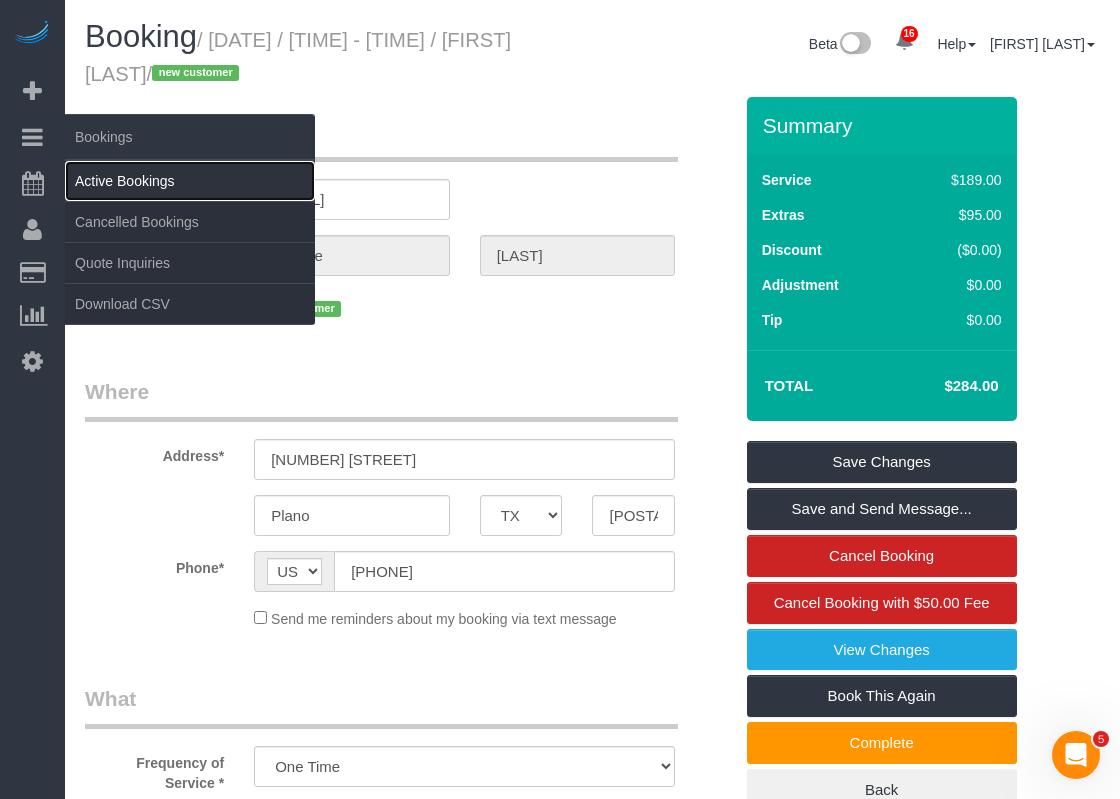 click on "Active Bookings" at bounding box center [190, 181] 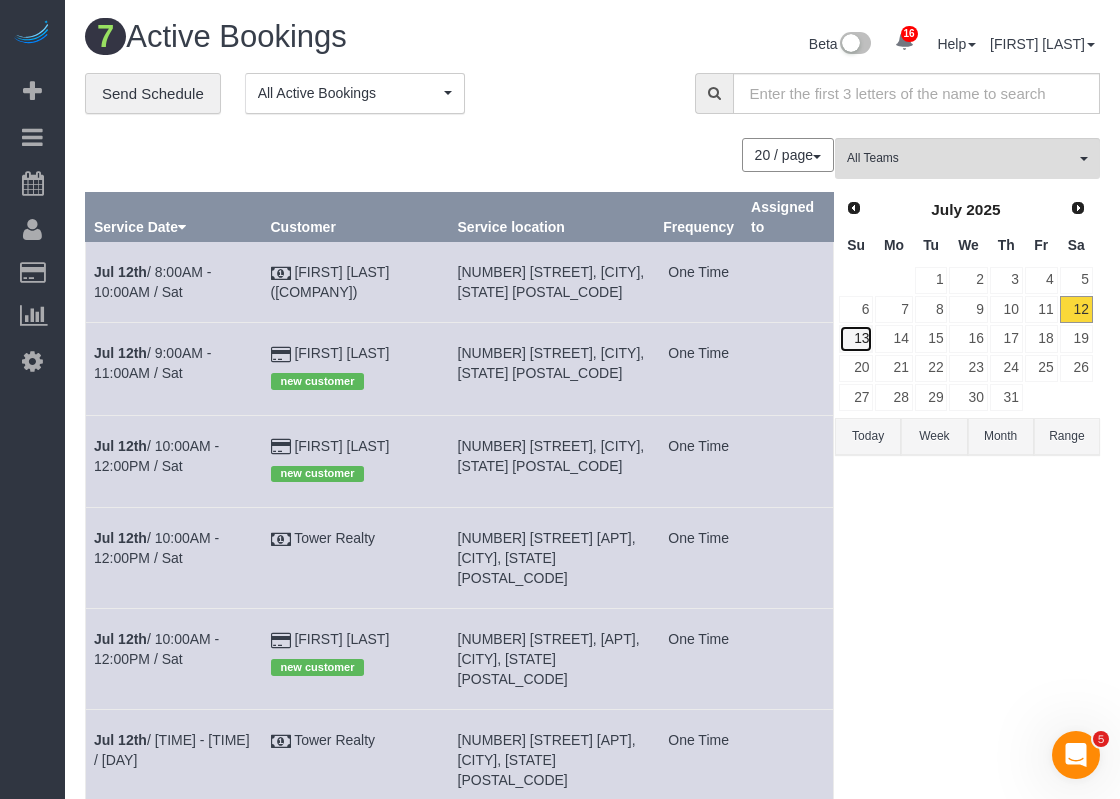 click on "13" at bounding box center (856, 338) 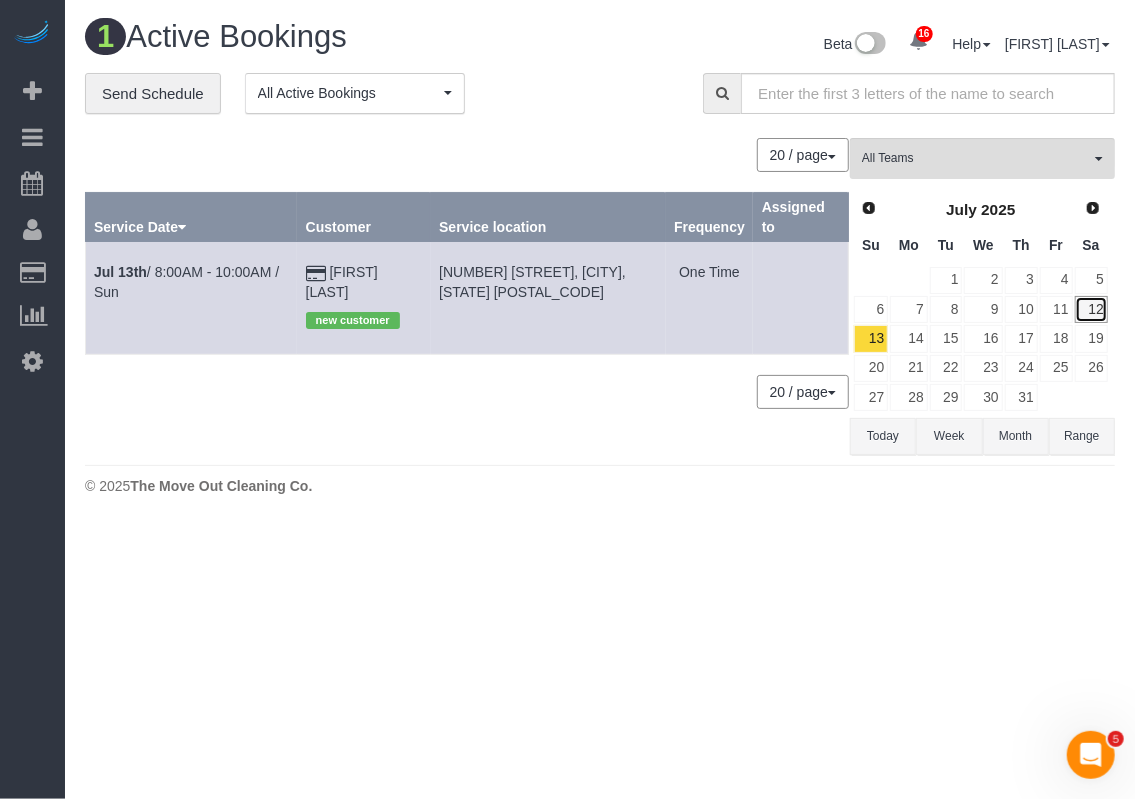click on "12" at bounding box center (1091, 309) 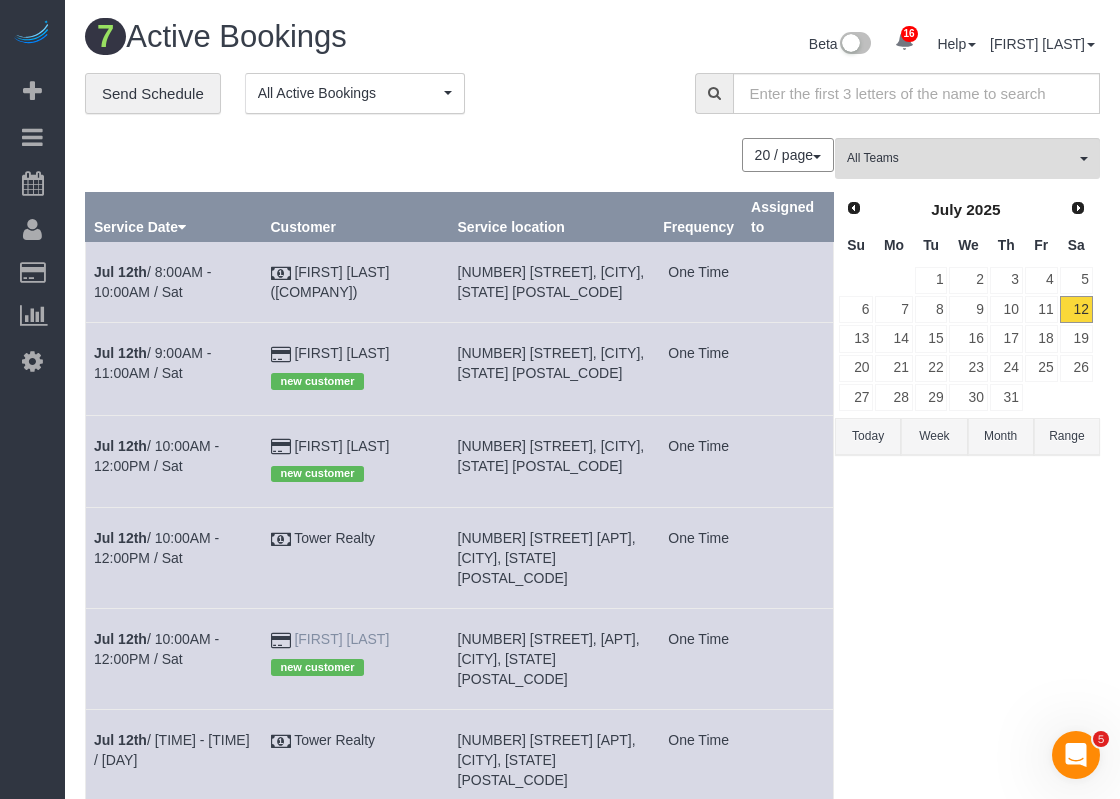 drag, startPoint x: 386, startPoint y: 617, endPoint x: 301, endPoint y: 609, distance: 85.37564 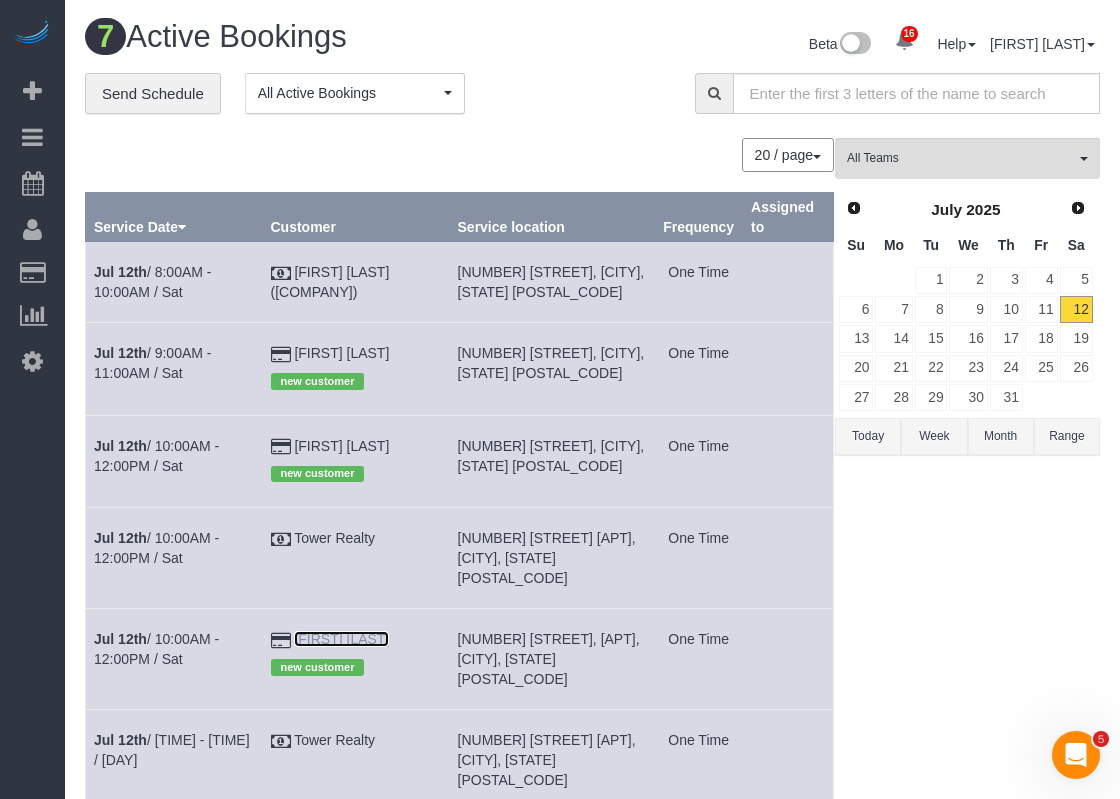 copy on "[FIRST] [LAST]" 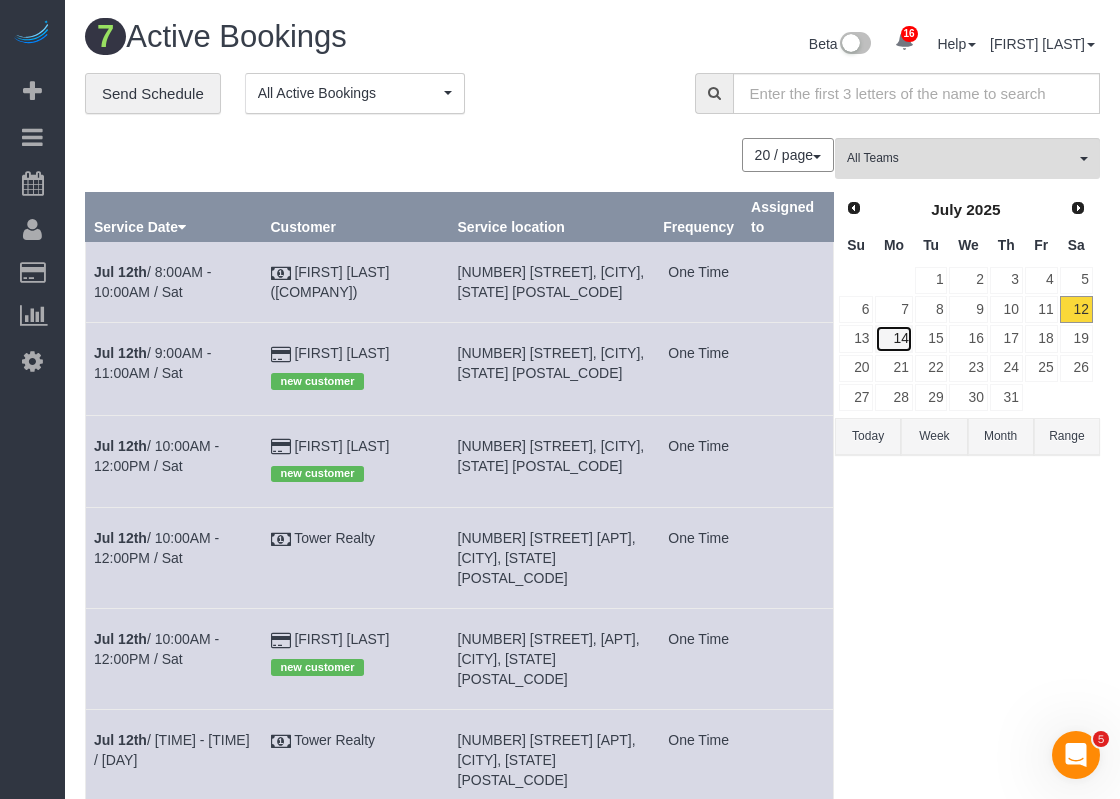 click on "14" at bounding box center [893, 338] 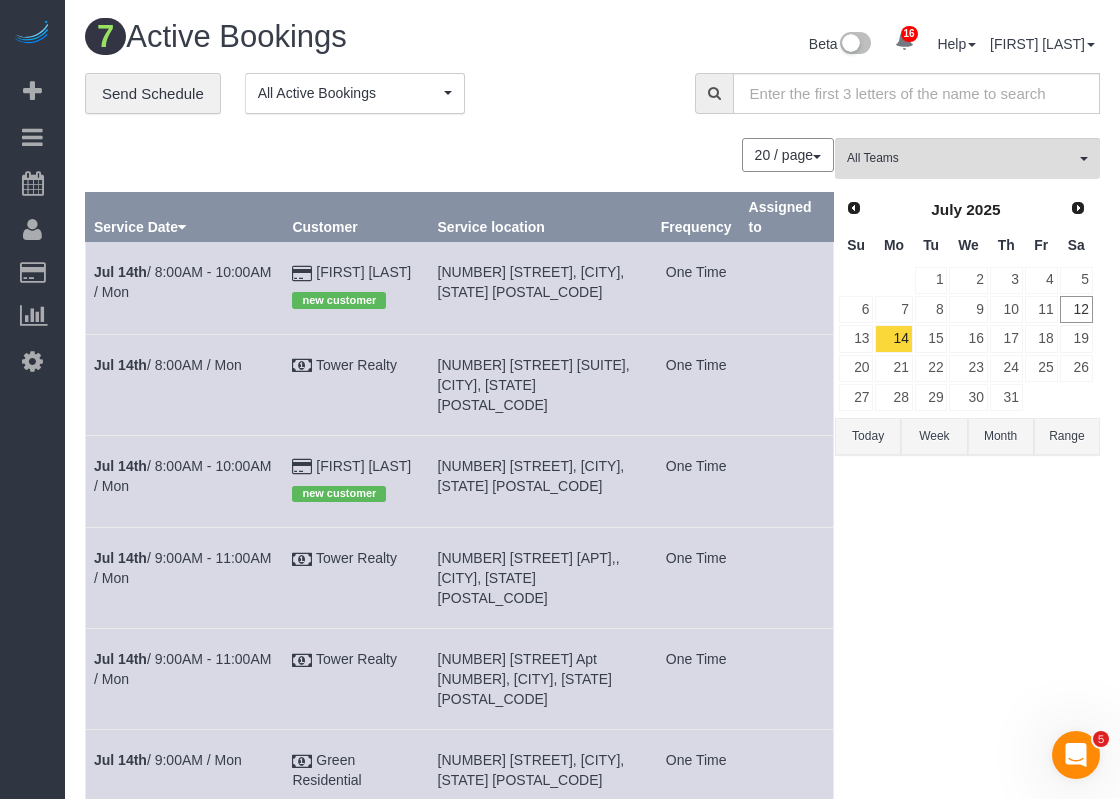 scroll, scrollTop: 100, scrollLeft: 0, axis: vertical 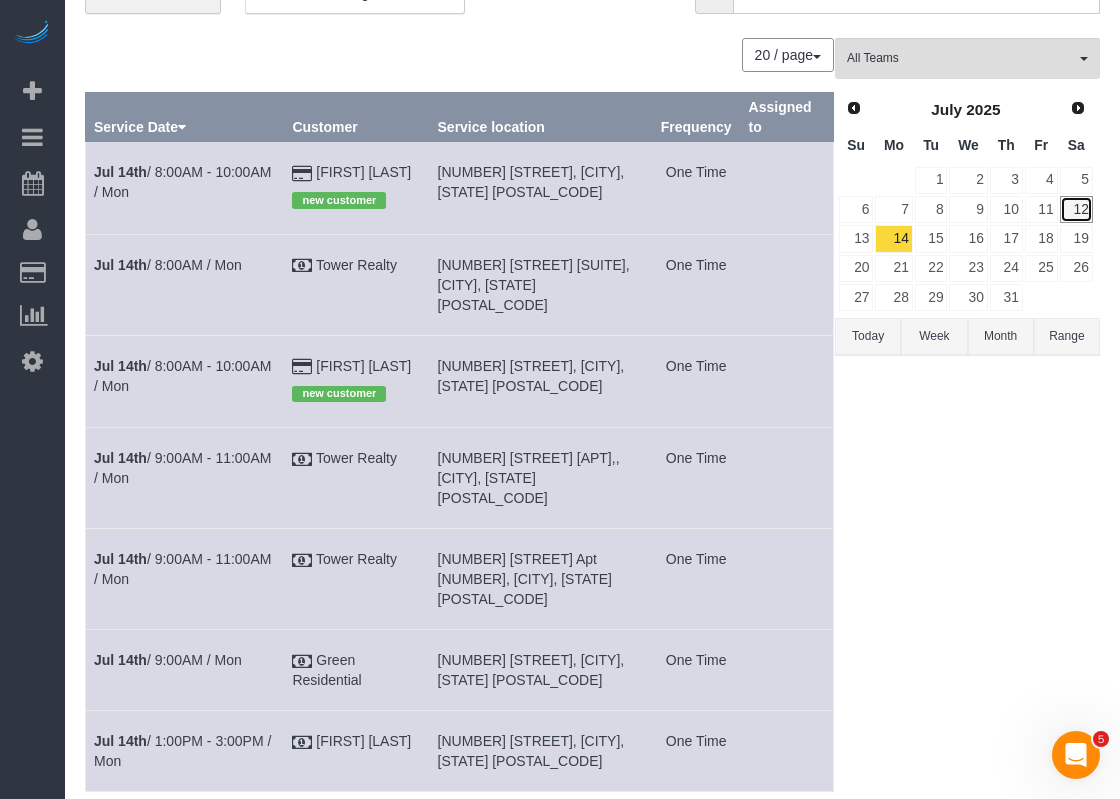 click on "12" at bounding box center [1076, 209] 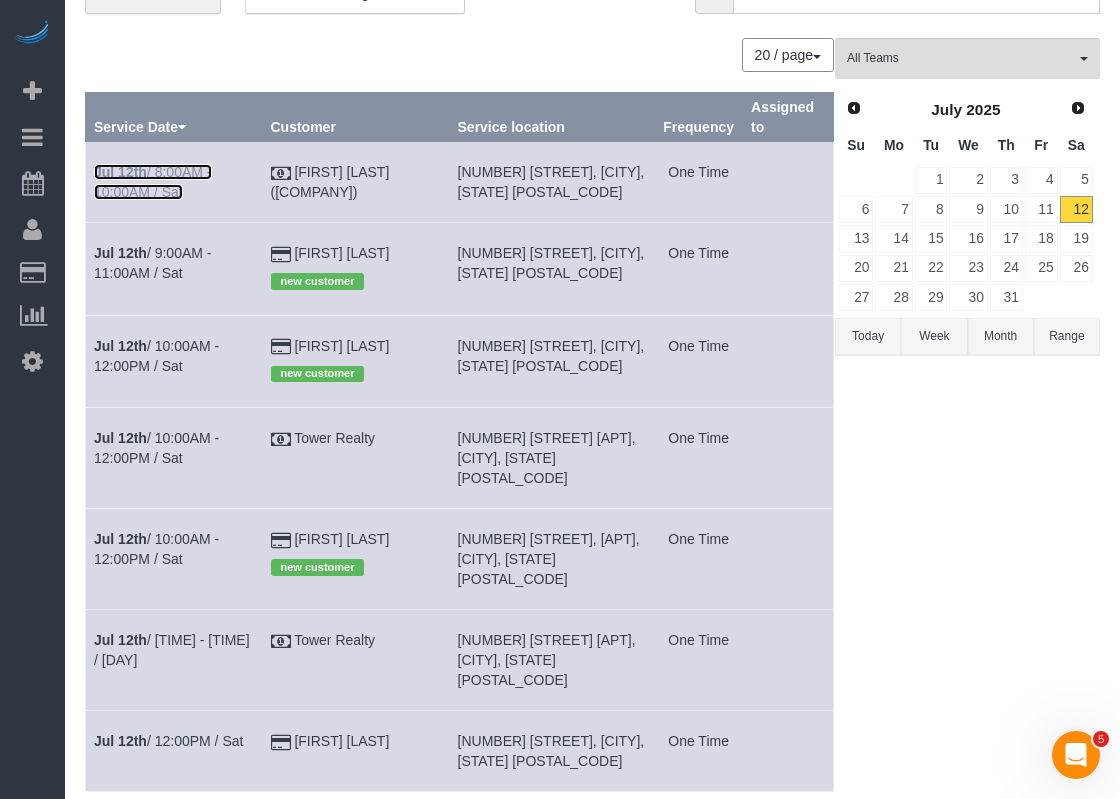 click on "[DATE] / [TIME] - [TIME] / [DAY]" at bounding box center [153, 182] 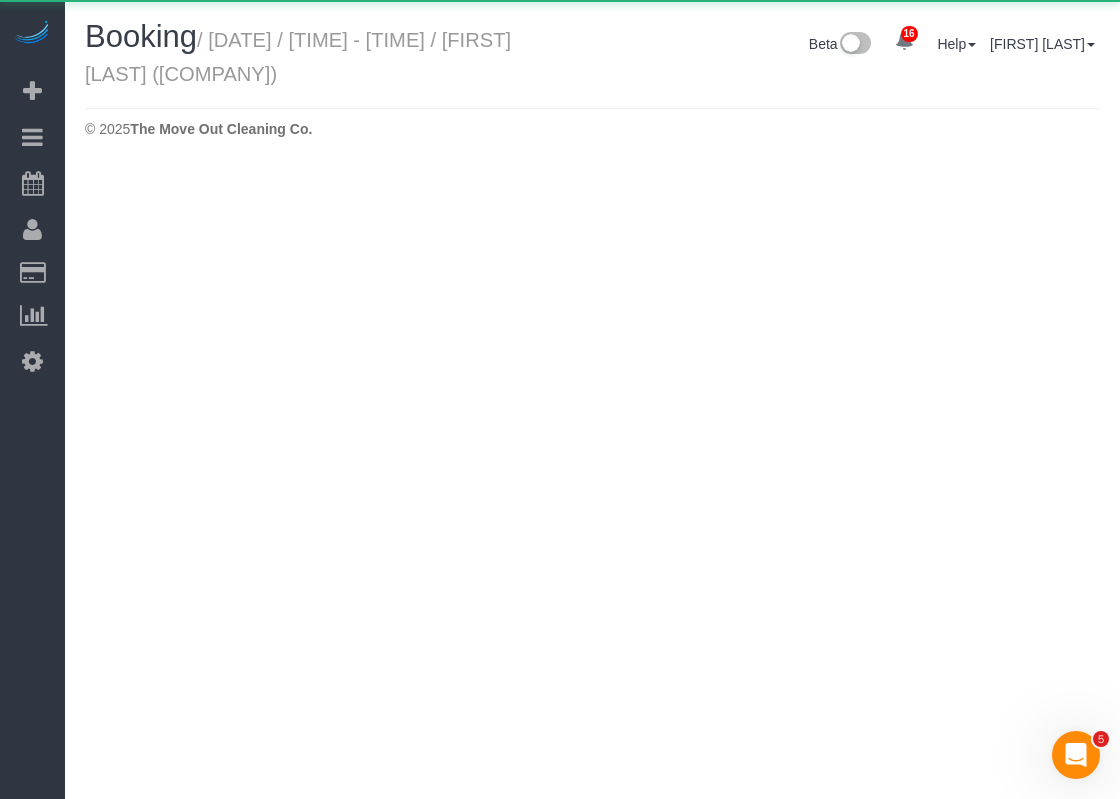 scroll, scrollTop: 0, scrollLeft: 0, axis: both 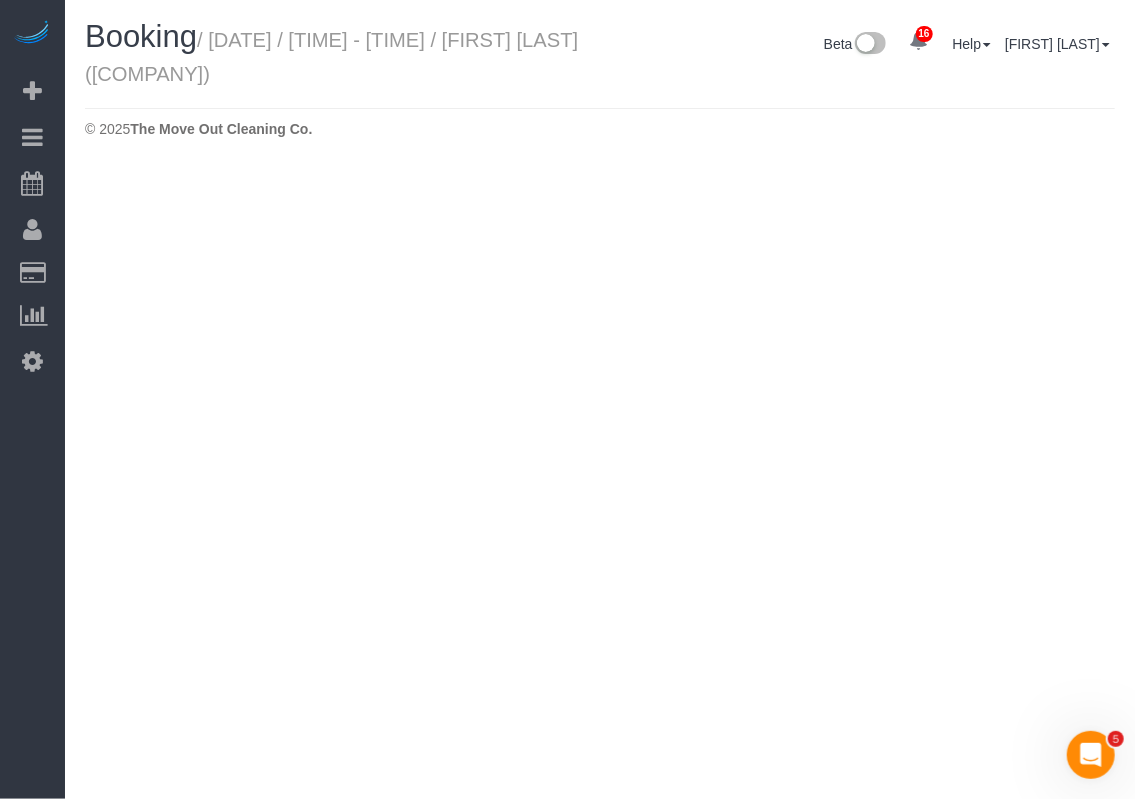 select on "TX" 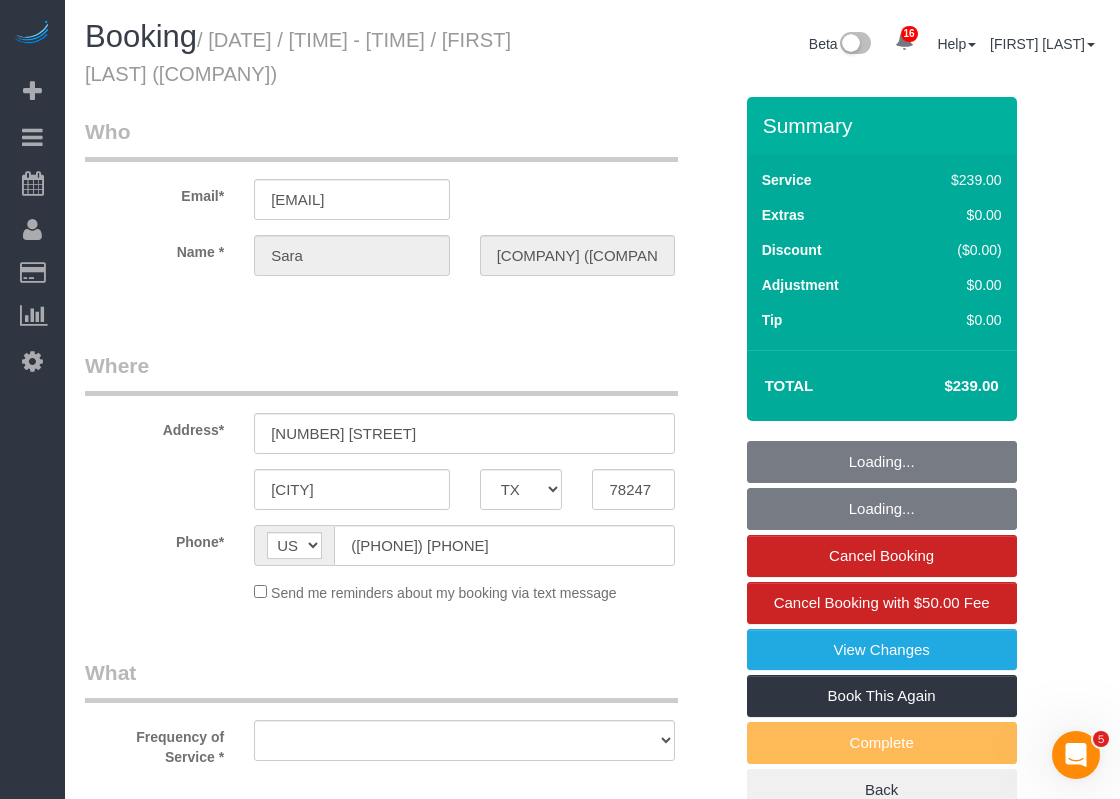 select on "object:3947" 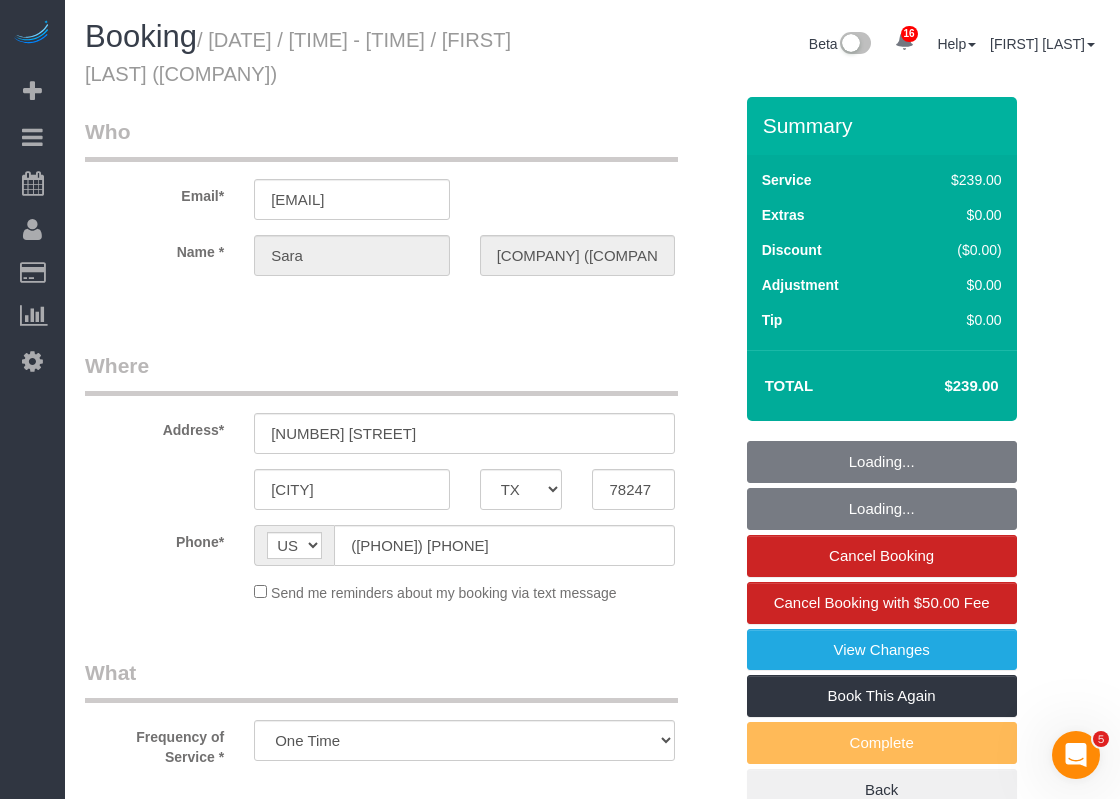 select on "spot64" 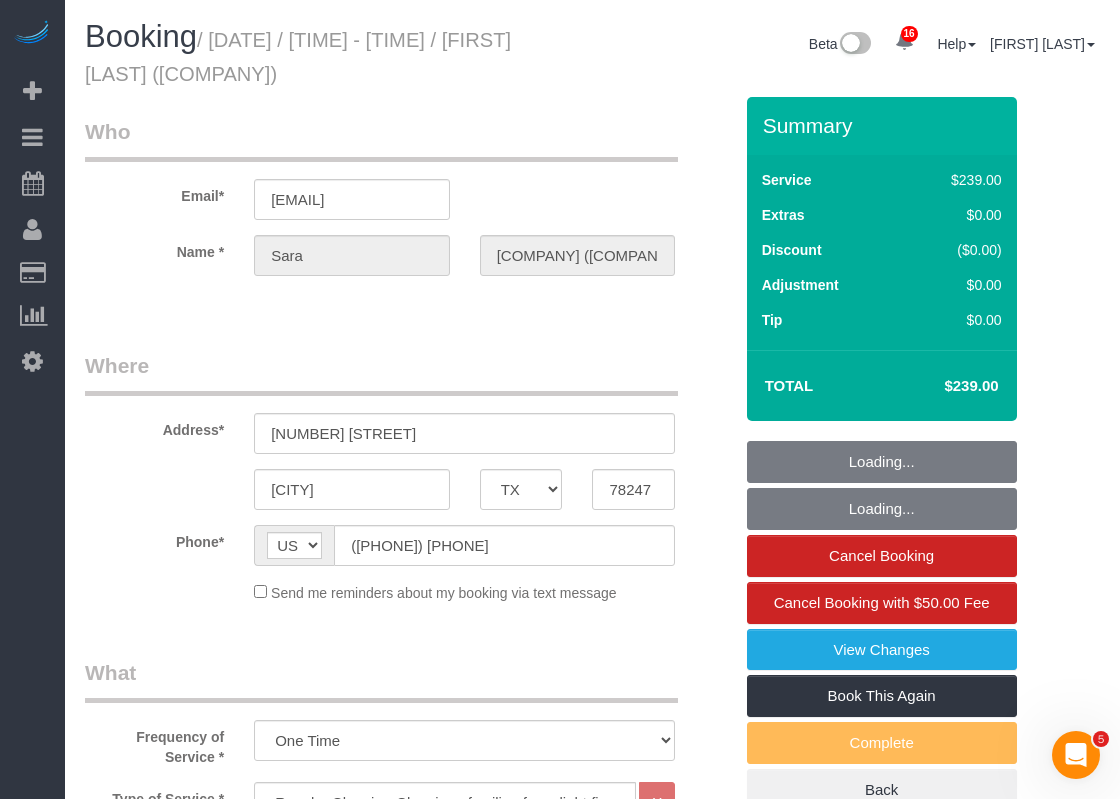 select on "object:4025" 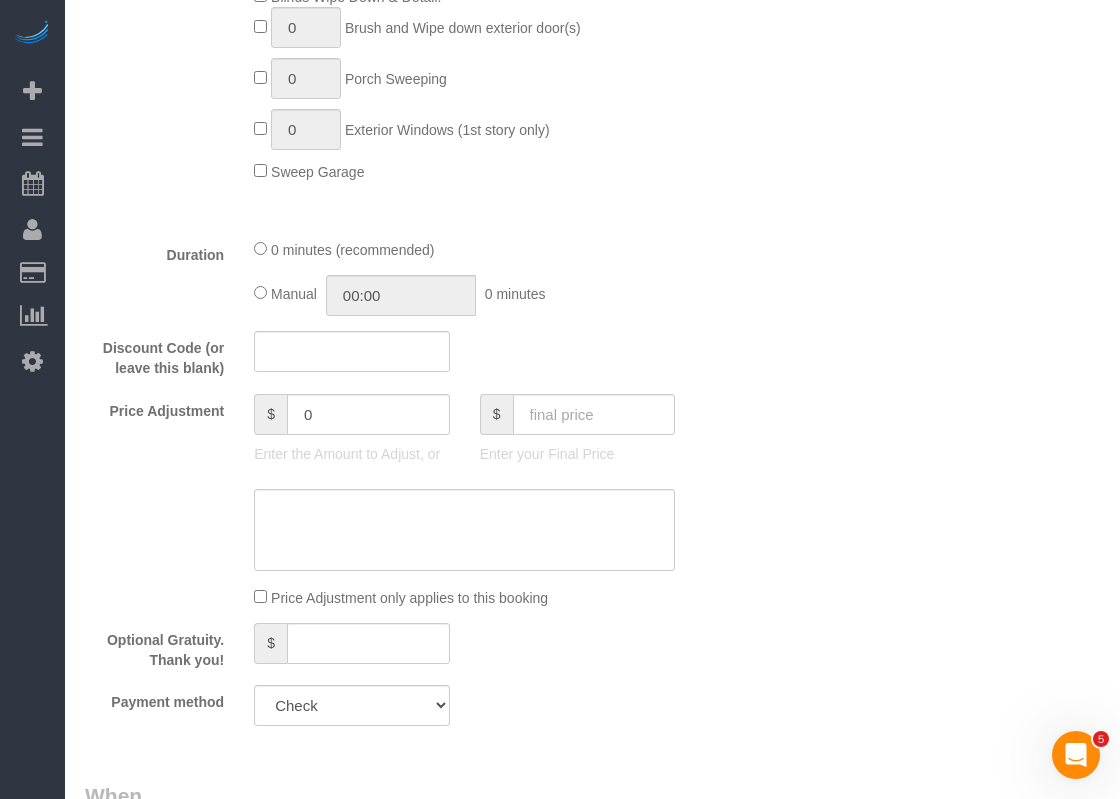 scroll, scrollTop: 1100, scrollLeft: 0, axis: vertical 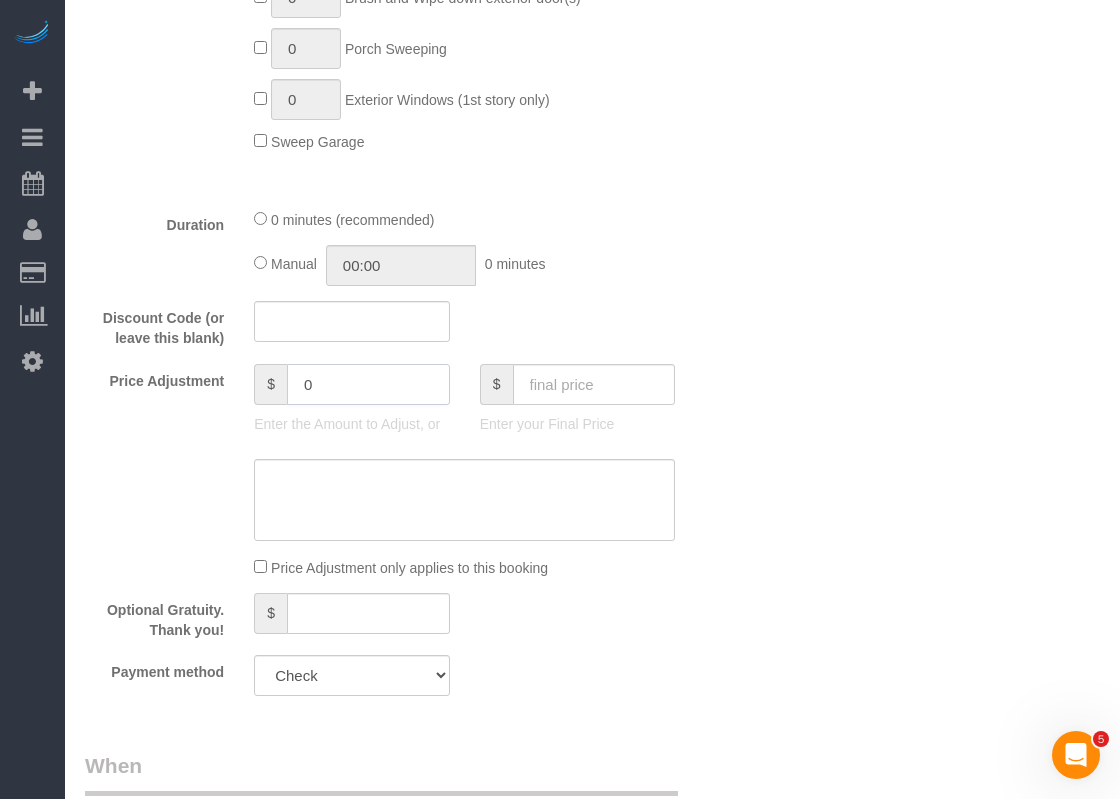 drag, startPoint x: 342, startPoint y: 378, endPoint x: 184, endPoint y: 349, distance: 160.63934 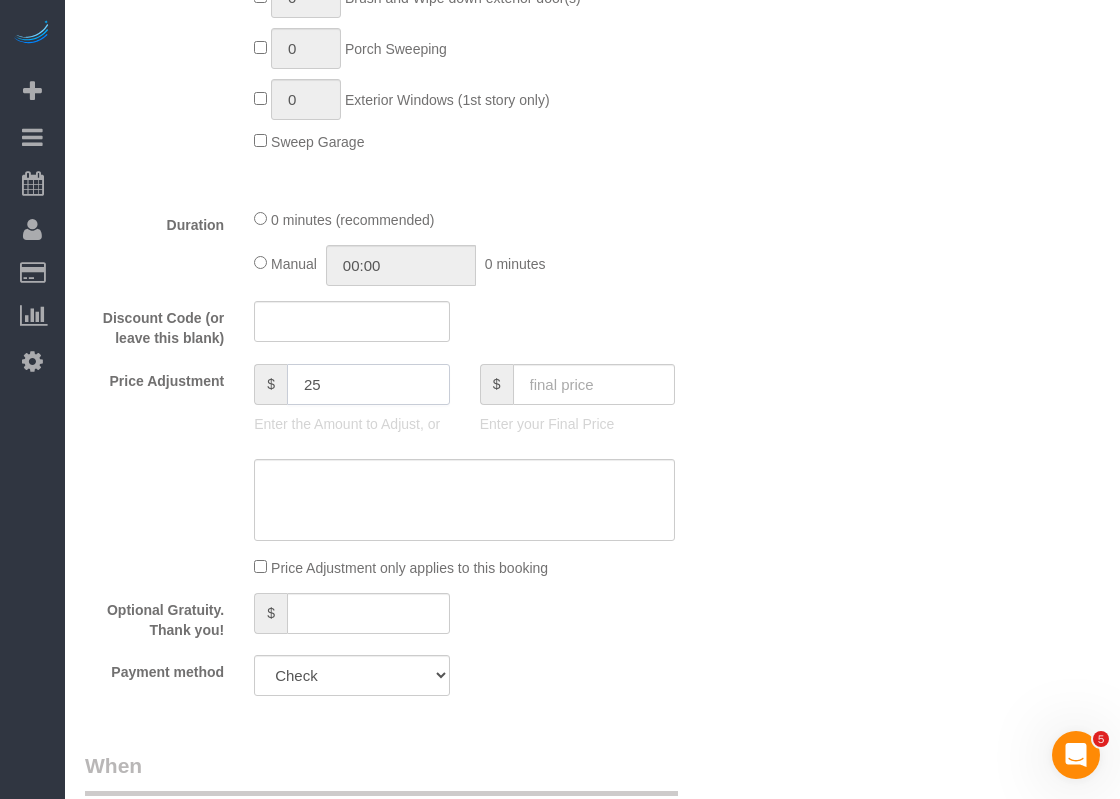 type on "25" 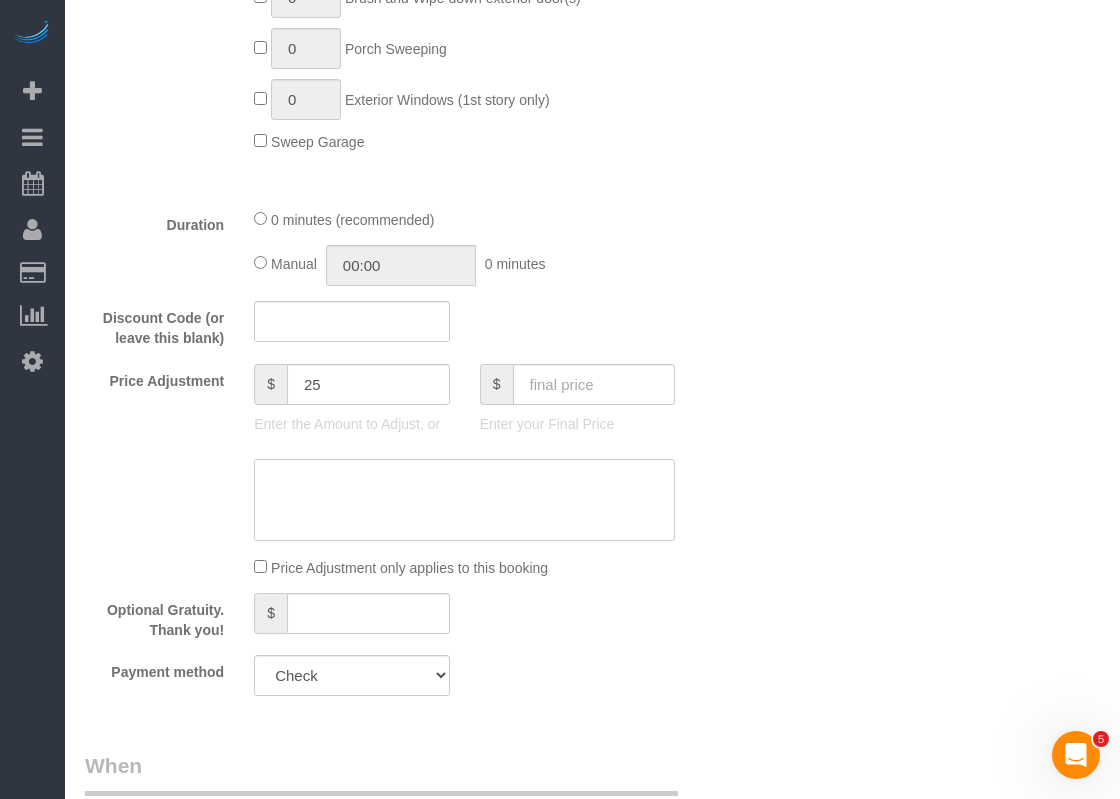 click 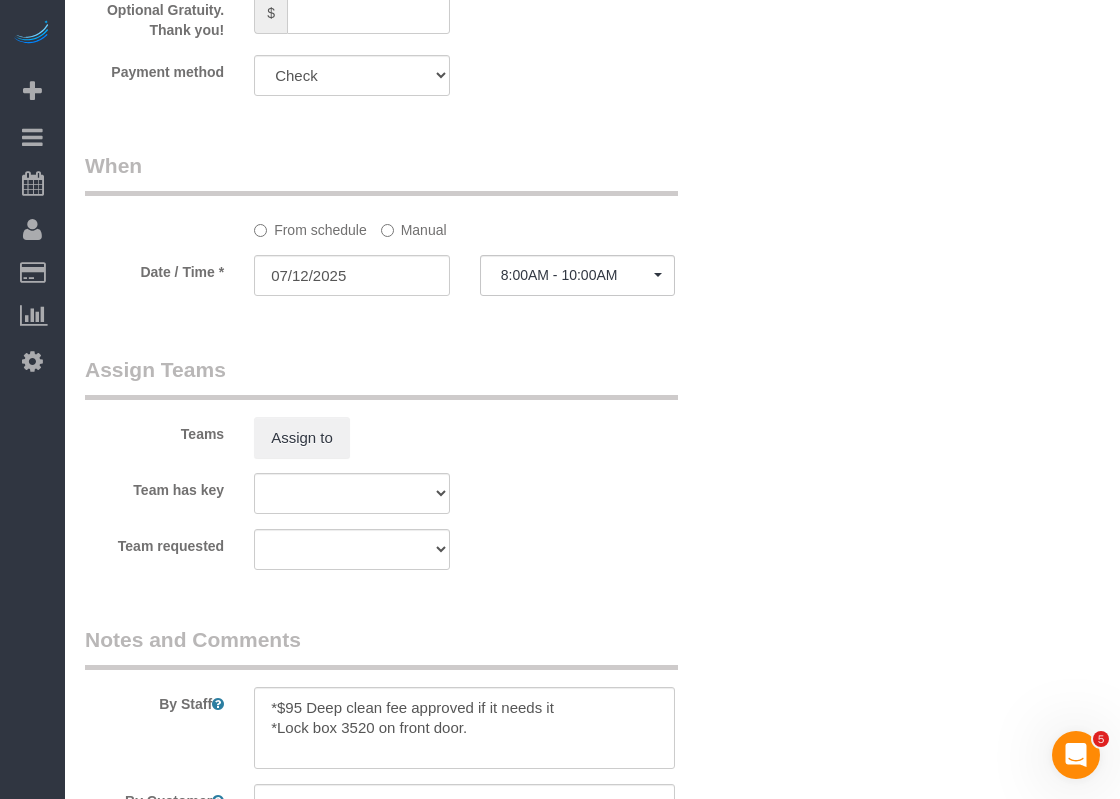 scroll, scrollTop: 1800, scrollLeft: 0, axis: vertical 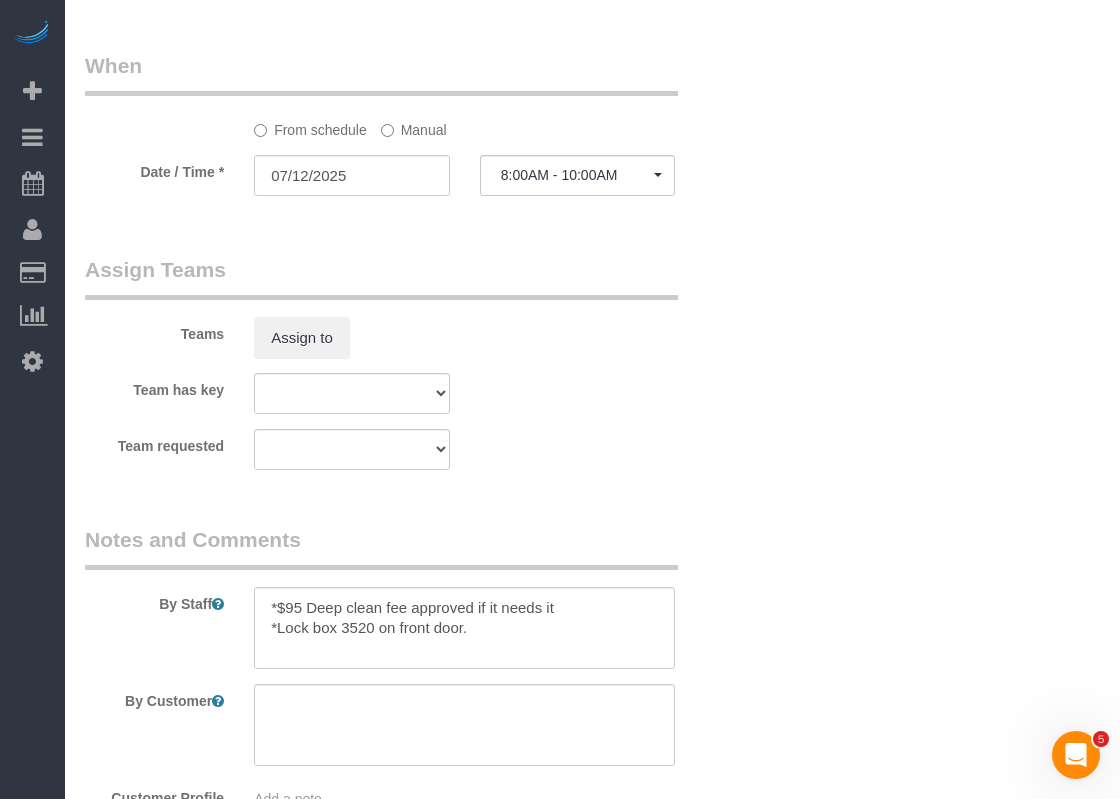 type on "$25 travel fee" 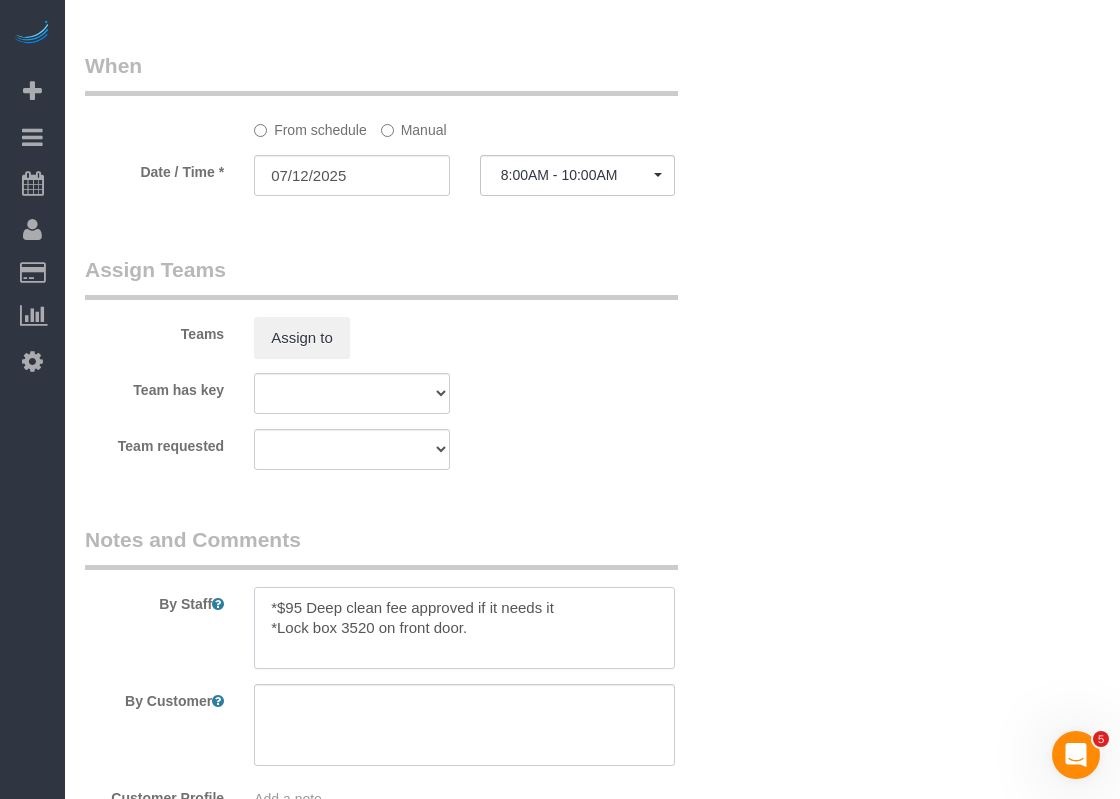 click at bounding box center (464, 628) 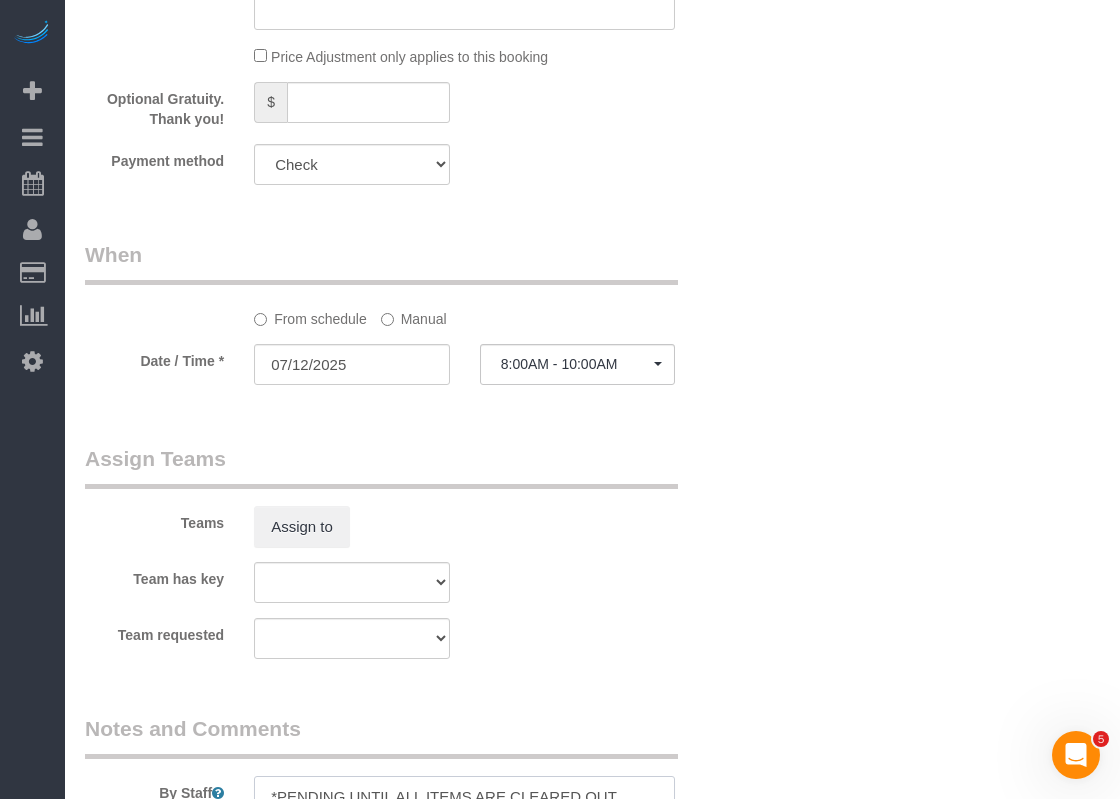scroll, scrollTop: 1400, scrollLeft: 0, axis: vertical 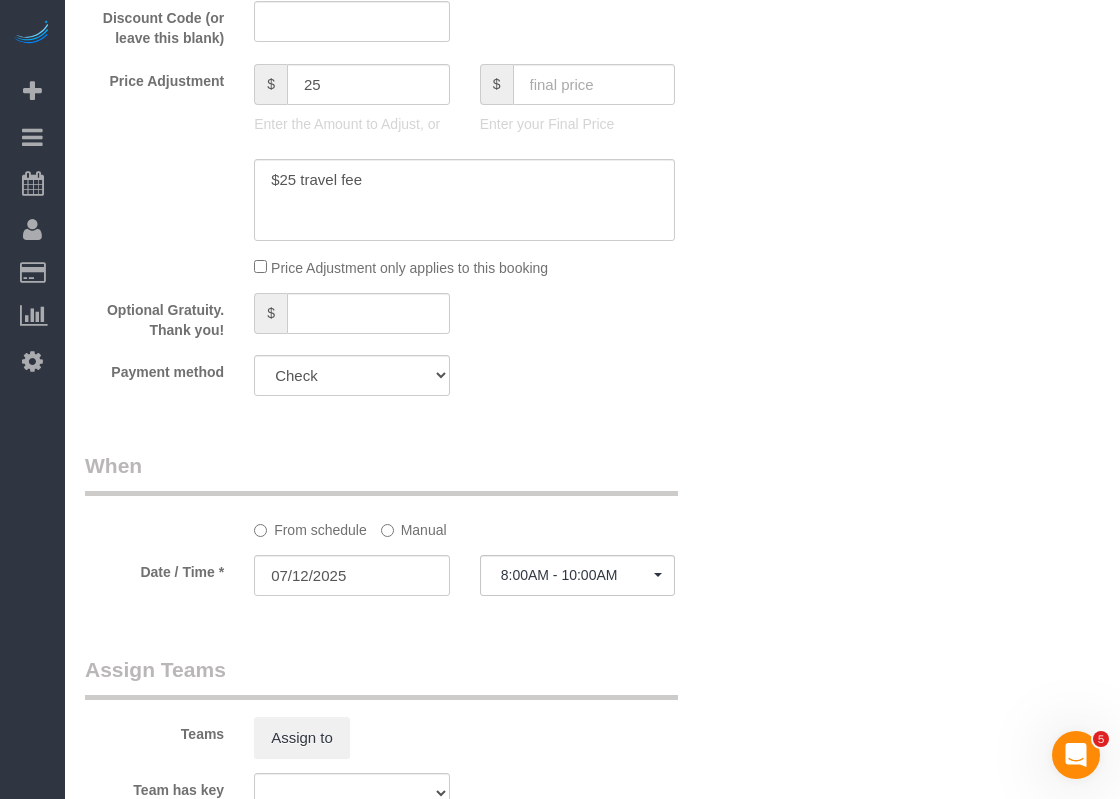 type on "*PENDING UNTIL ALL ITEMS ARE CLEARED OUT
*$95 Deep clean fee approved if it needs it
*Lock box 3520 on front door." 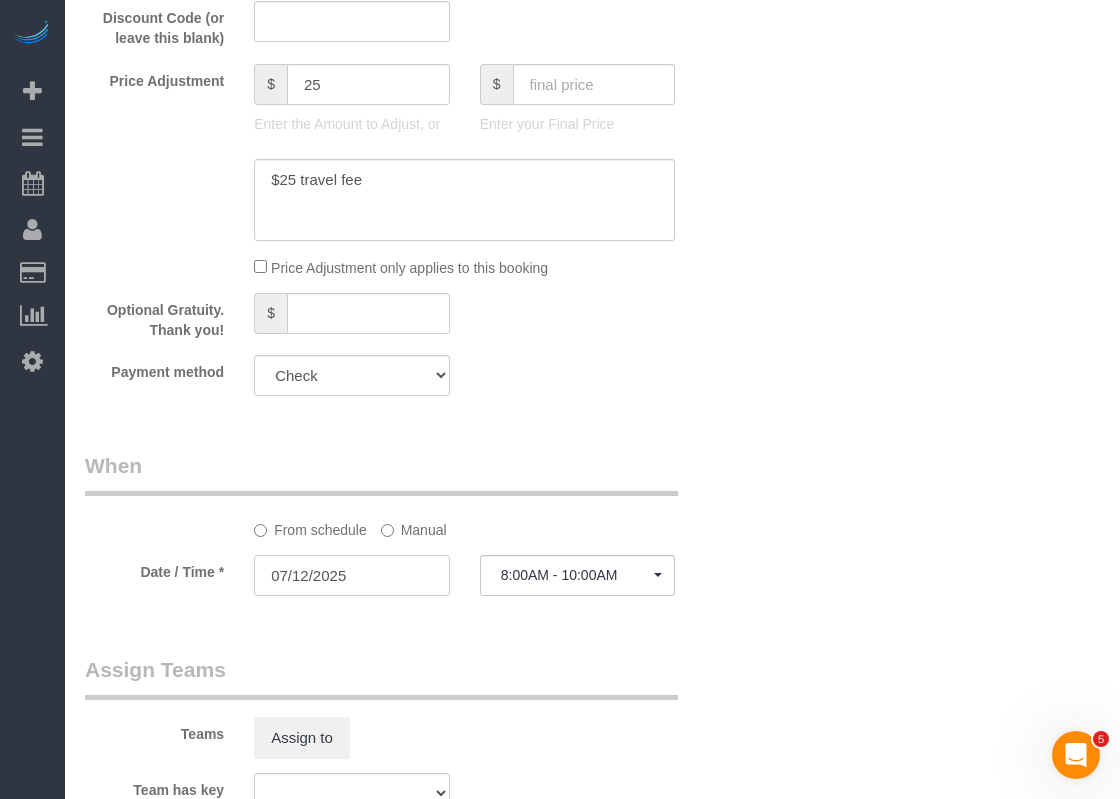 click on "07/12/2025" at bounding box center (352, 575) 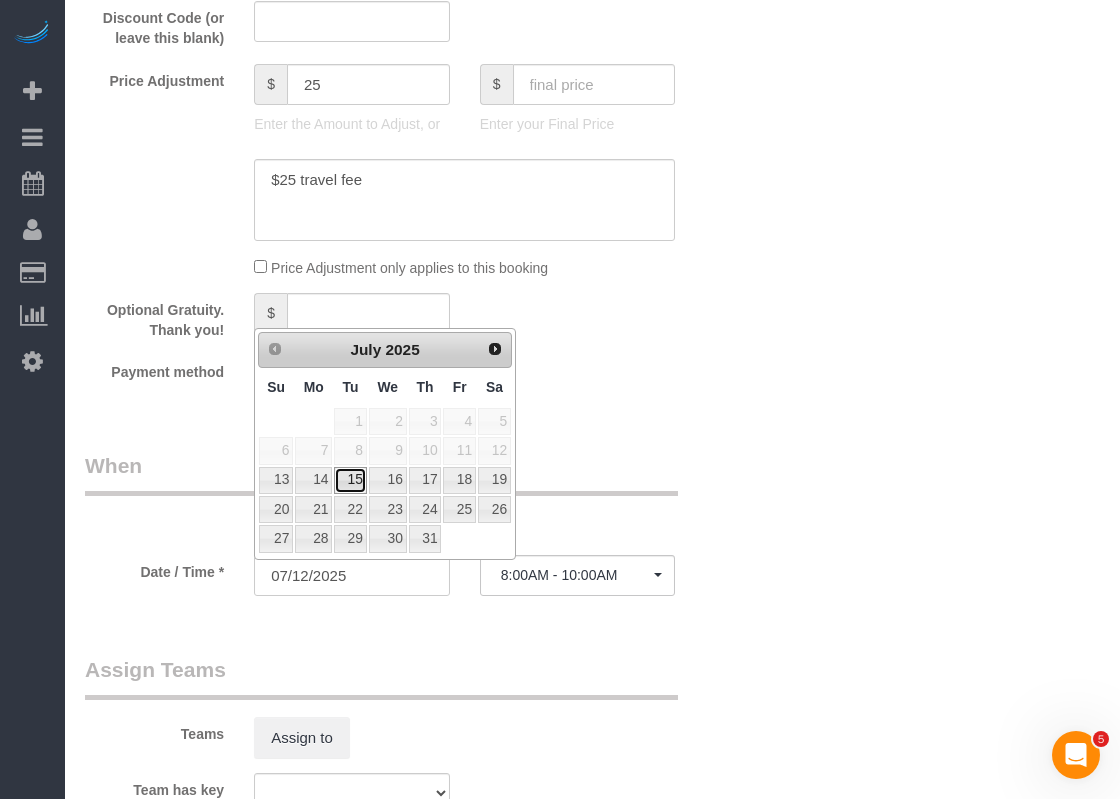 click on "15" at bounding box center [350, 480] 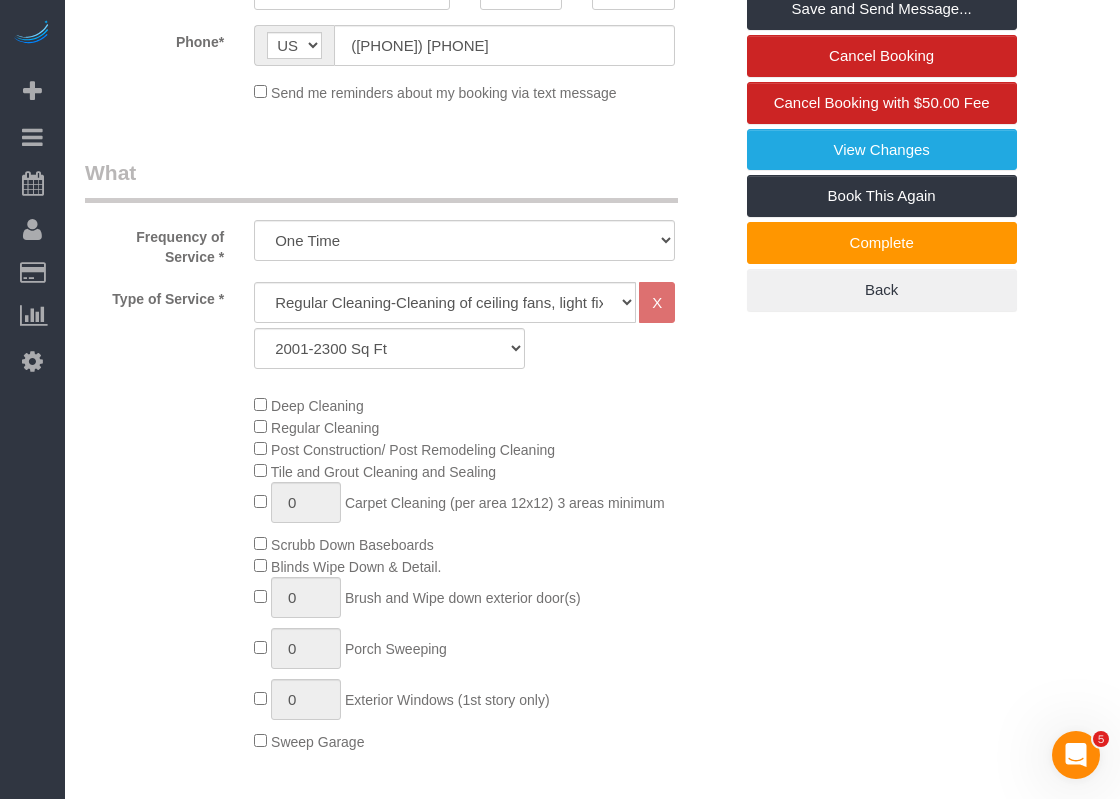 scroll, scrollTop: 200, scrollLeft: 0, axis: vertical 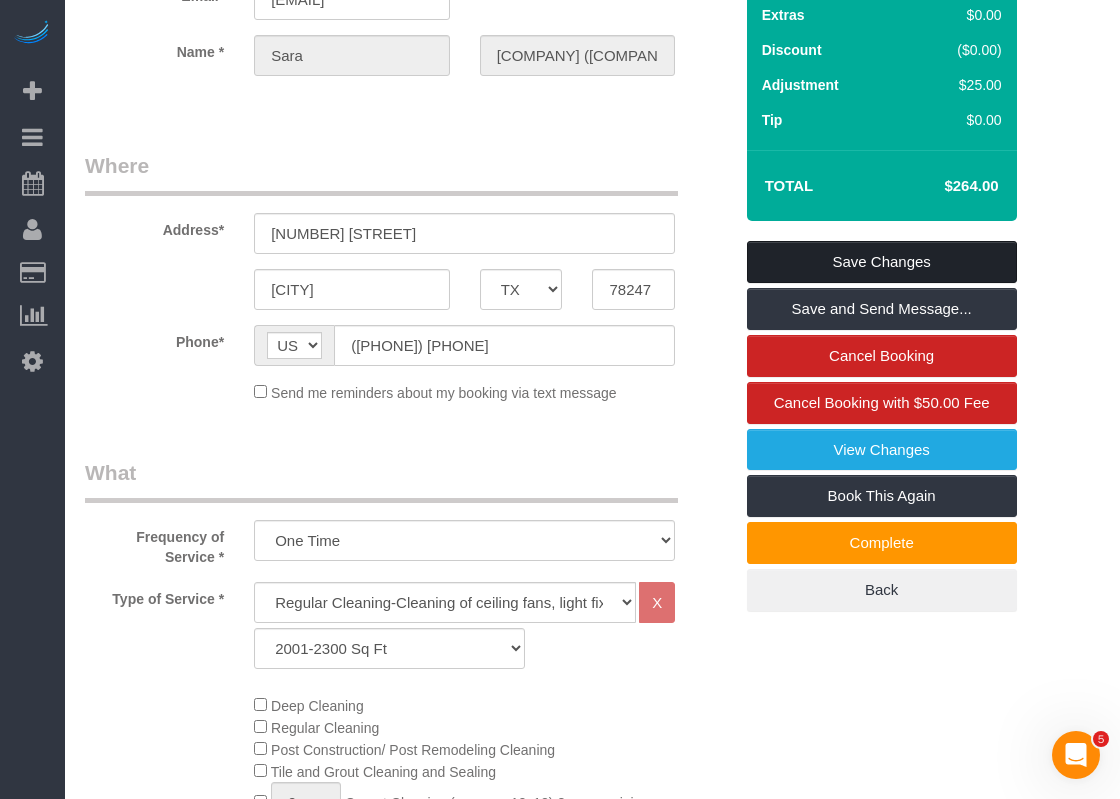 click on "Save Changes" at bounding box center [882, 262] 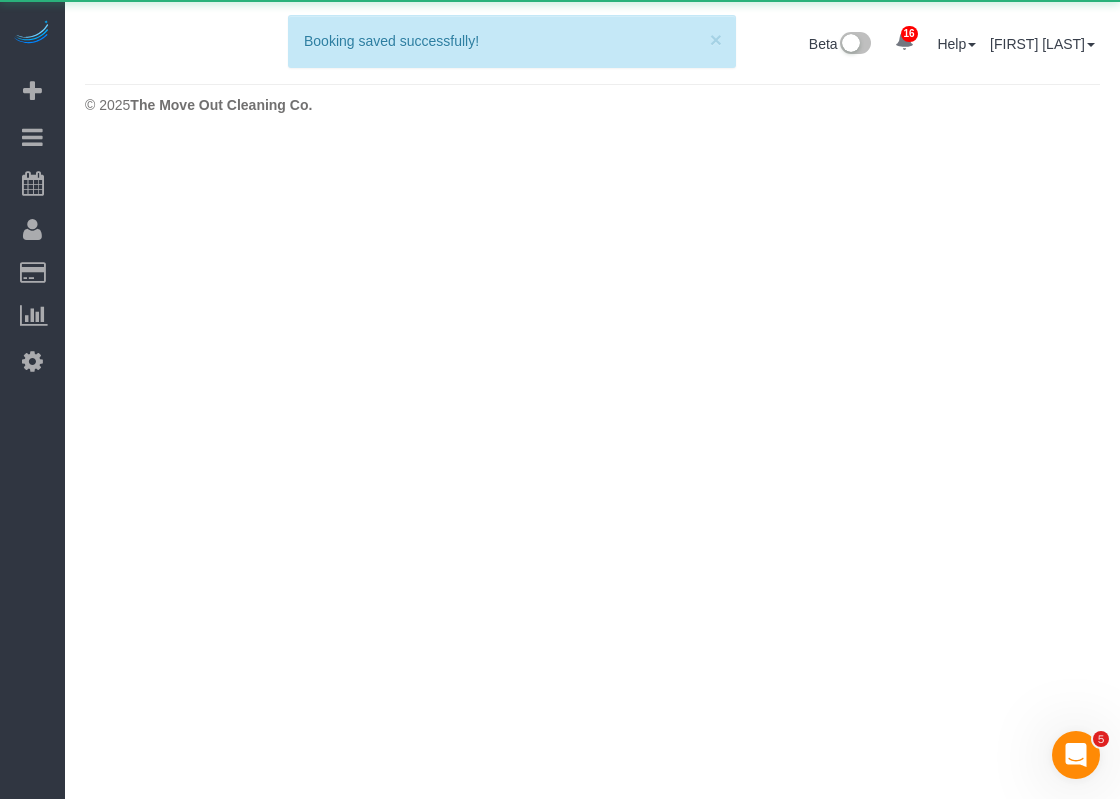 scroll, scrollTop: 0, scrollLeft: 0, axis: both 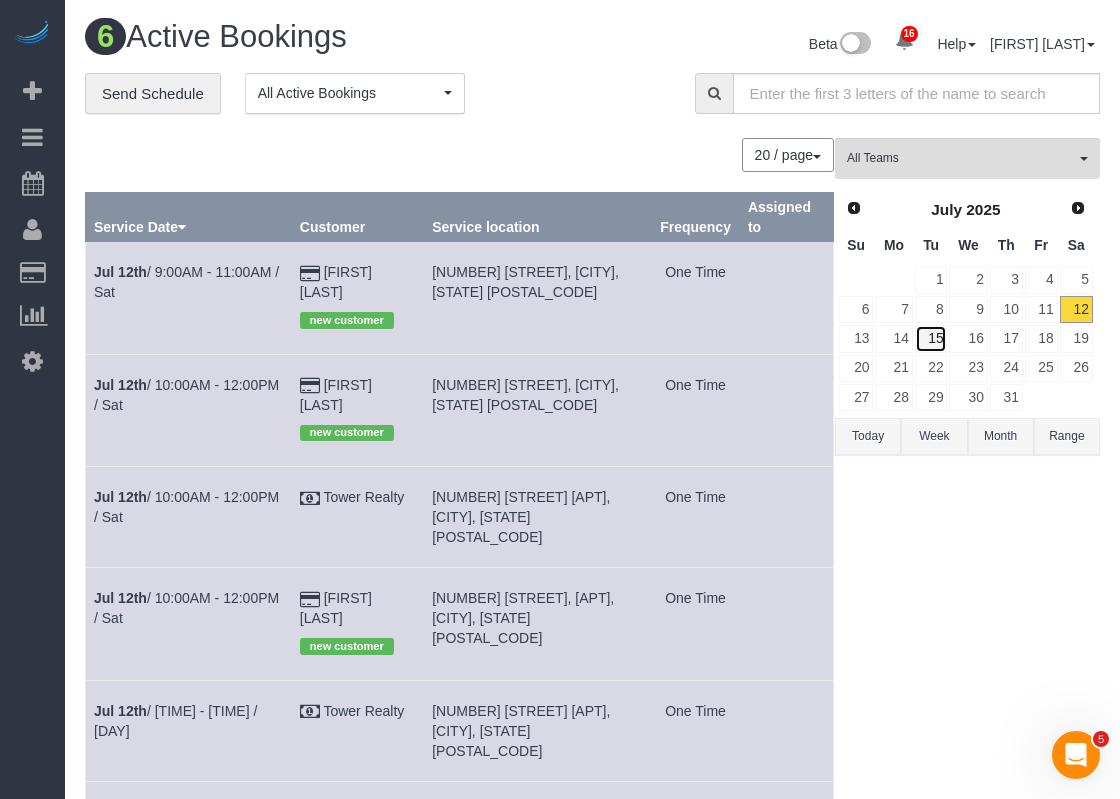 click on "15" at bounding box center [931, 338] 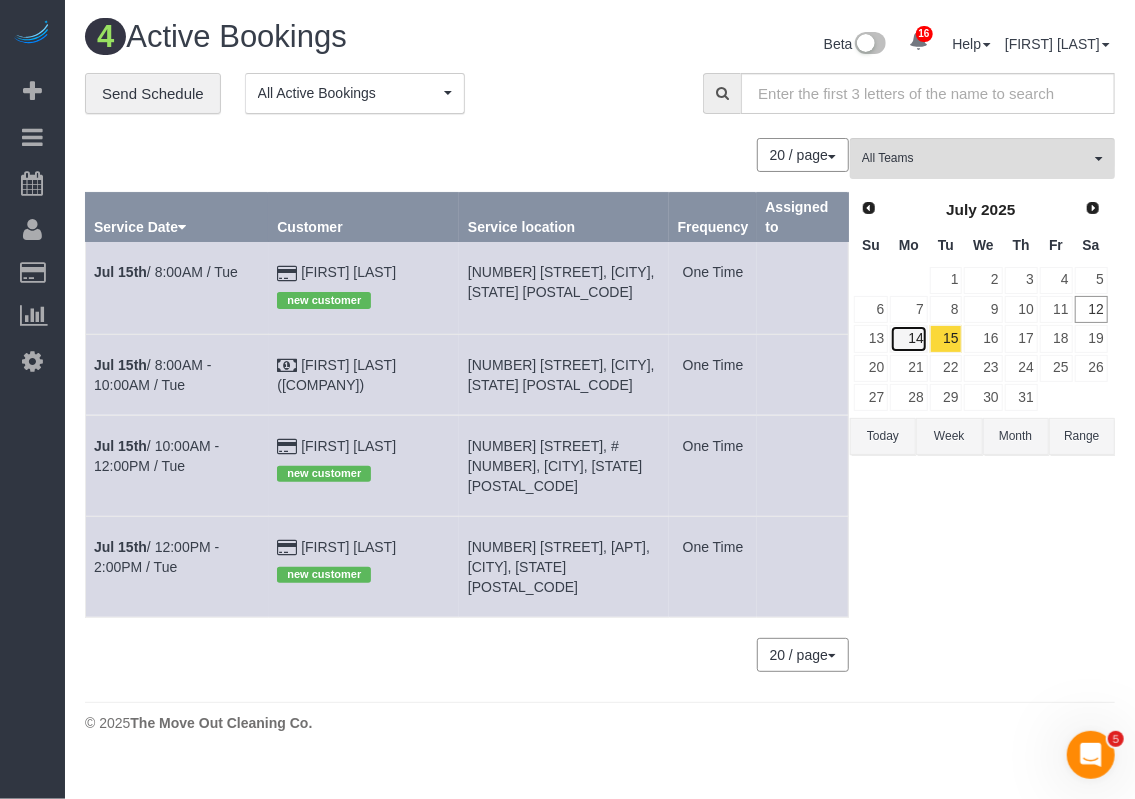 click on "14" at bounding box center [908, 338] 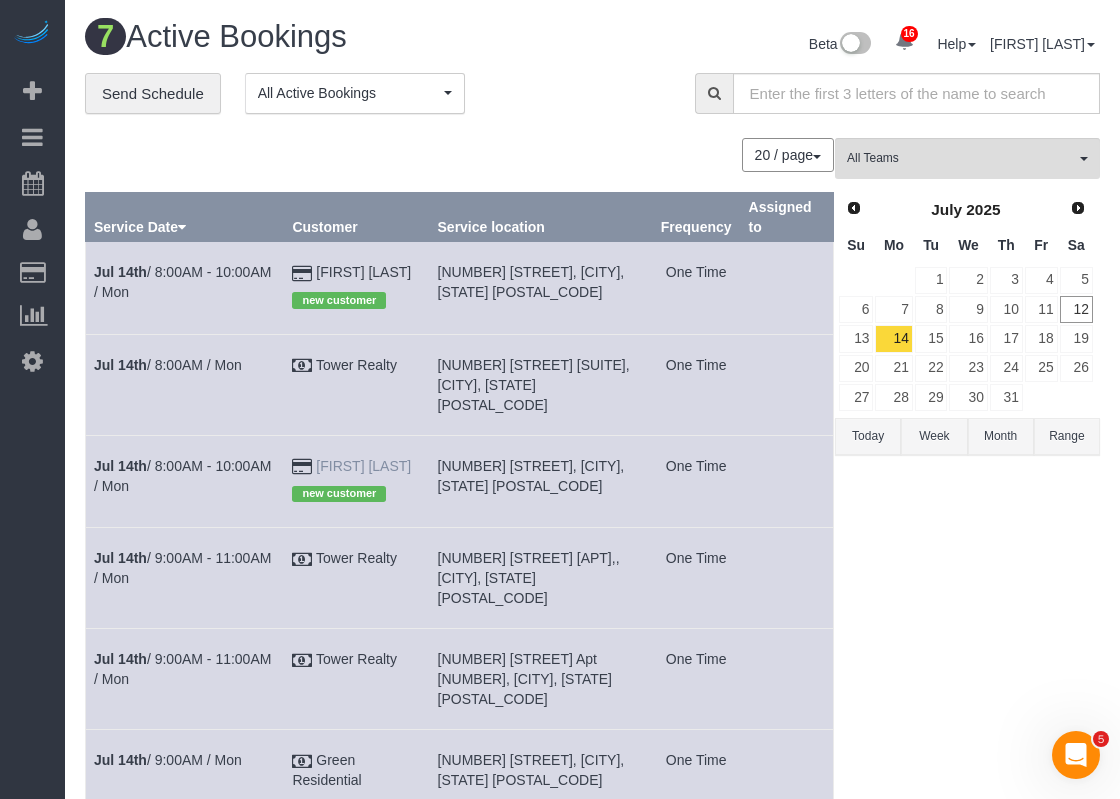 drag, startPoint x: 399, startPoint y: 443, endPoint x: 326, endPoint y: 440, distance: 73.061615 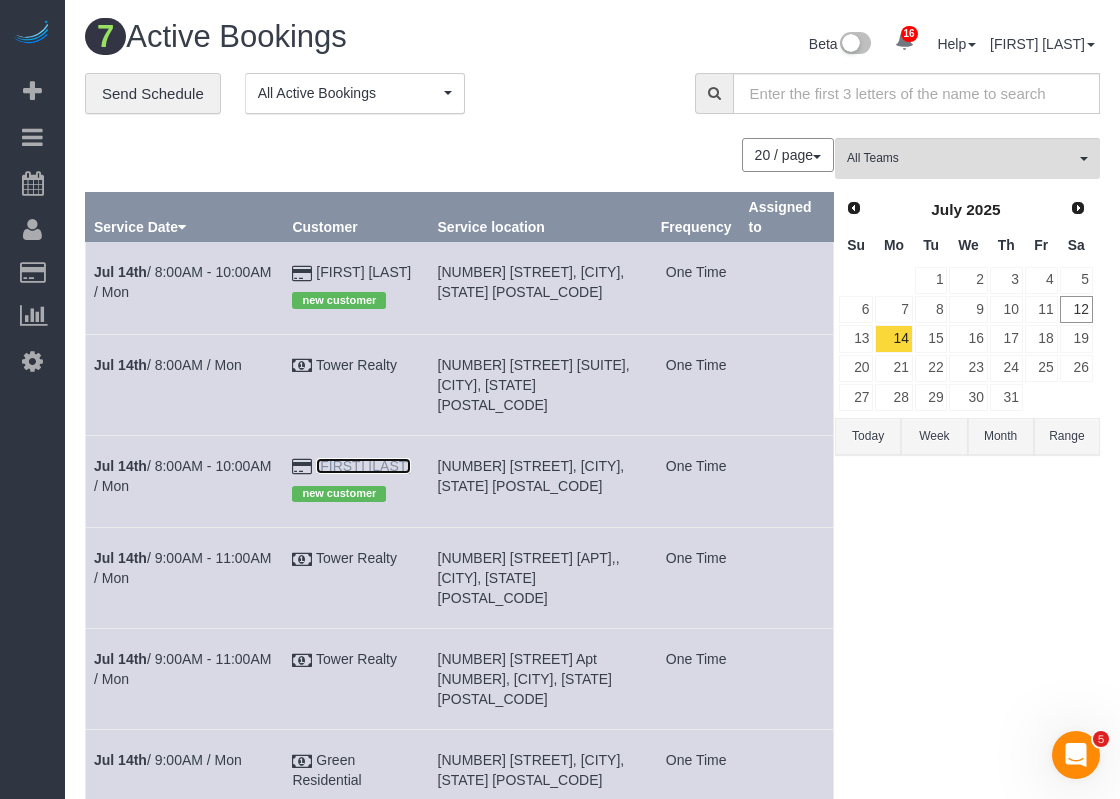 copy on "[FIRST] [LAST]" 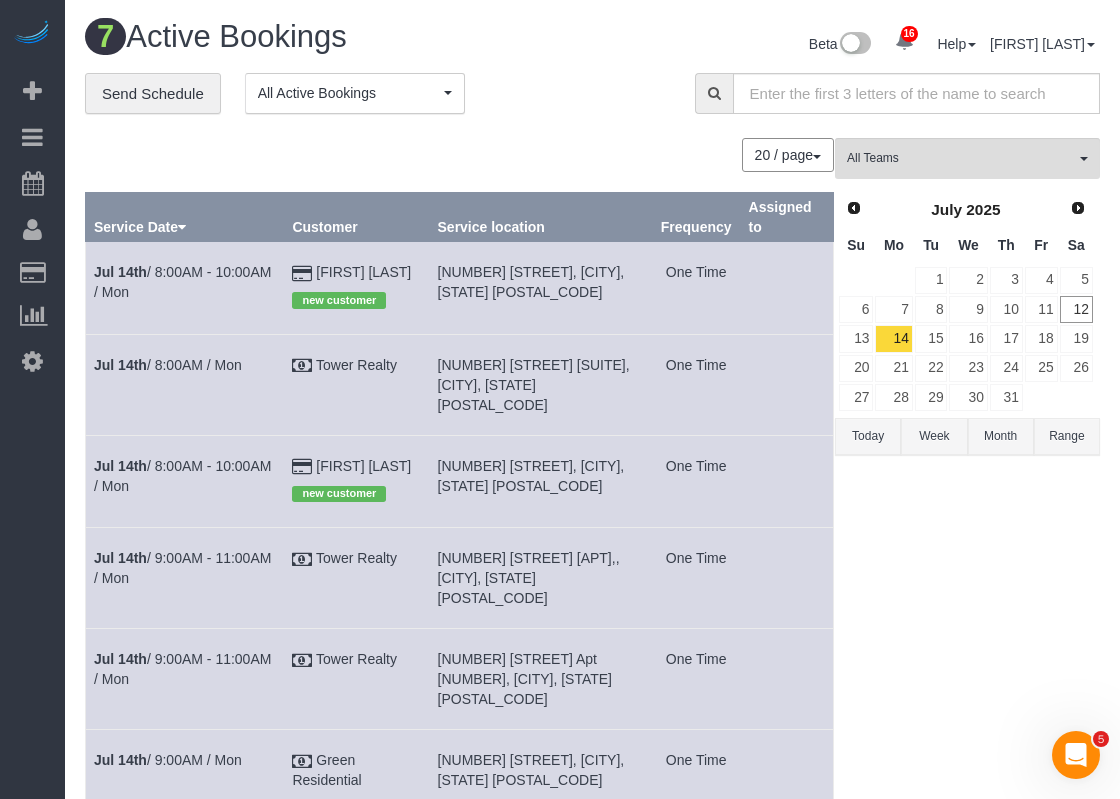click on "[DATE]
/ [TIME] - [TIME] / [DAY]" at bounding box center (185, 481) 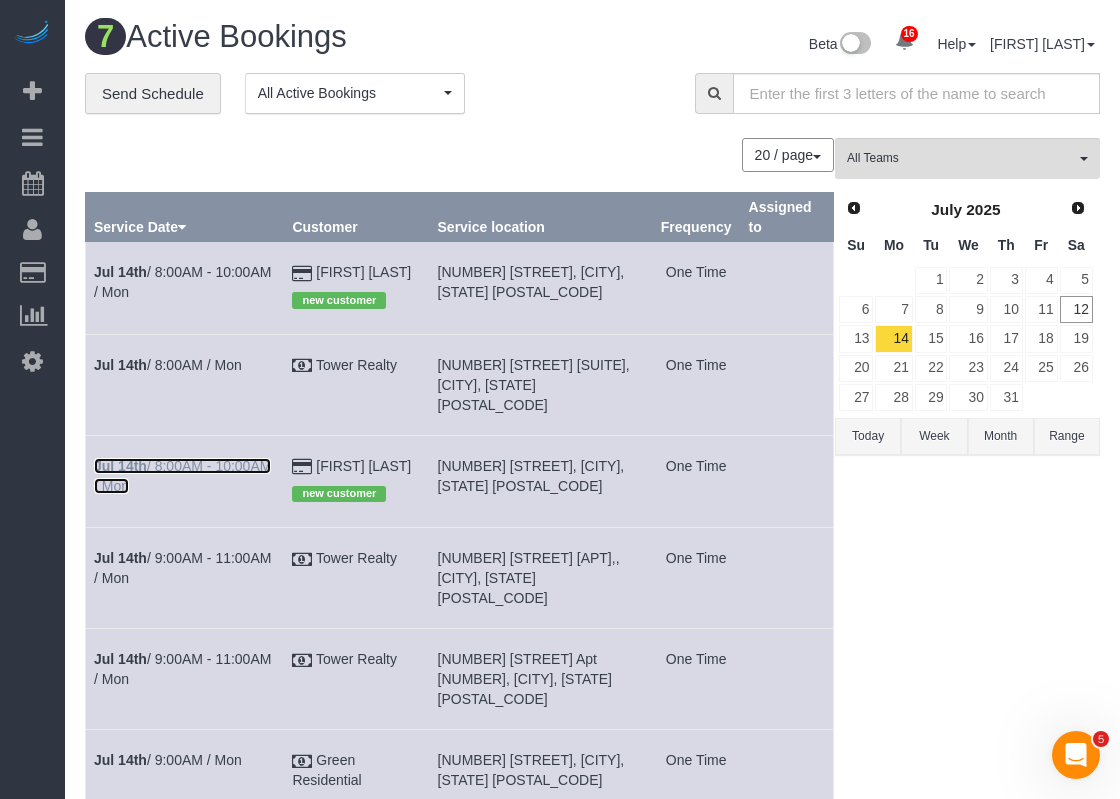 click on "[DATE]
/ [TIME] - [TIME] / [DAY]" at bounding box center (182, 476) 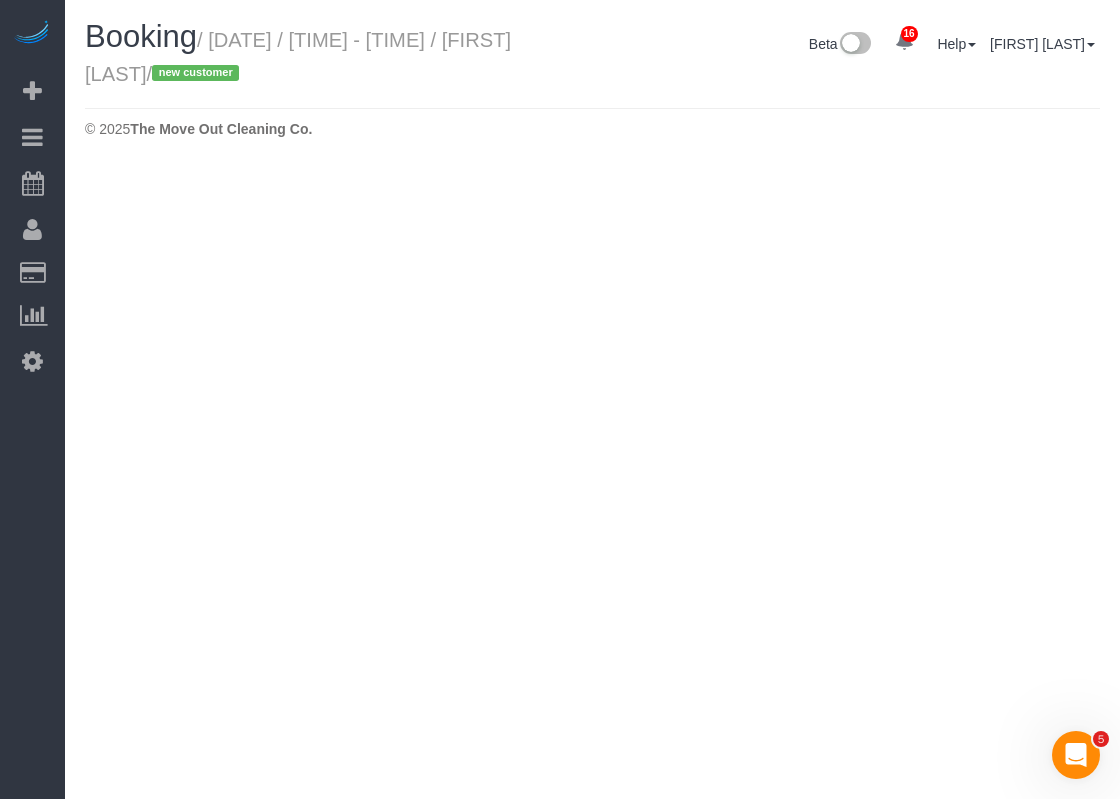 select on "TX" 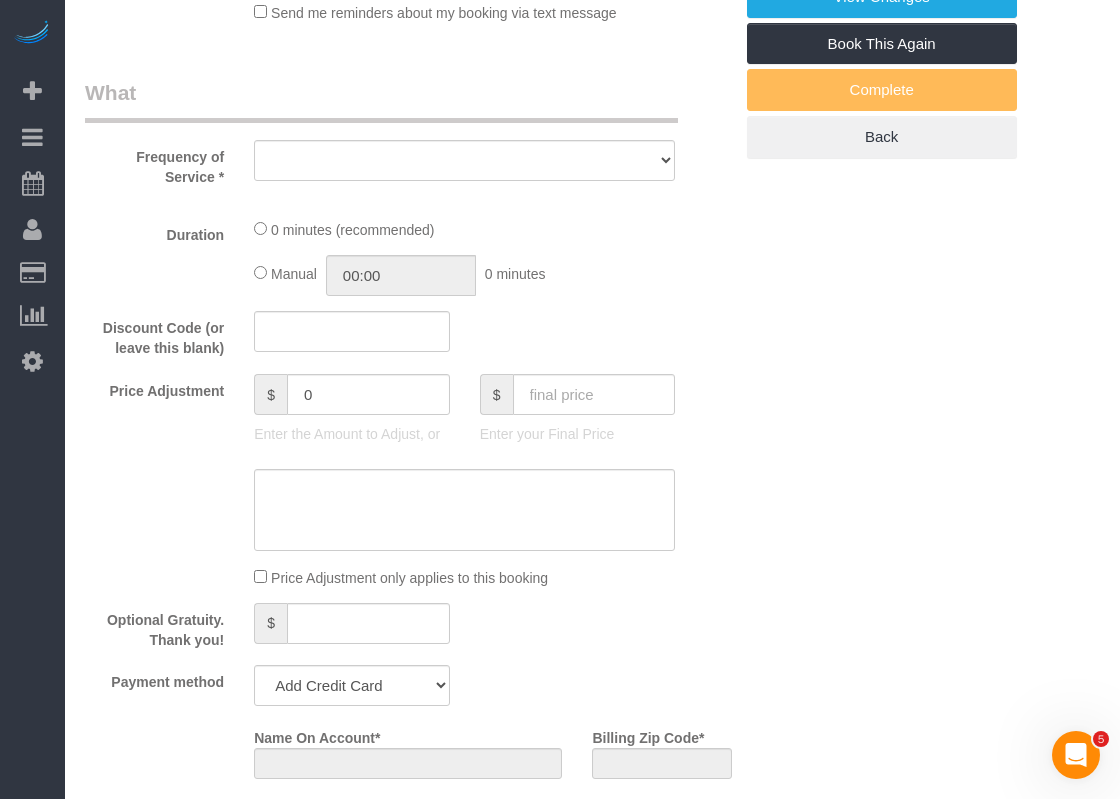 select on "object:4635" 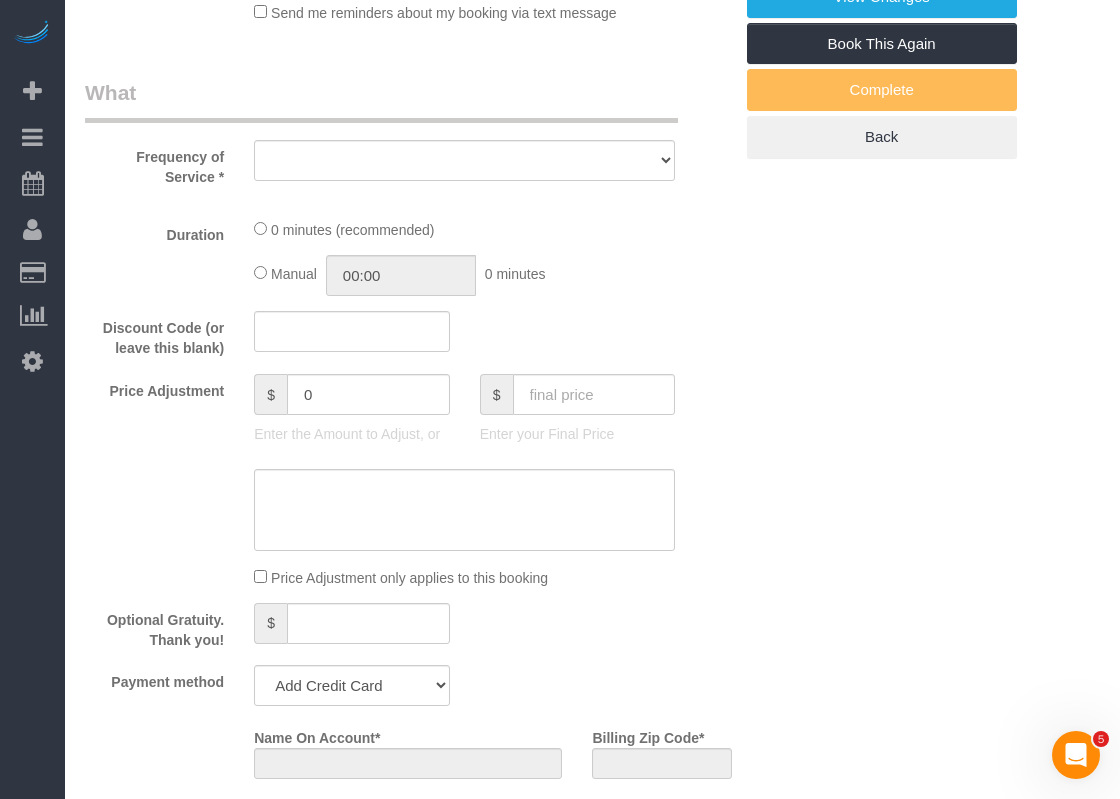 select on "string:fspay-fc6f7c2d-17ab-42ac-8489-f9d4bca93cea" 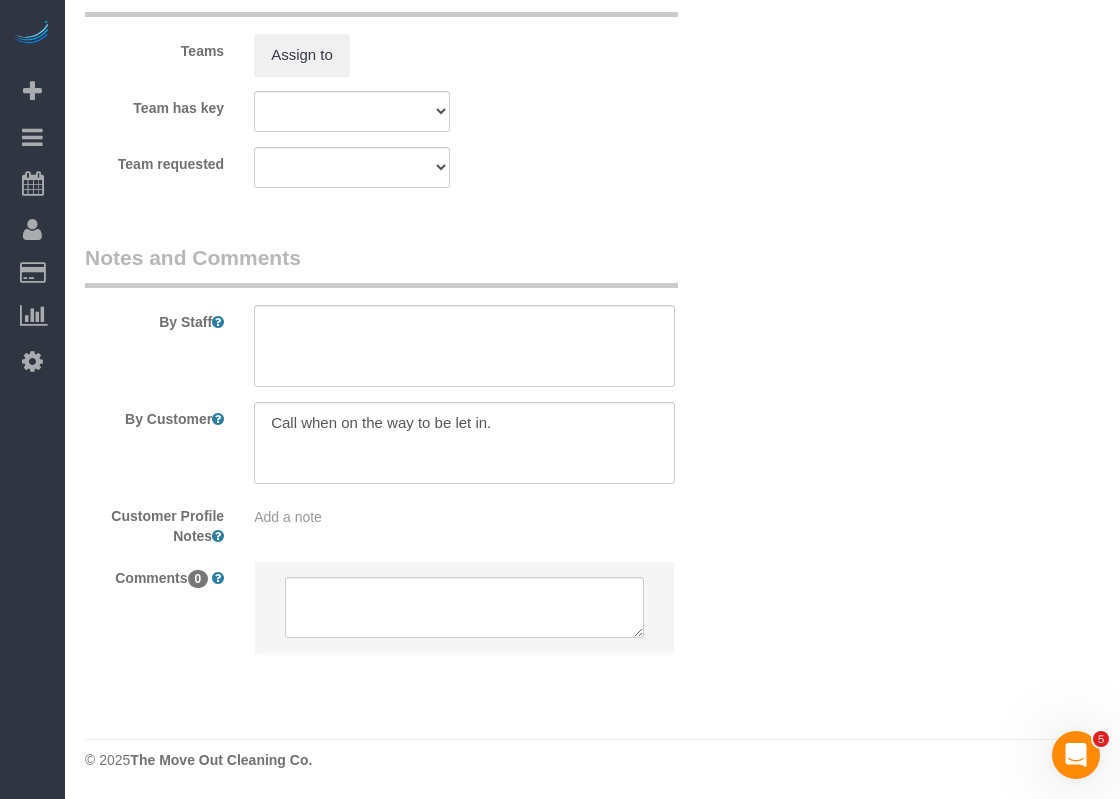 select on "object:4713" 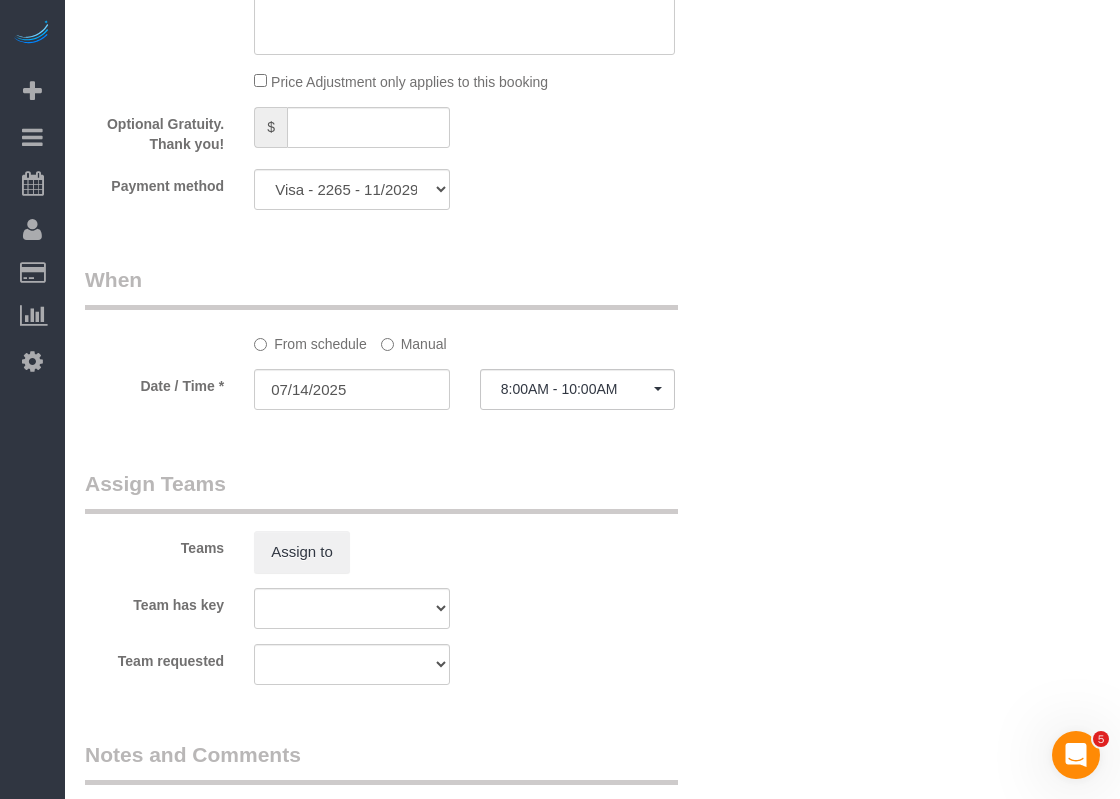scroll, scrollTop: 2106, scrollLeft: 0, axis: vertical 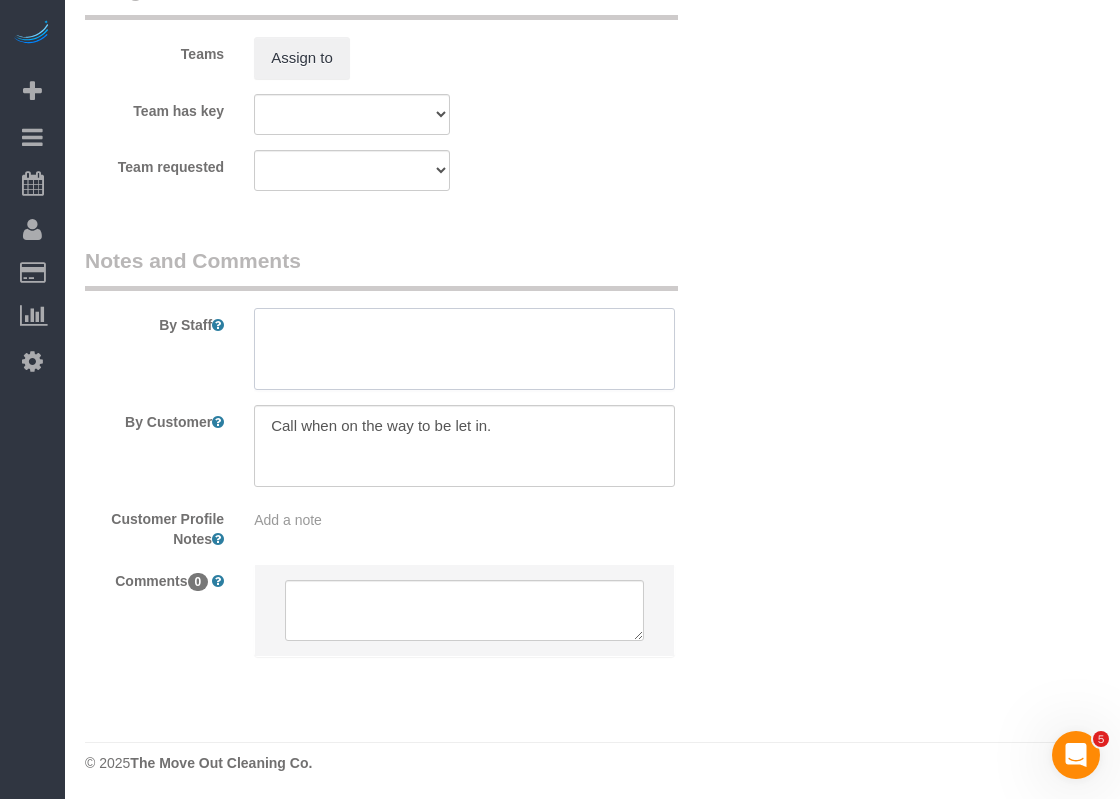 click at bounding box center [464, 349] 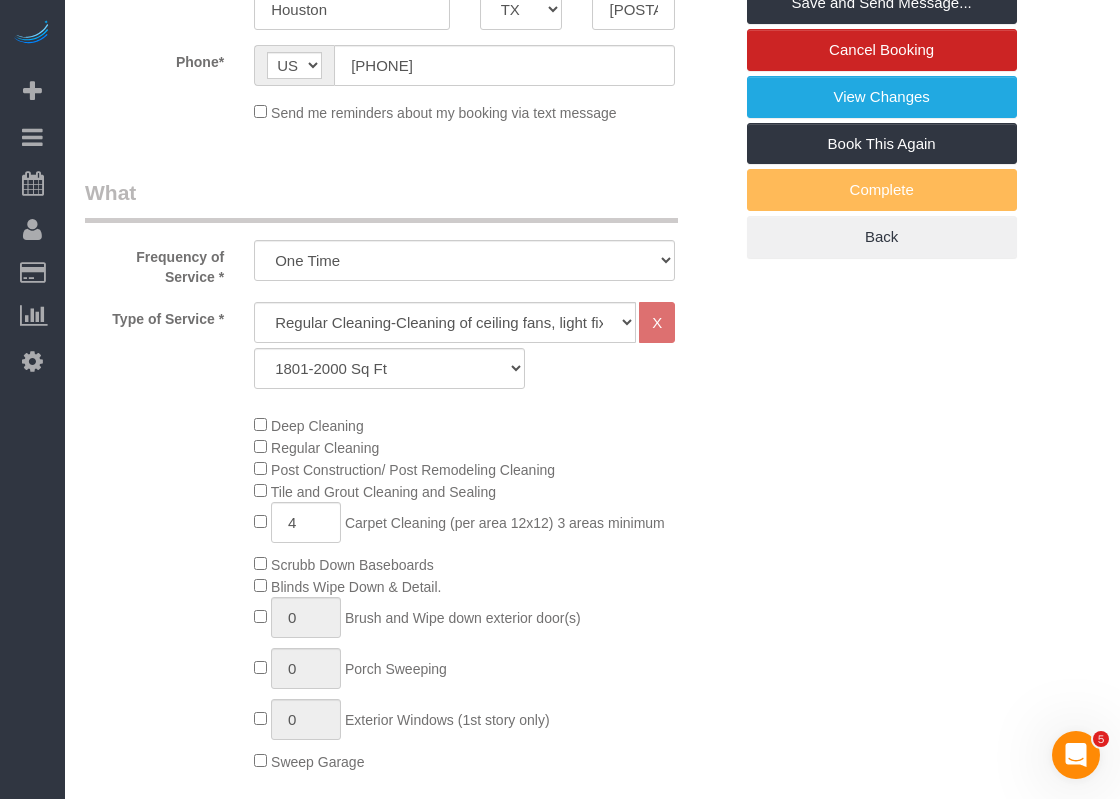 scroll, scrollTop: 0, scrollLeft: 0, axis: both 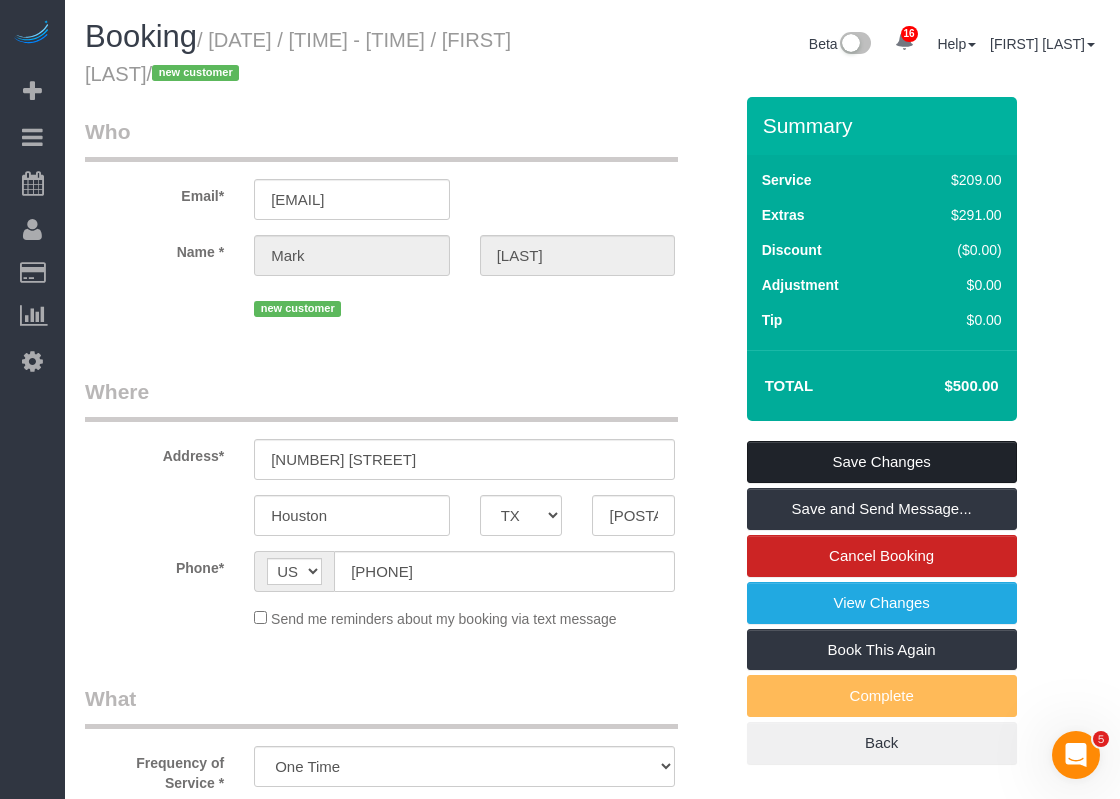 type on "will open at 8am" 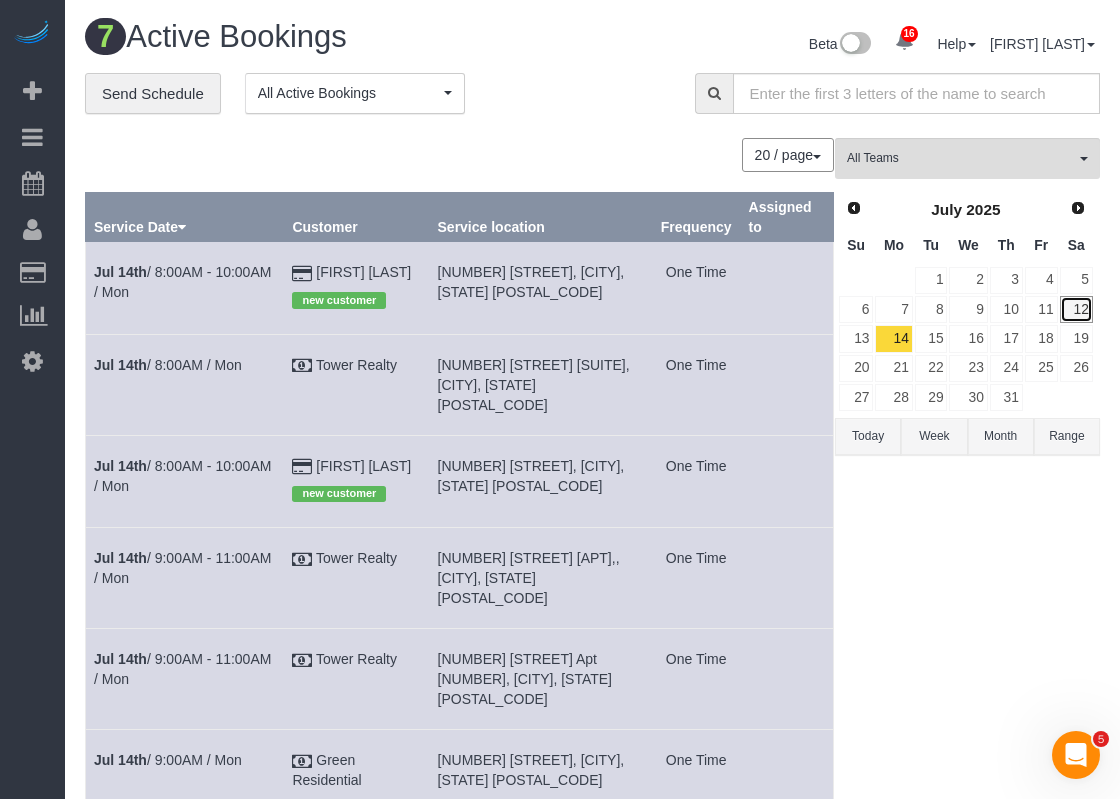 click on "12" at bounding box center [1076, 309] 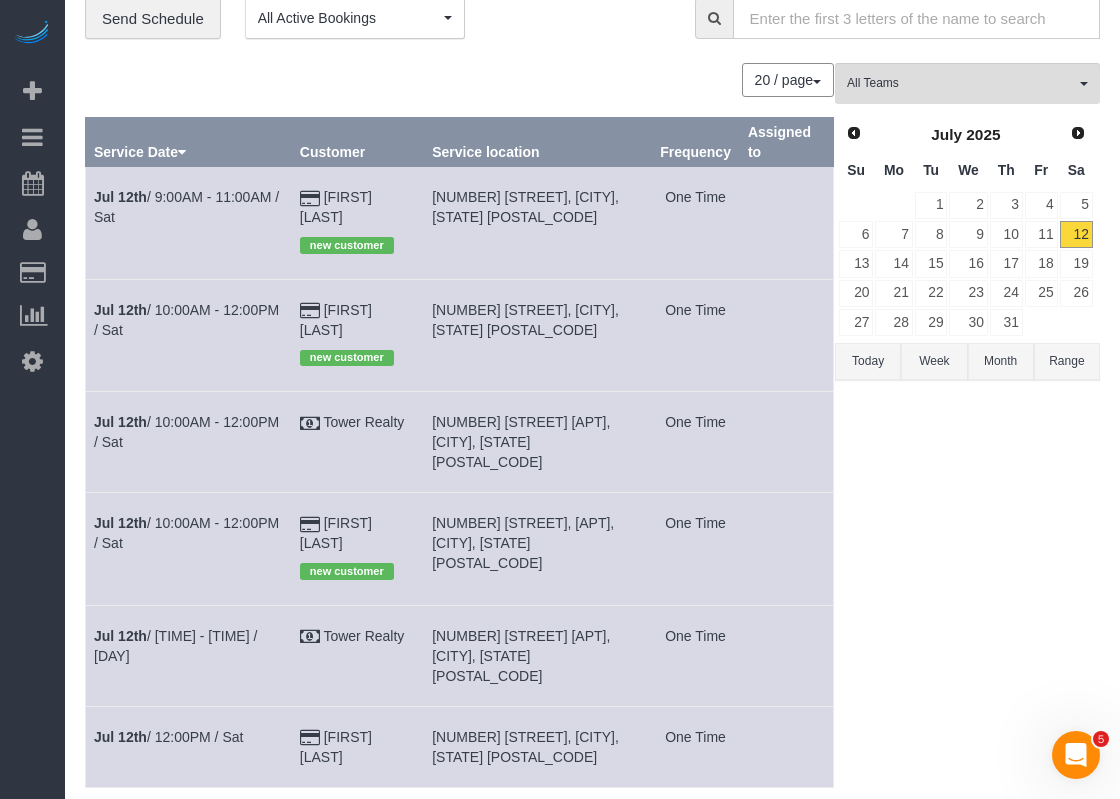 scroll, scrollTop: 125, scrollLeft: 0, axis: vertical 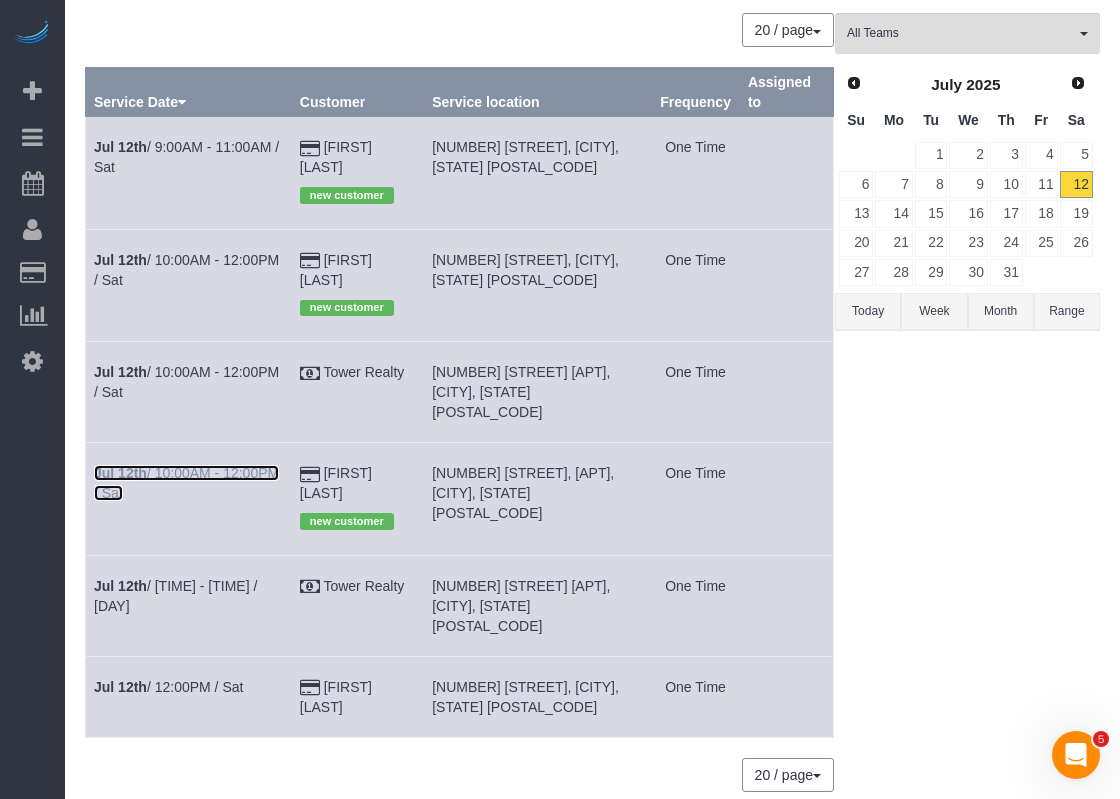 click on "[DATE] / [TIME] - [TIME] / [DAY]" at bounding box center [186, 483] 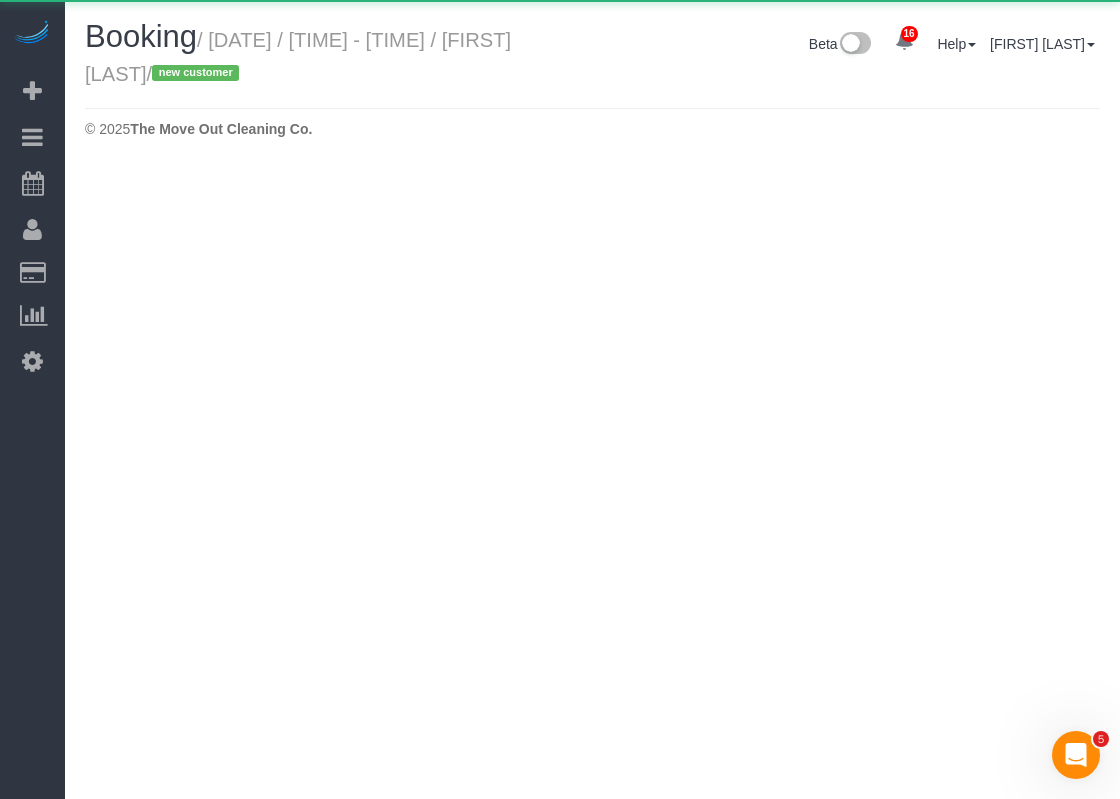 scroll, scrollTop: 0, scrollLeft: 0, axis: both 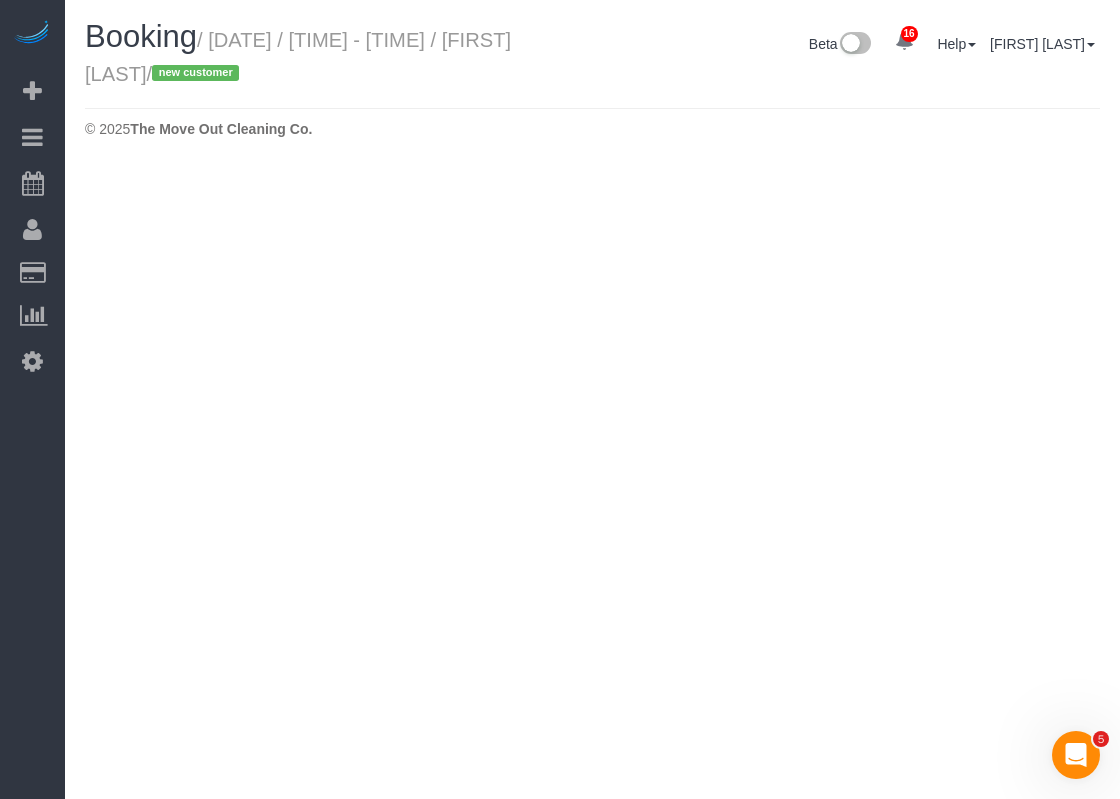 select on "TX" 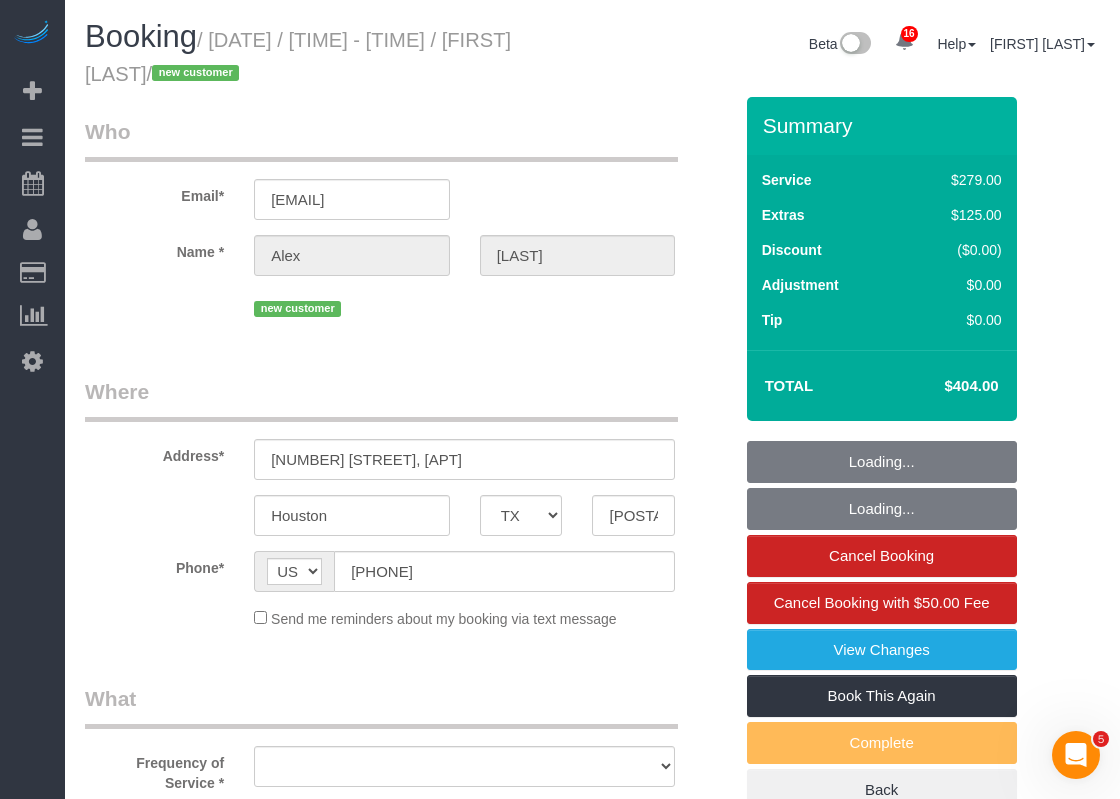 select on "object:5267" 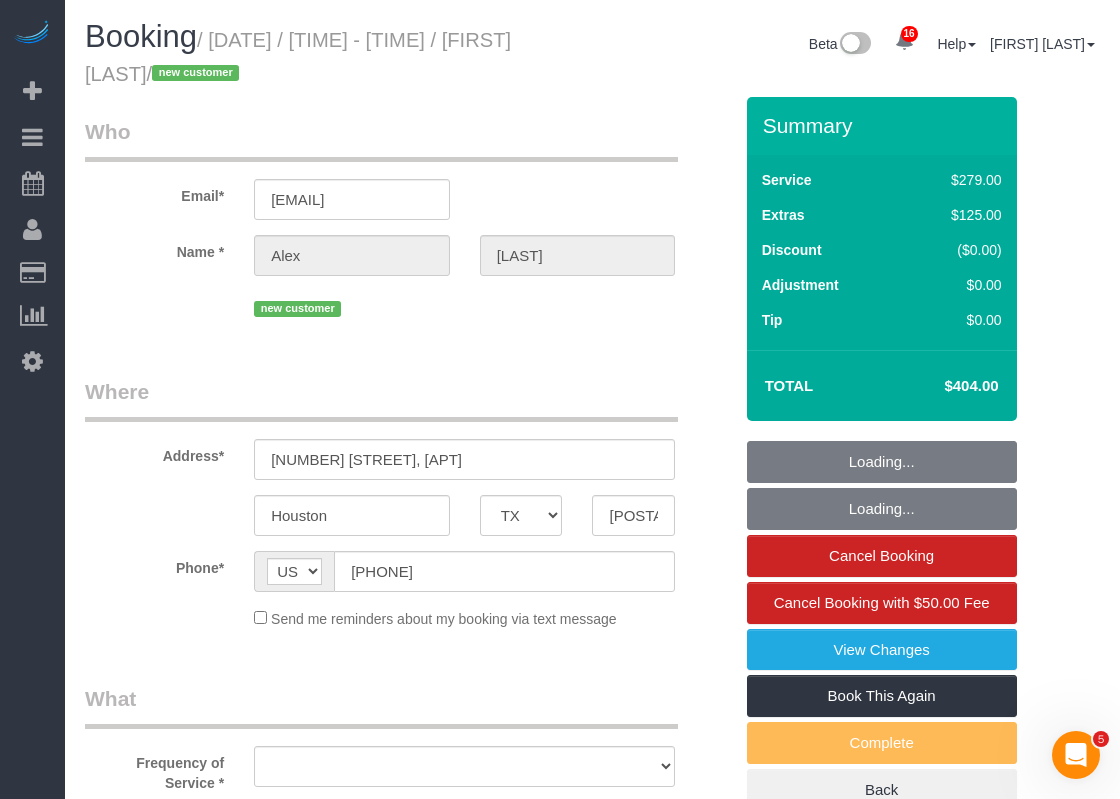 select on "string:fspay-290f9eb6-f20f-4496-9040-a68c7f4e02ff" 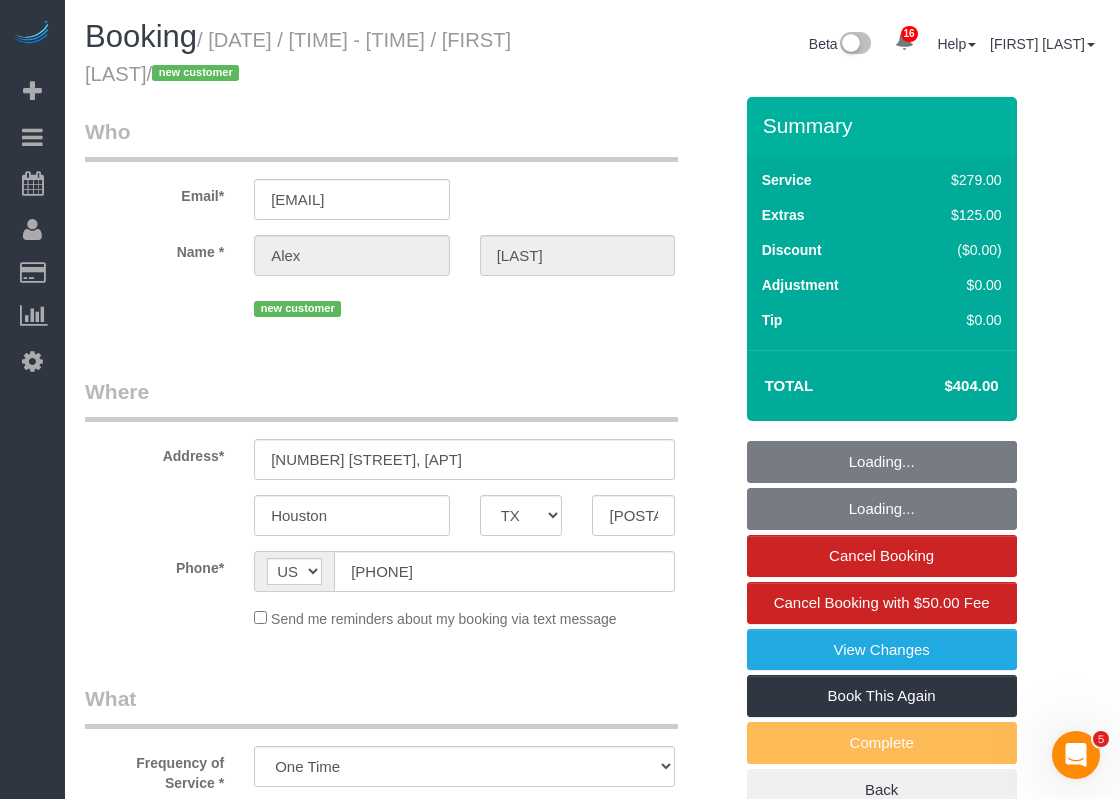 select on "object:5345" 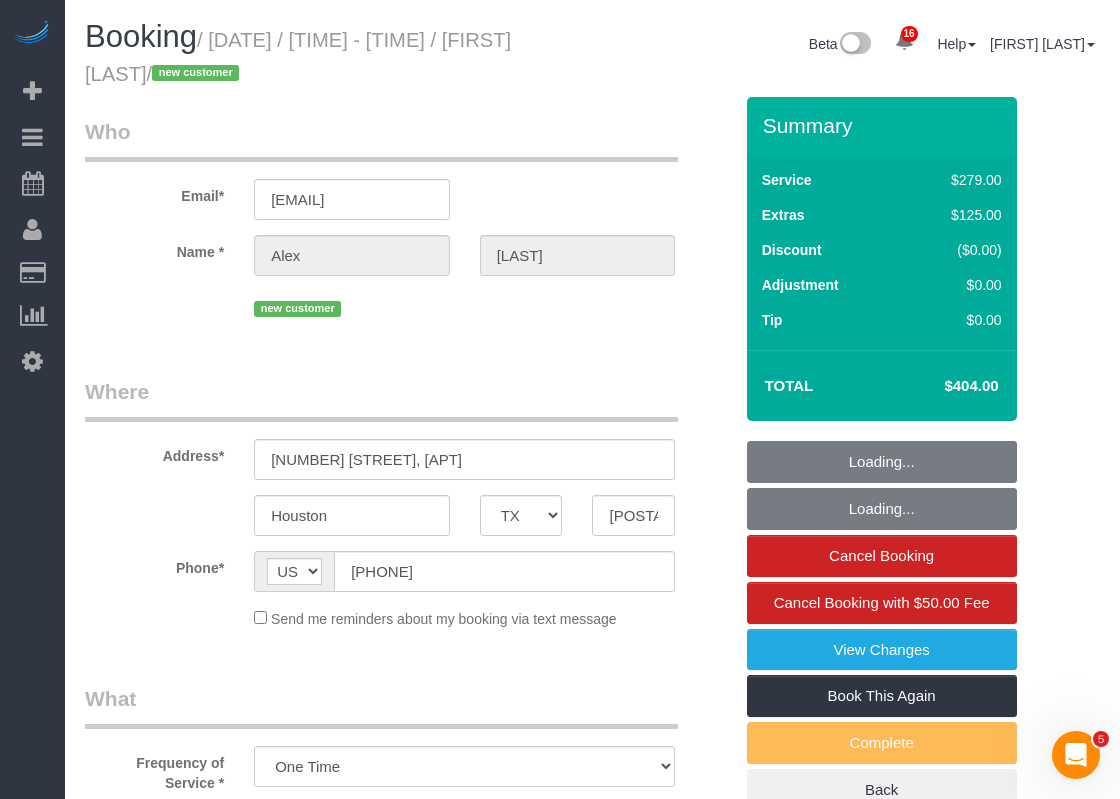 select on "3" 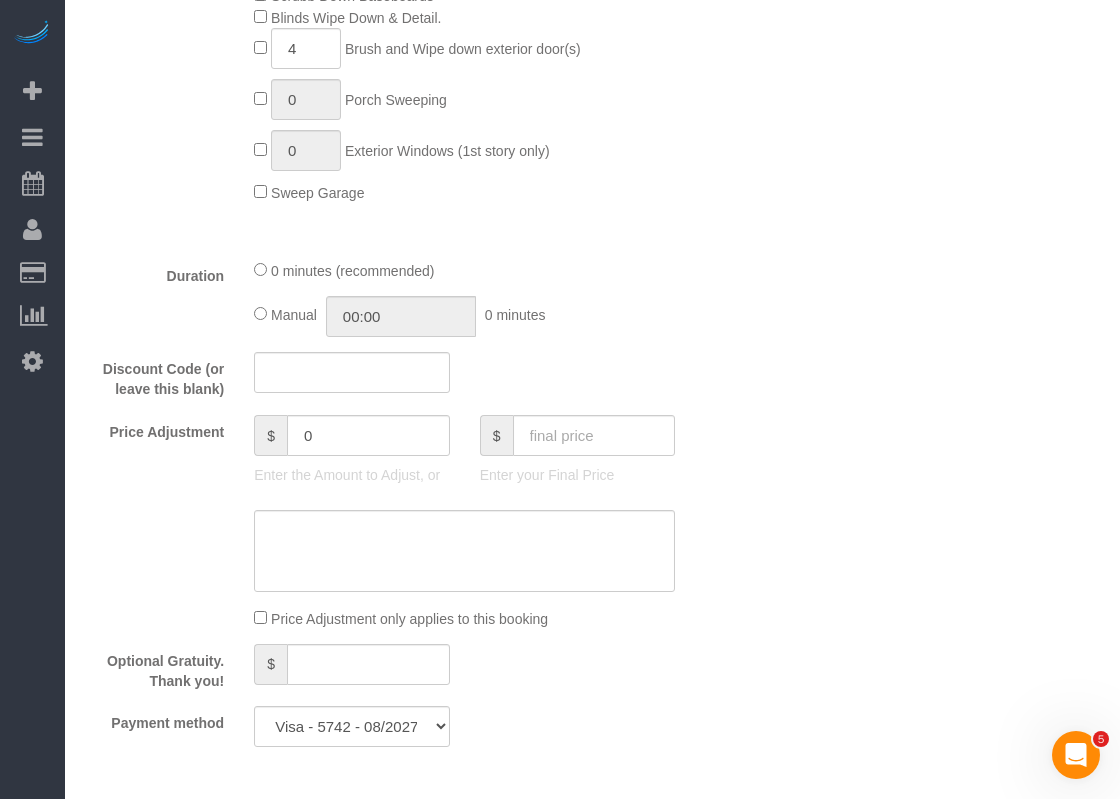 scroll, scrollTop: 1100, scrollLeft: 0, axis: vertical 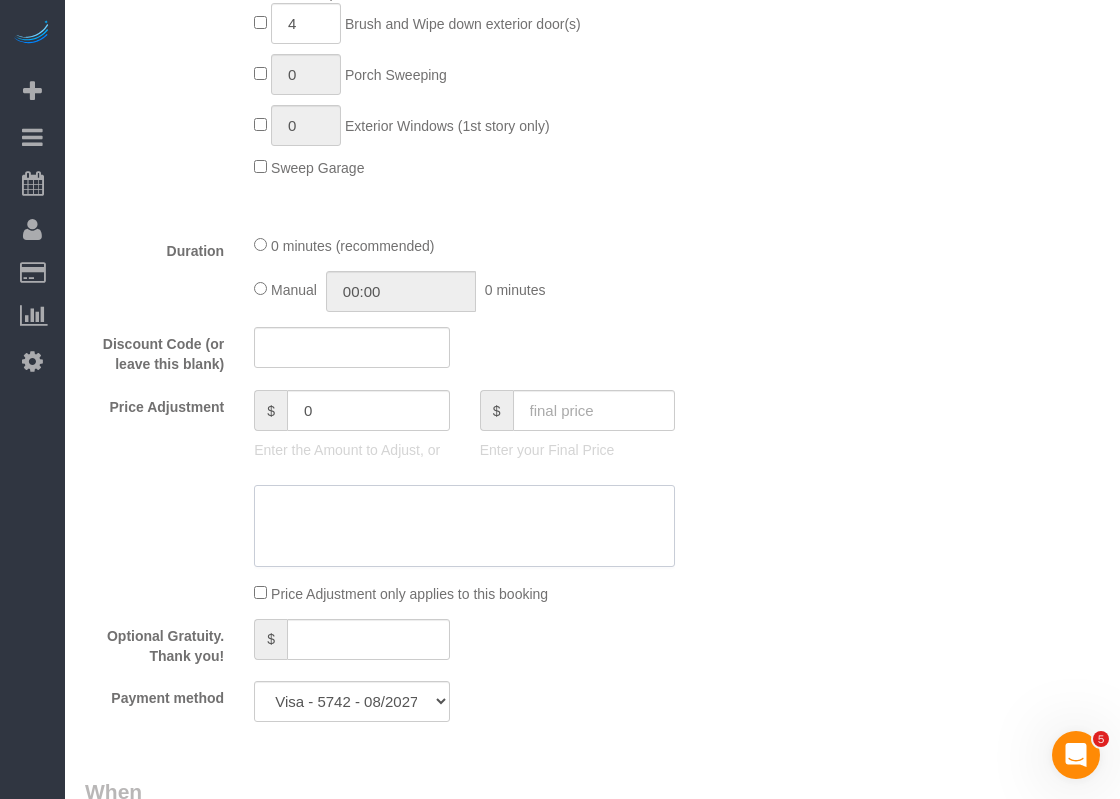 click 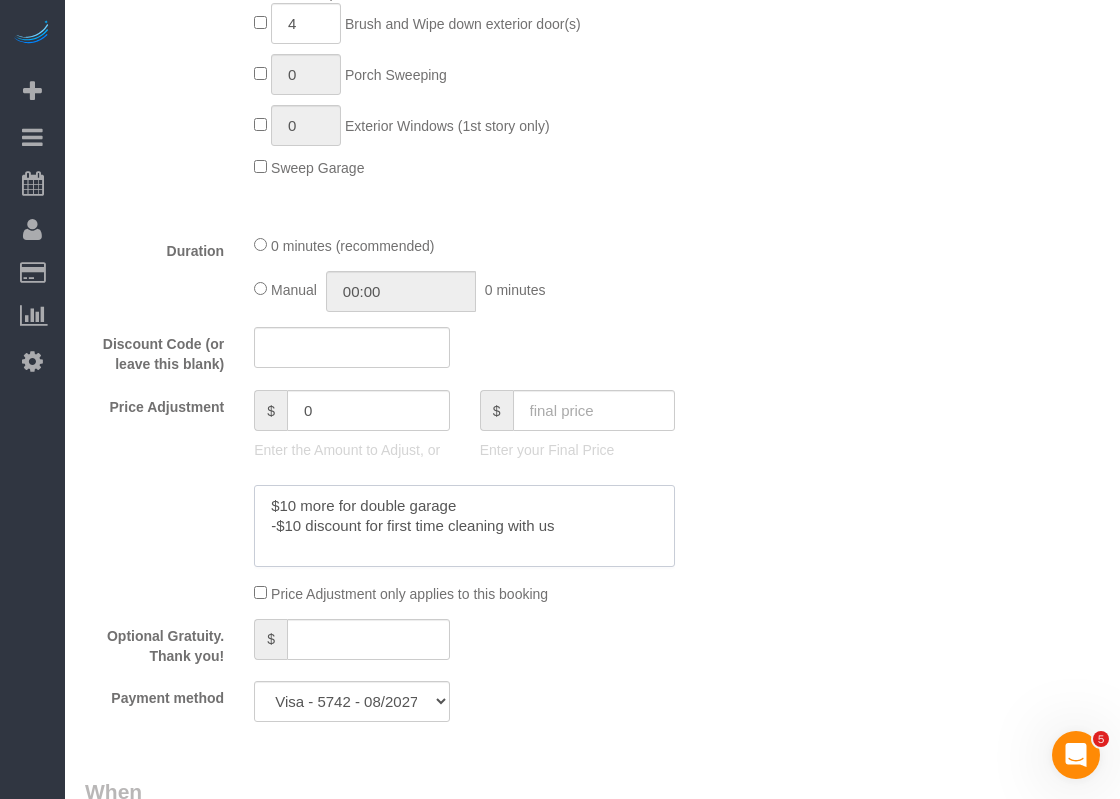 type on "$10 more for double garage
-$10 discount for first time cleaning with us" 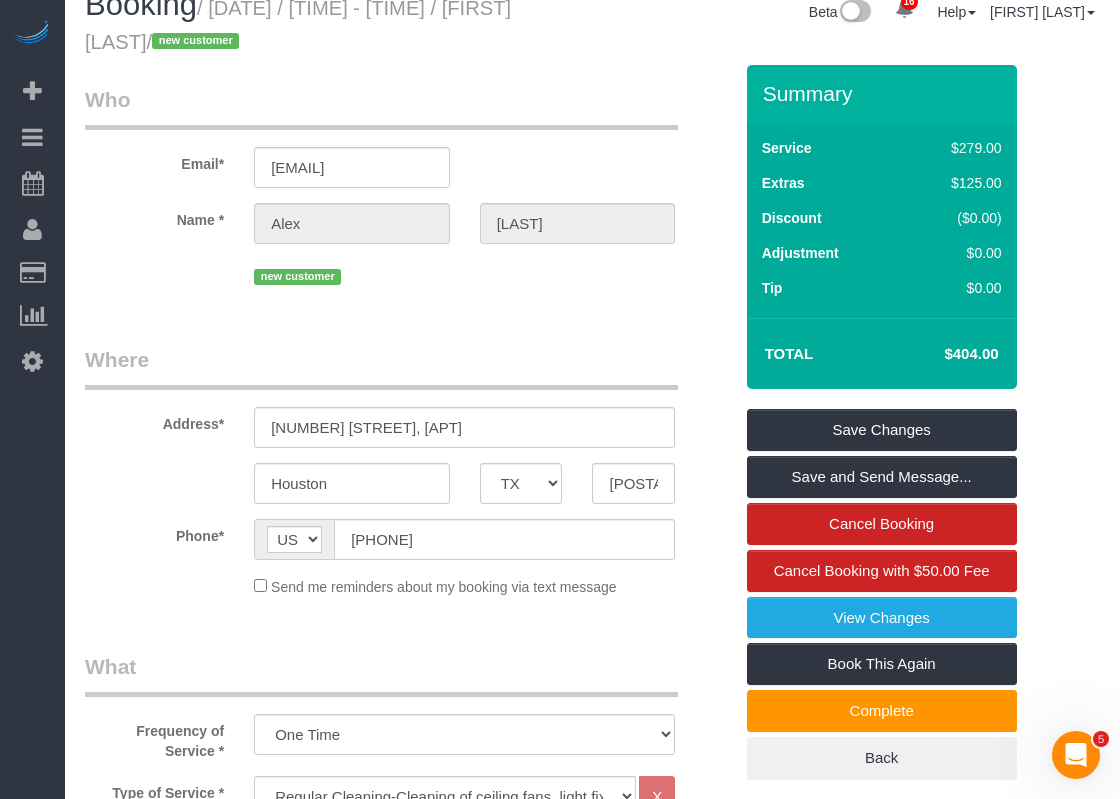 scroll, scrollTop: 0, scrollLeft: 0, axis: both 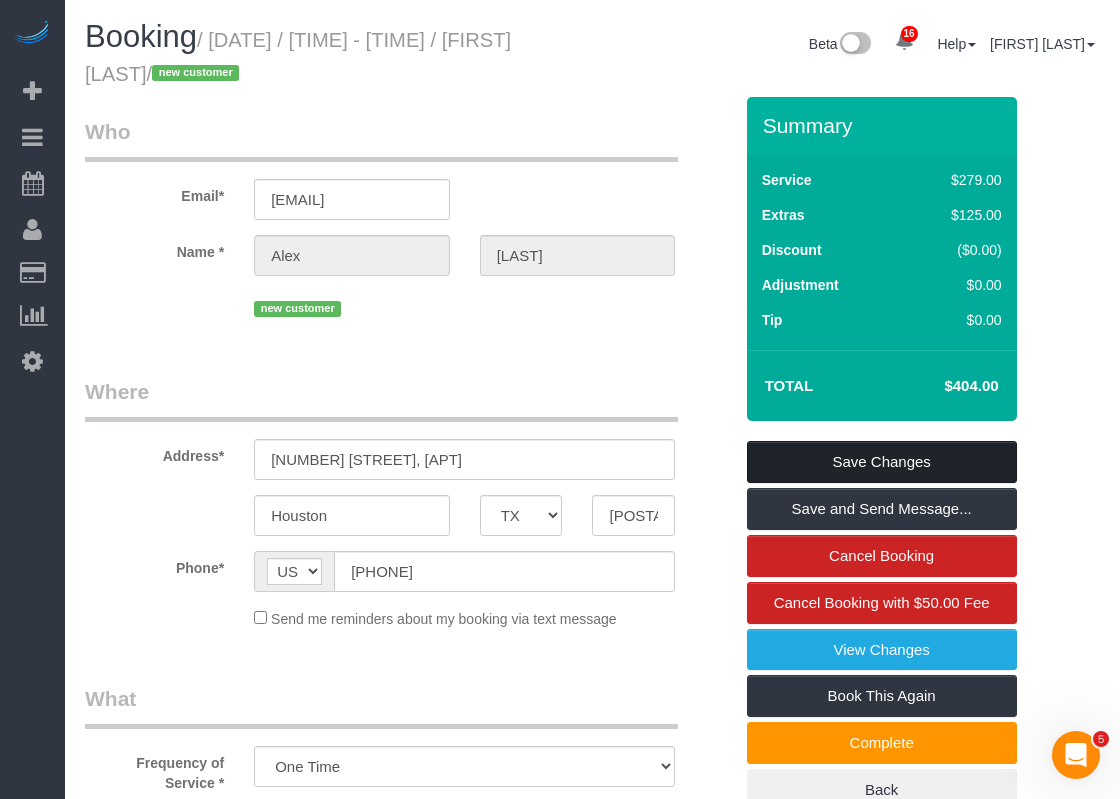 click on "Save Changes" at bounding box center (882, 462) 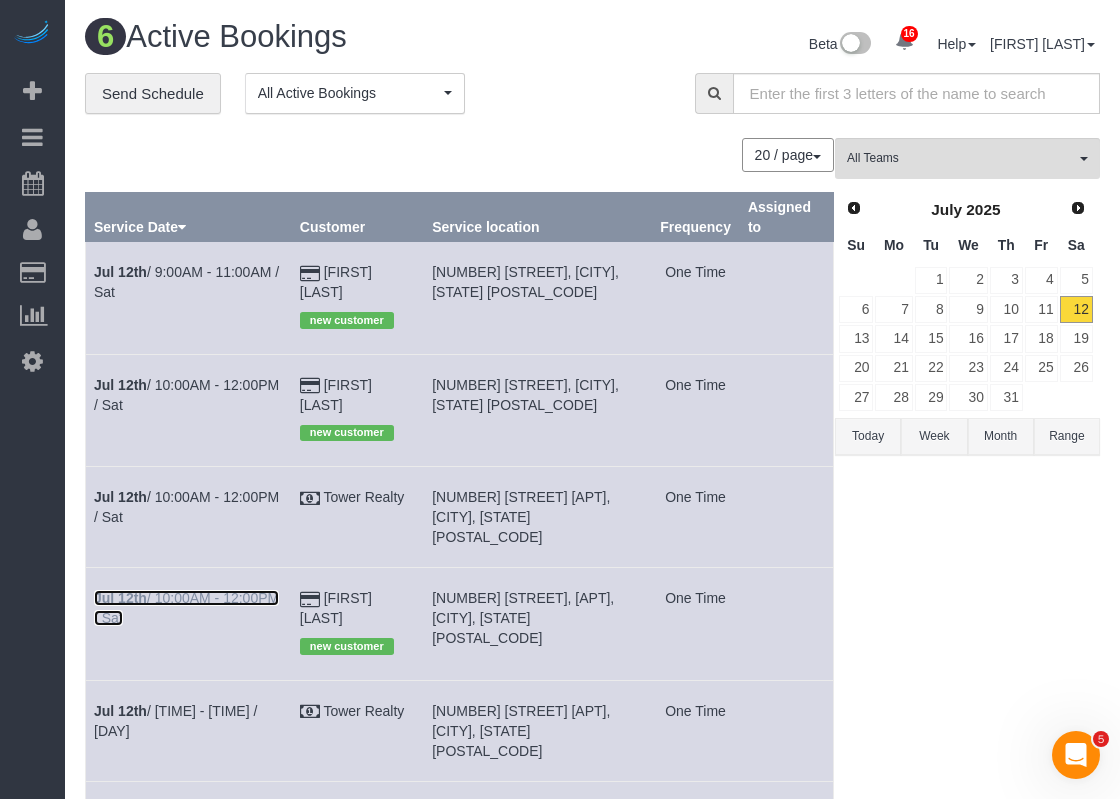 click on "[DATE] / [TIME] - [TIME] / [DAY]" at bounding box center (186, 608) 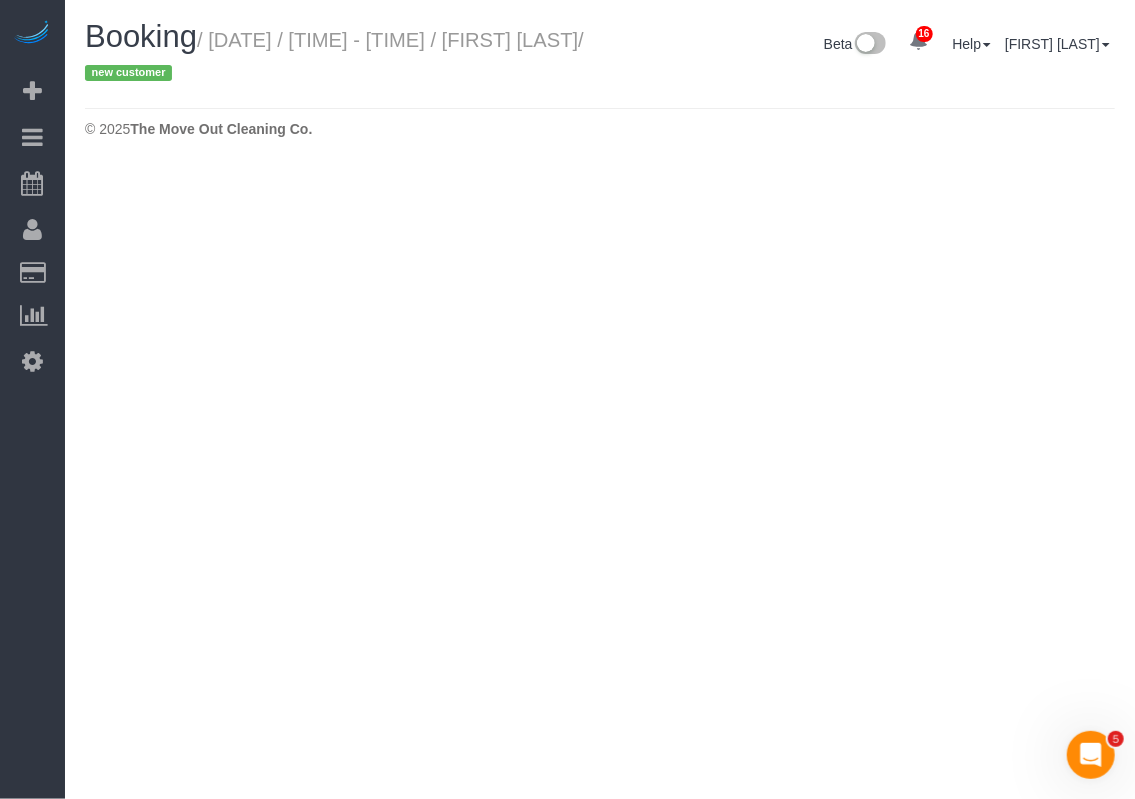 select on "TX" 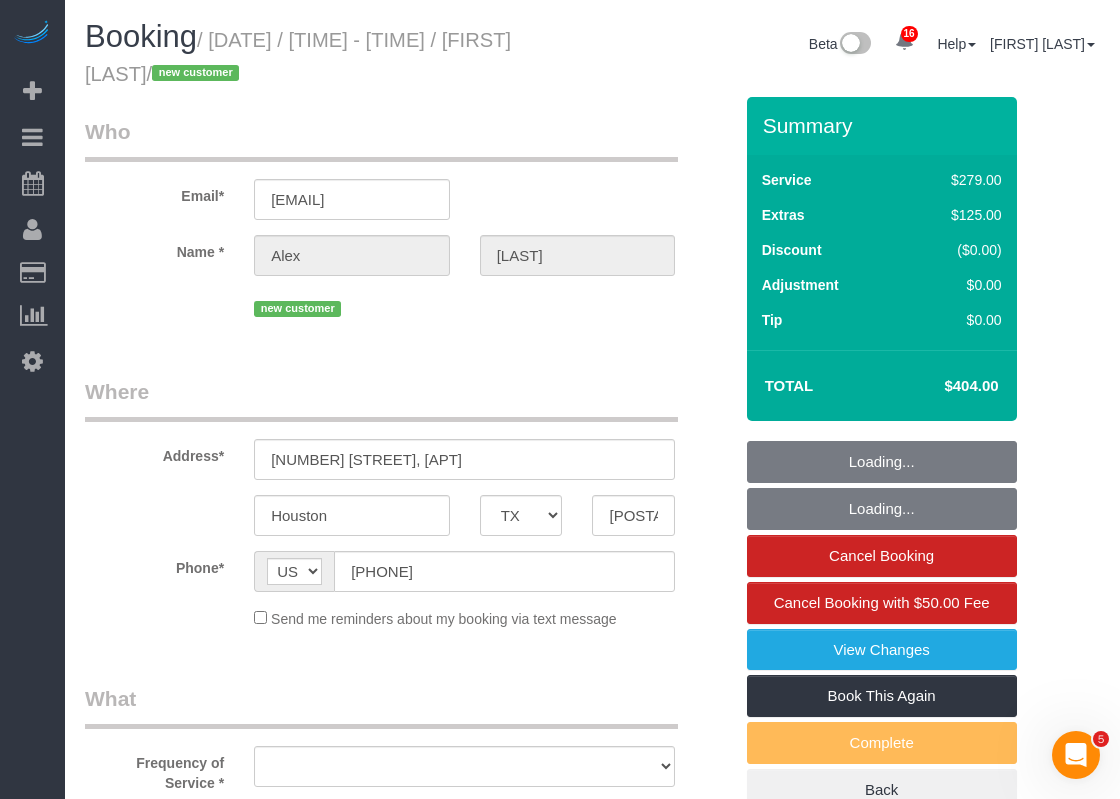select on "string:fspay-290f9eb6-f20f-4496-9040-a68c7f4e02ff" 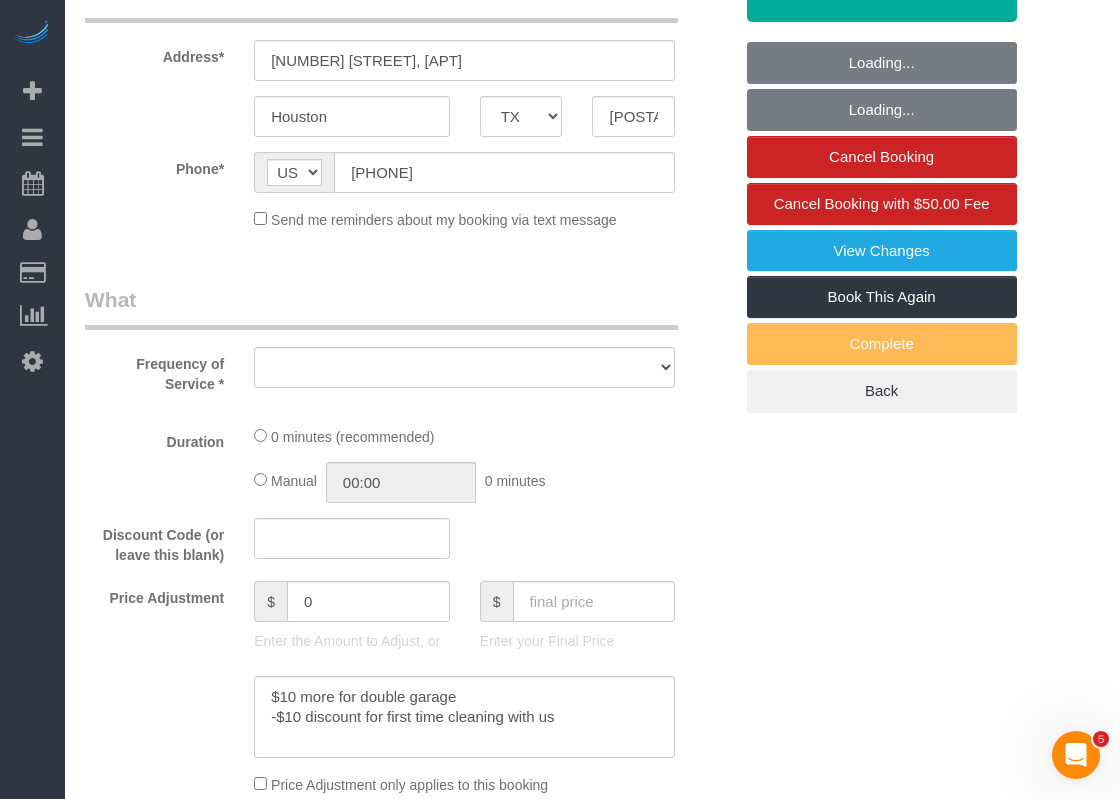 select on "object:5889" 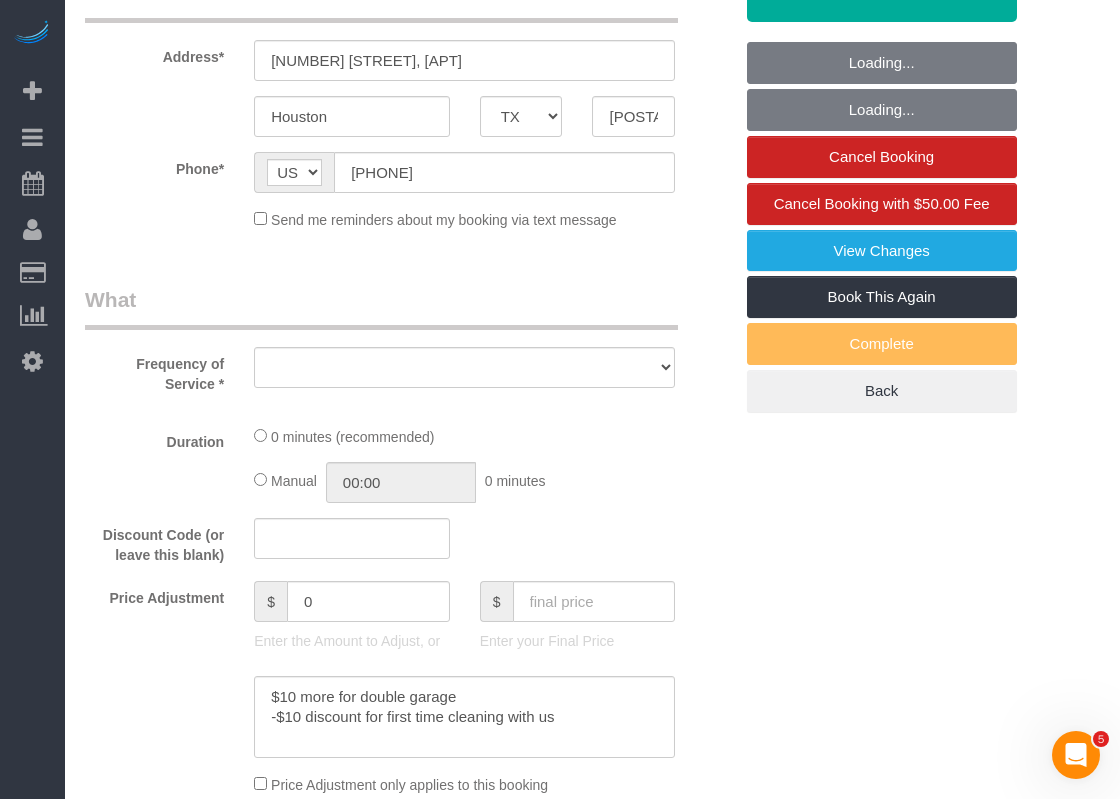 select on "3" 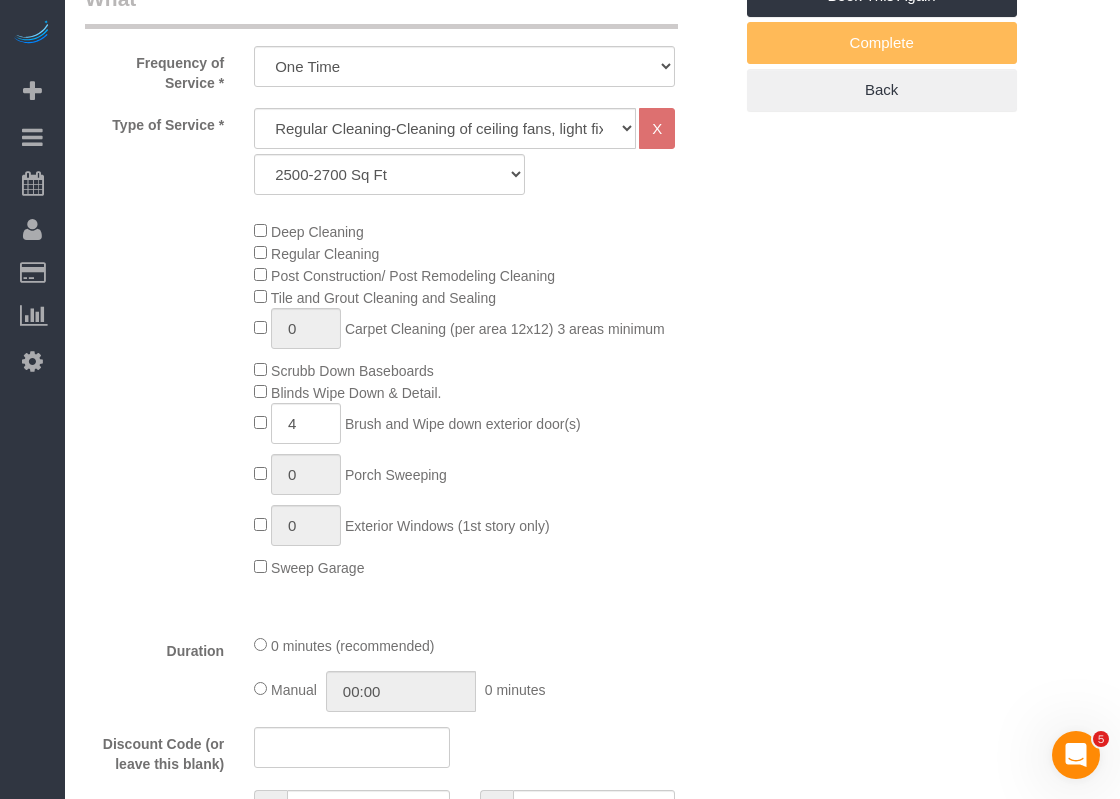 select on "object:5906" 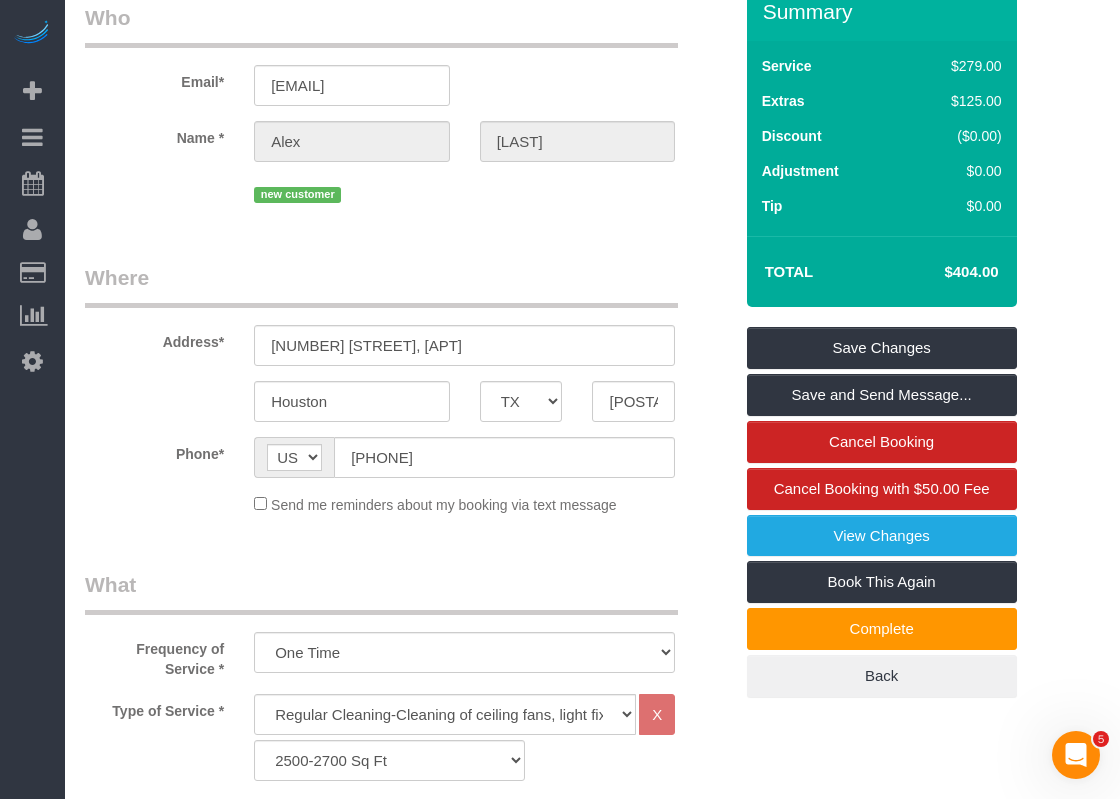 scroll, scrollTop: 100, scrollLeft: 0, axis: vertical 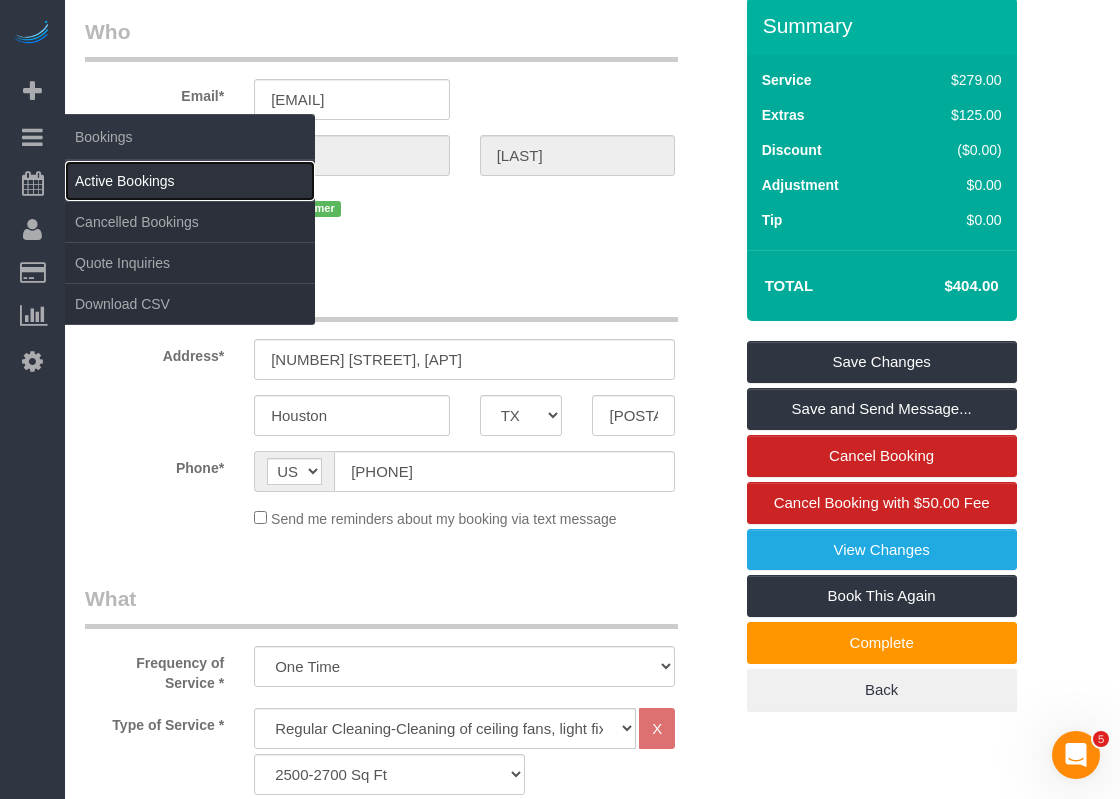 click on "Active Bookings" at bounding box center [190, 181] 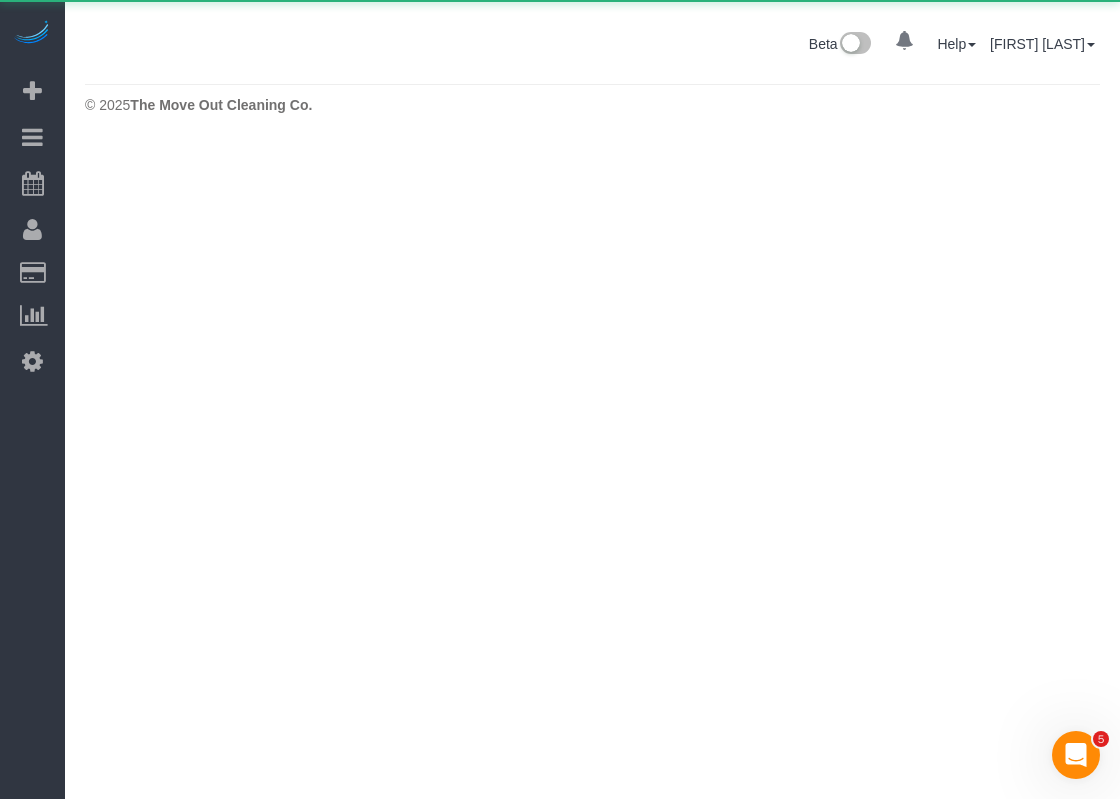 scroll, scrollTop: 0, scrollLeft: 0, axis: both 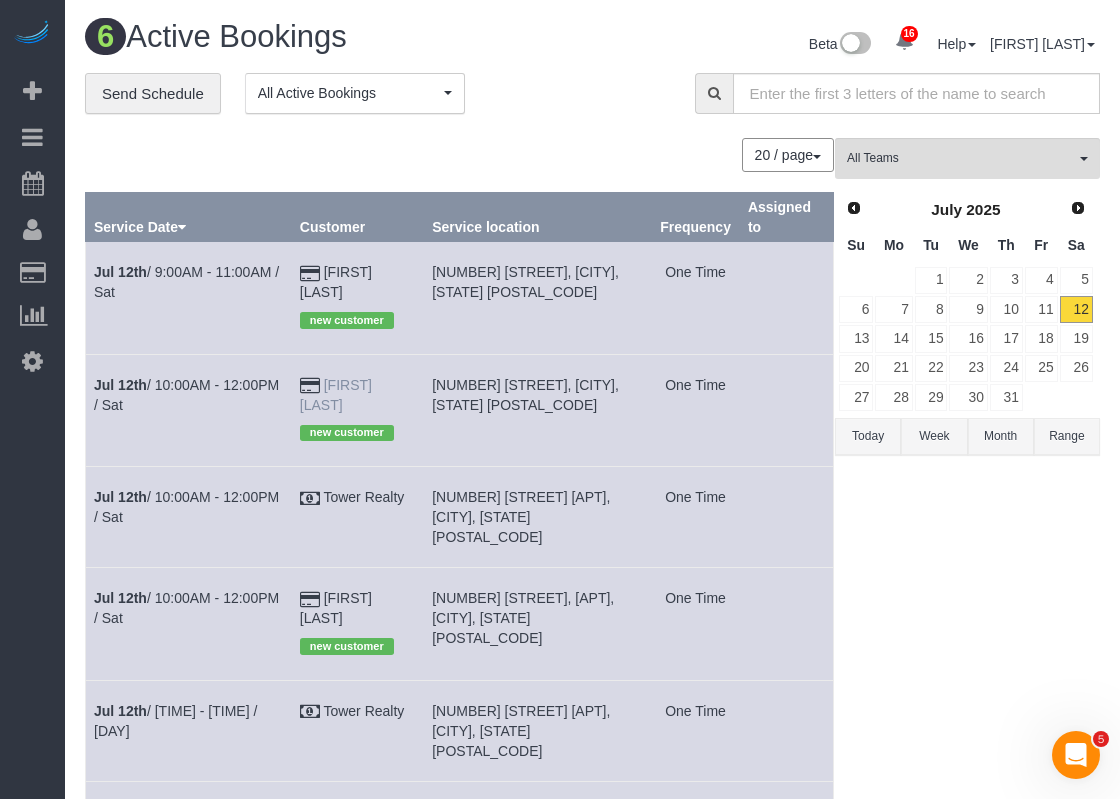 drag, startPoint x: 410, startPoint y: 383, endPoint x: 331, endPoint y: 381, distance: 79.025314 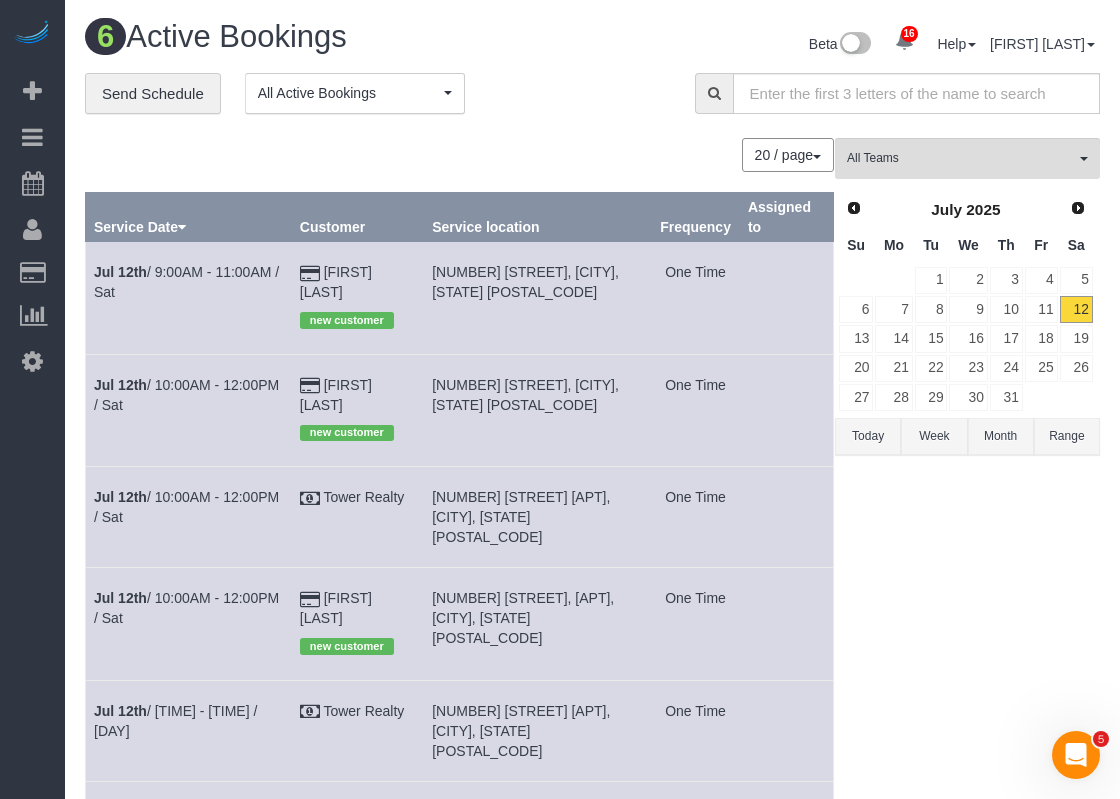 copy on "[FIRST] [LAST]" 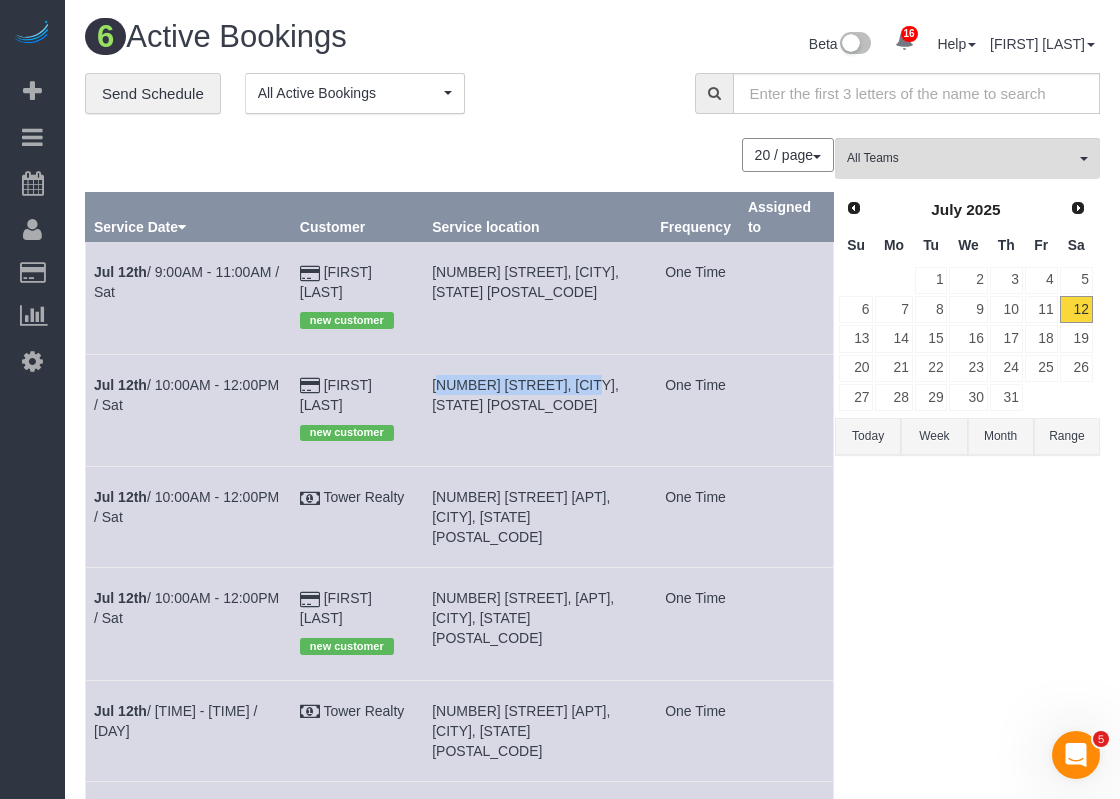 drag, startPoint x: 468, startPoint y: 383, endPoint x: 594, endPoint y: 385, distance: 126.01587 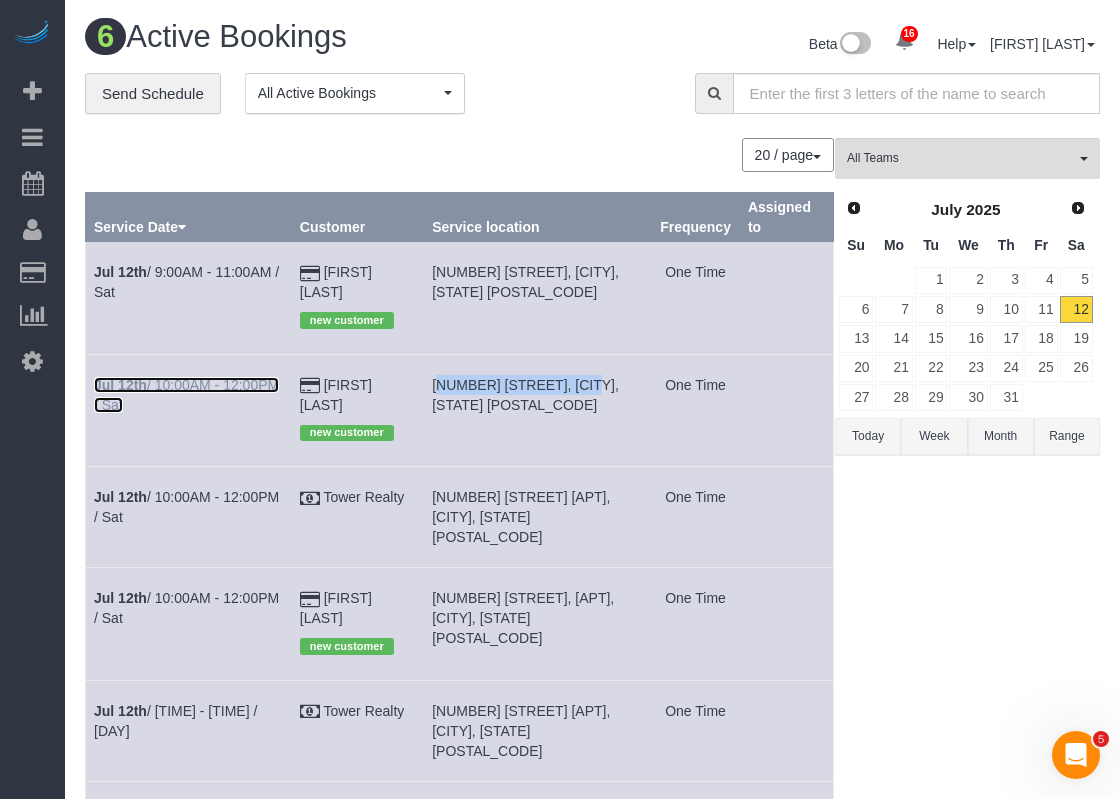 click on "Jul 12th" at bounding box center (120, 385) 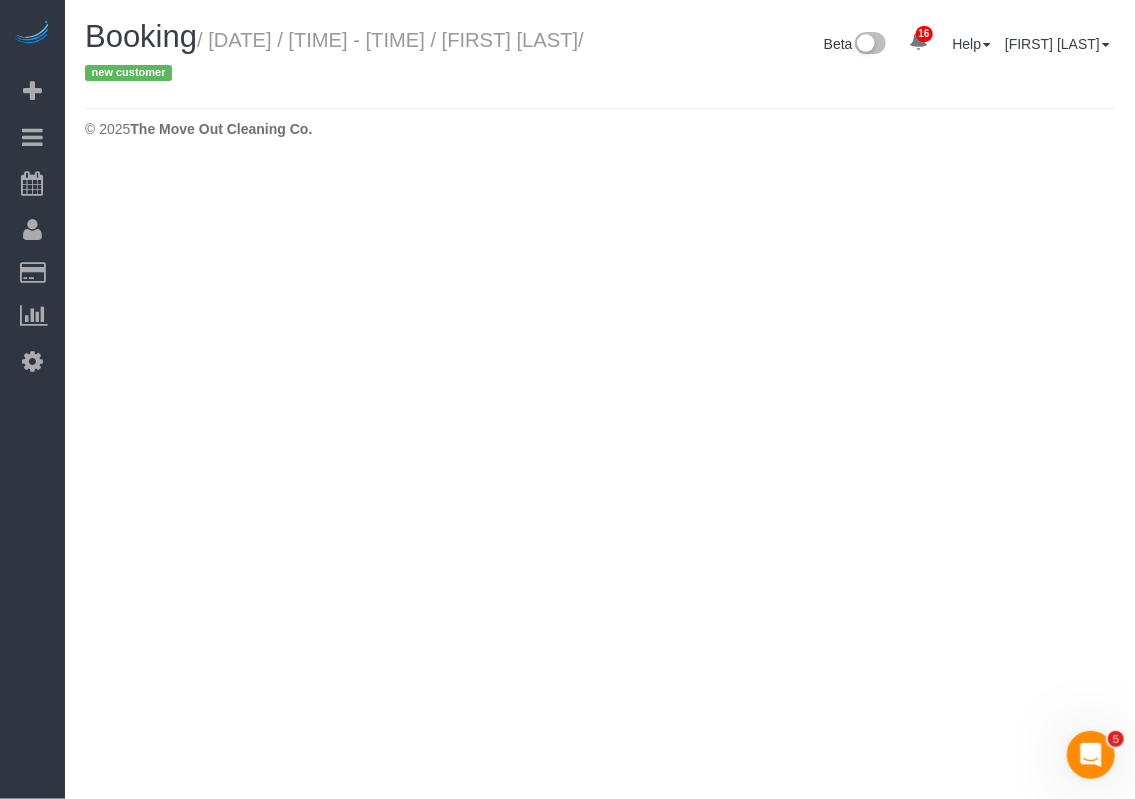 select on "TX" 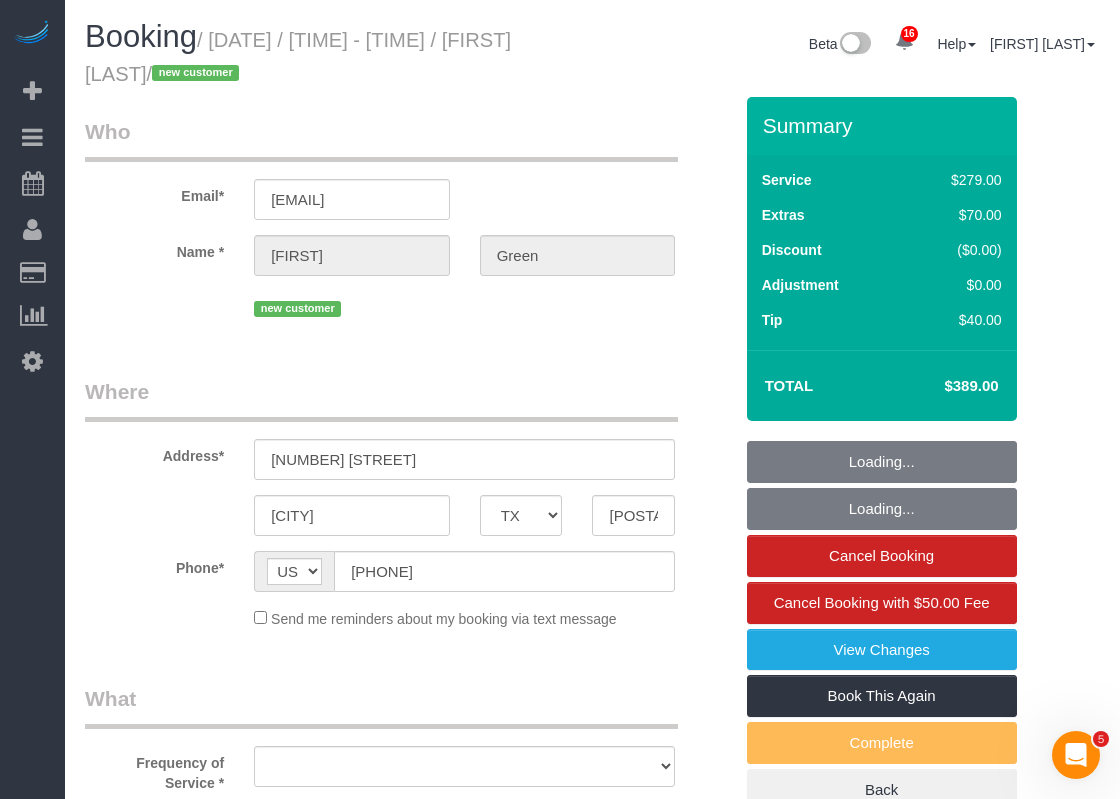 select on "string:fspay-f8b5ee70-2a6b-4965-82df-d928bea4f99a" 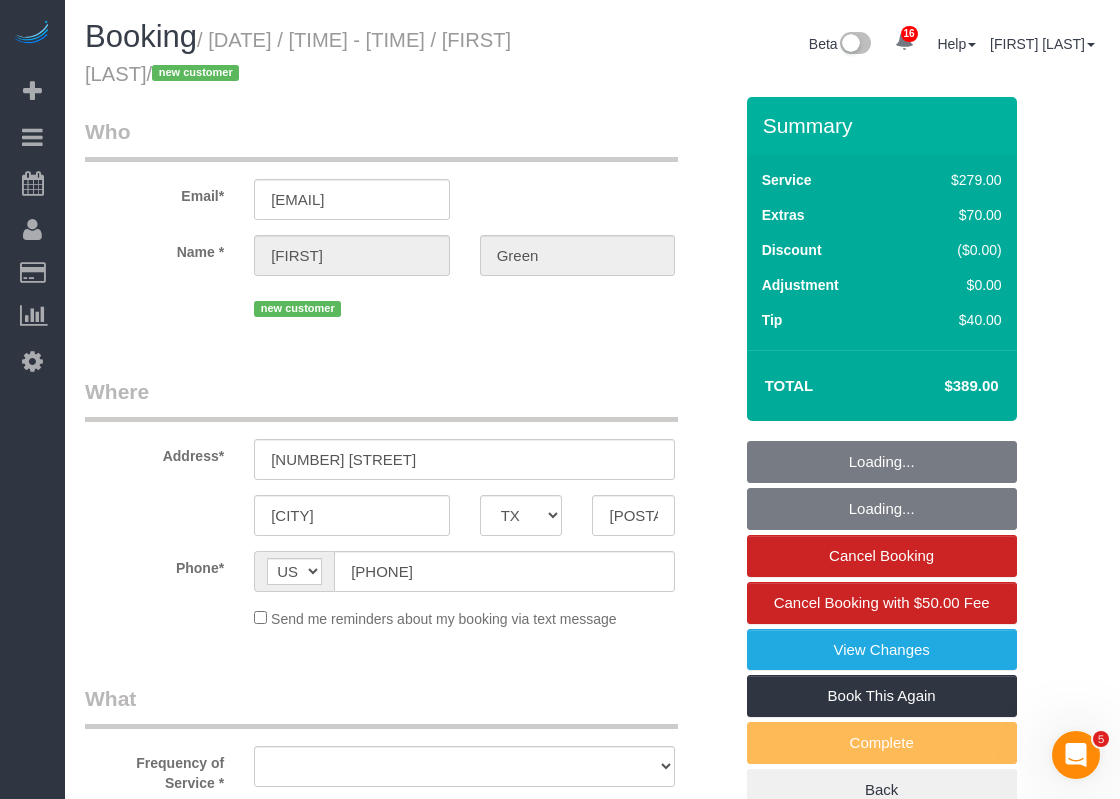 select on "spot152" 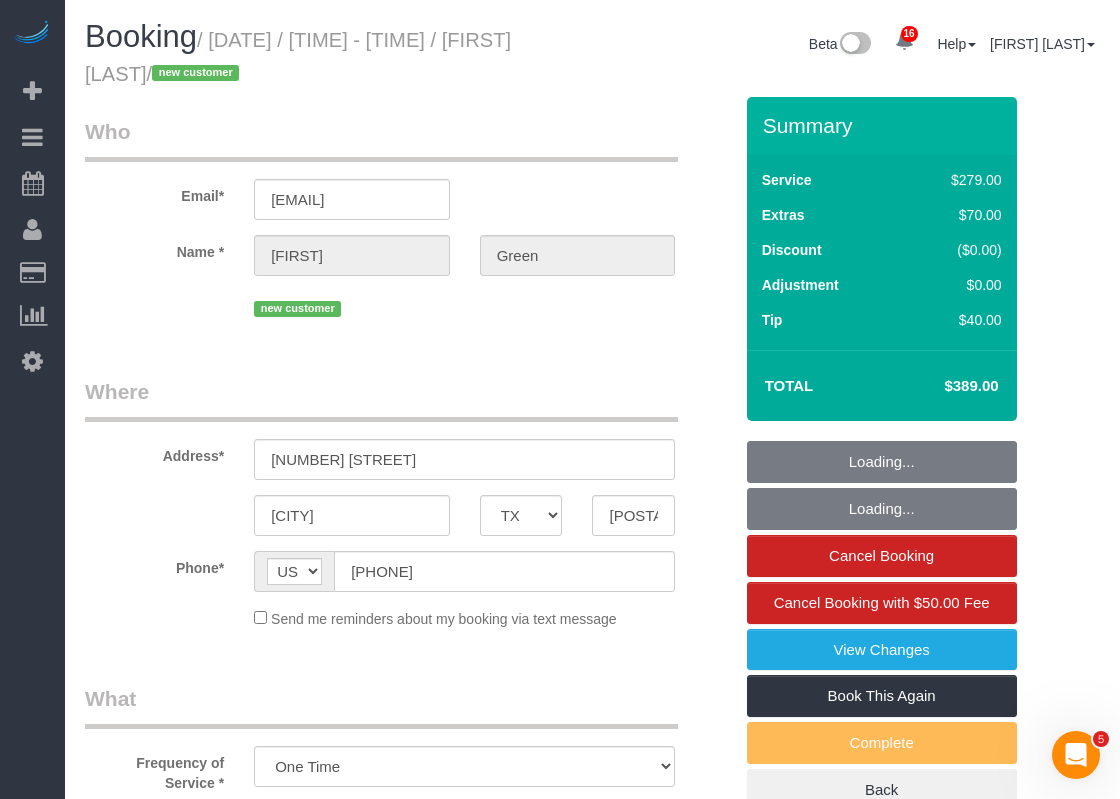 select on "3" 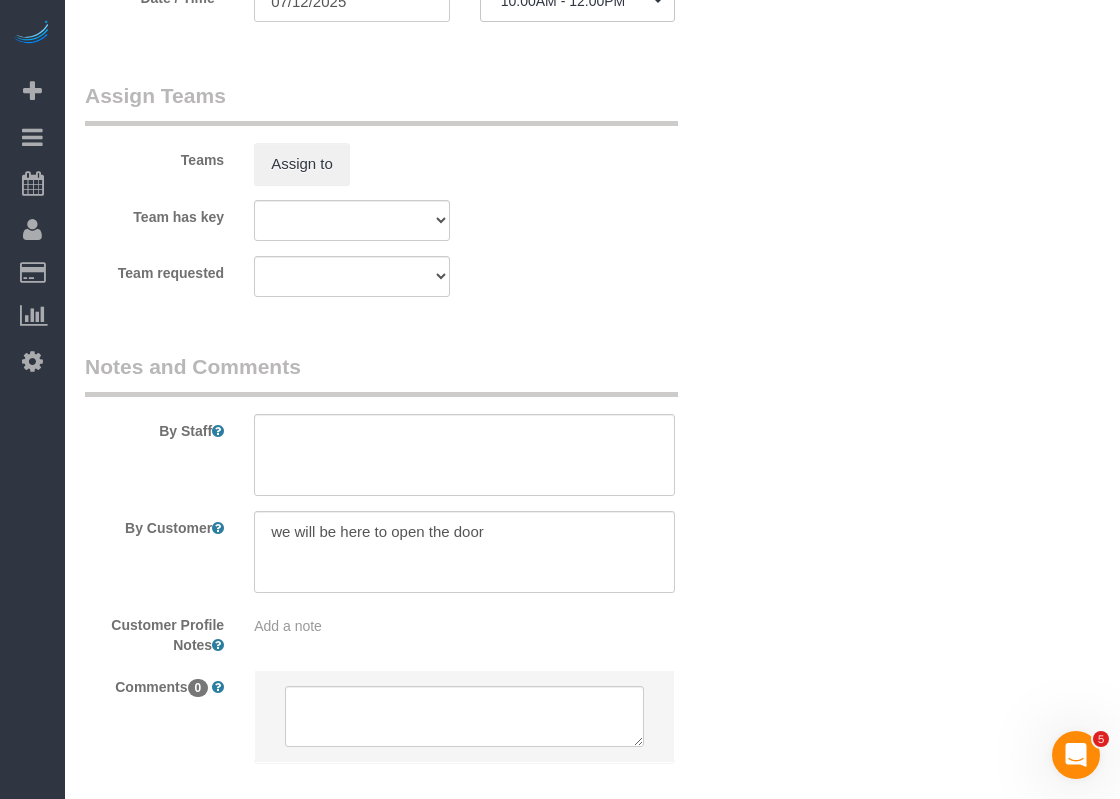 scroll, scrollTop: 2100, scrollLeft: 0, axis: vertical 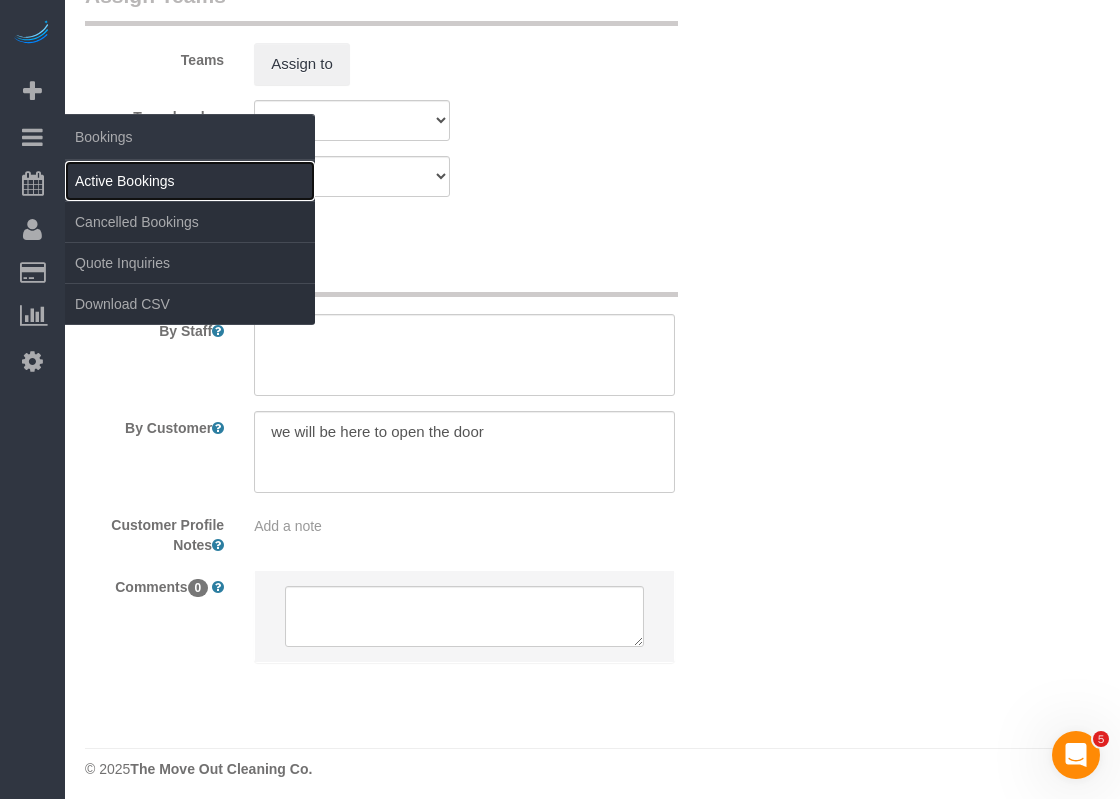 click on "Active Bookings" at bounding box center [190, 181] 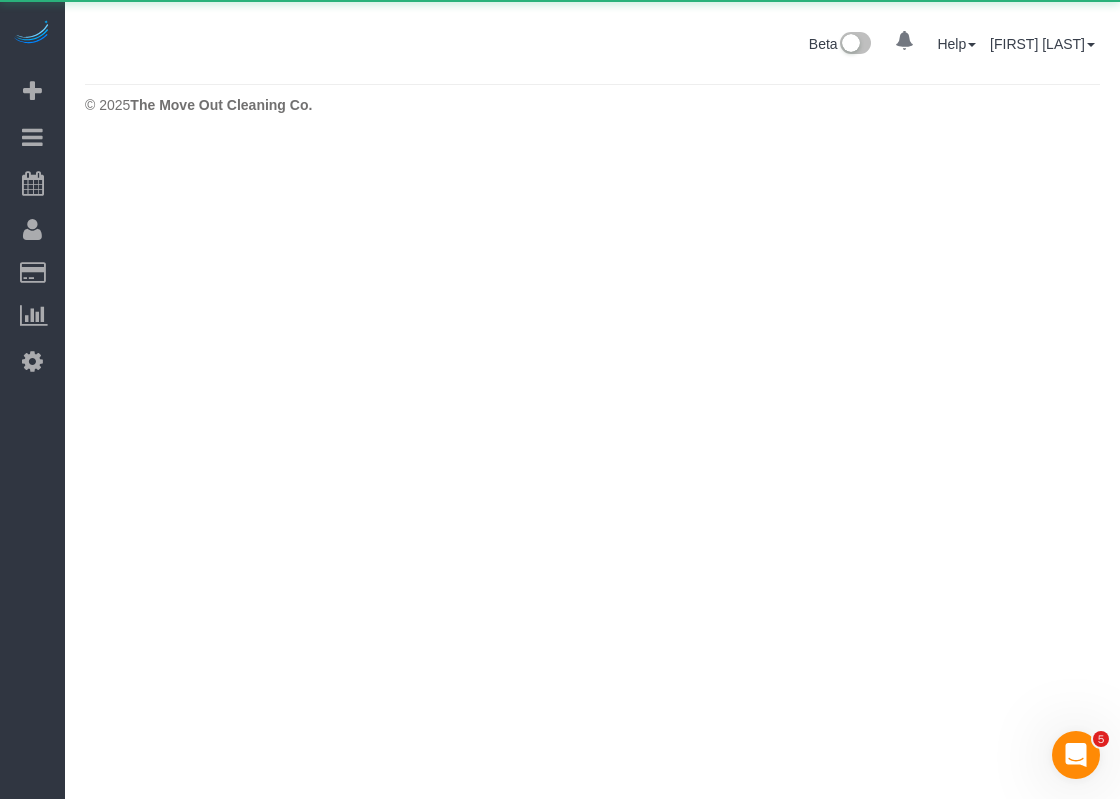 scroll, scrollTop: 0, scrollLeft: 0, axis: both 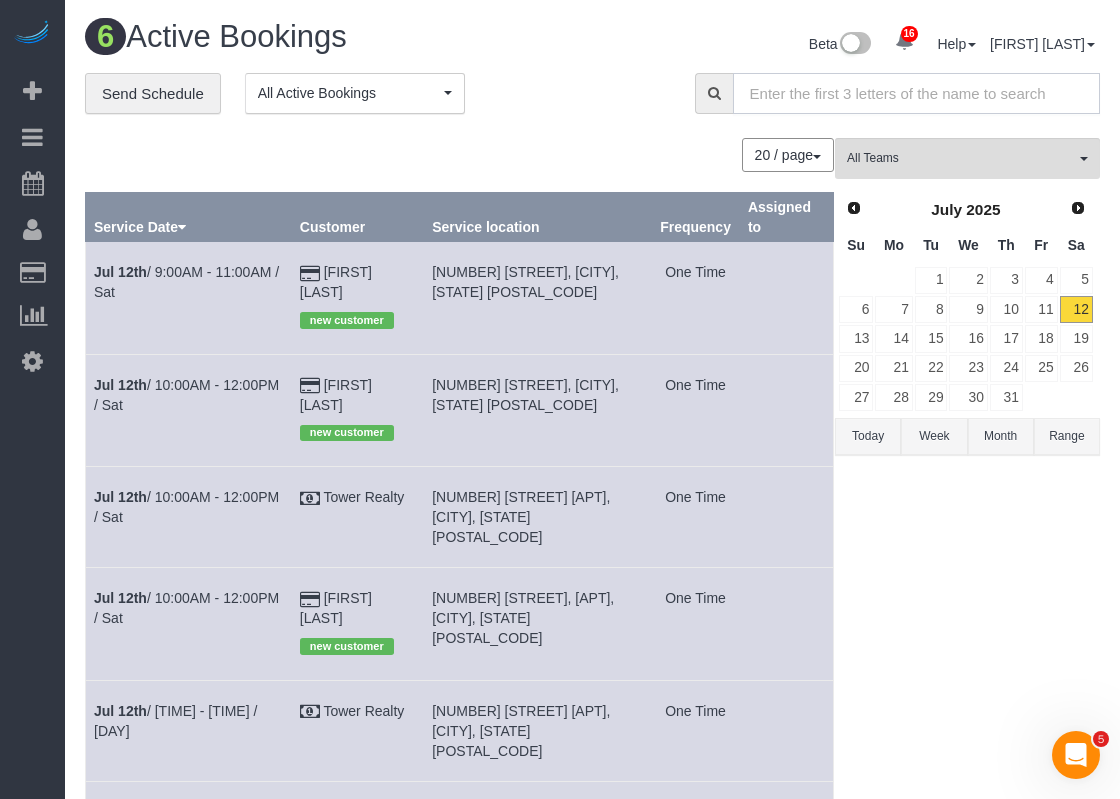 click at bounding box center (916, 93) 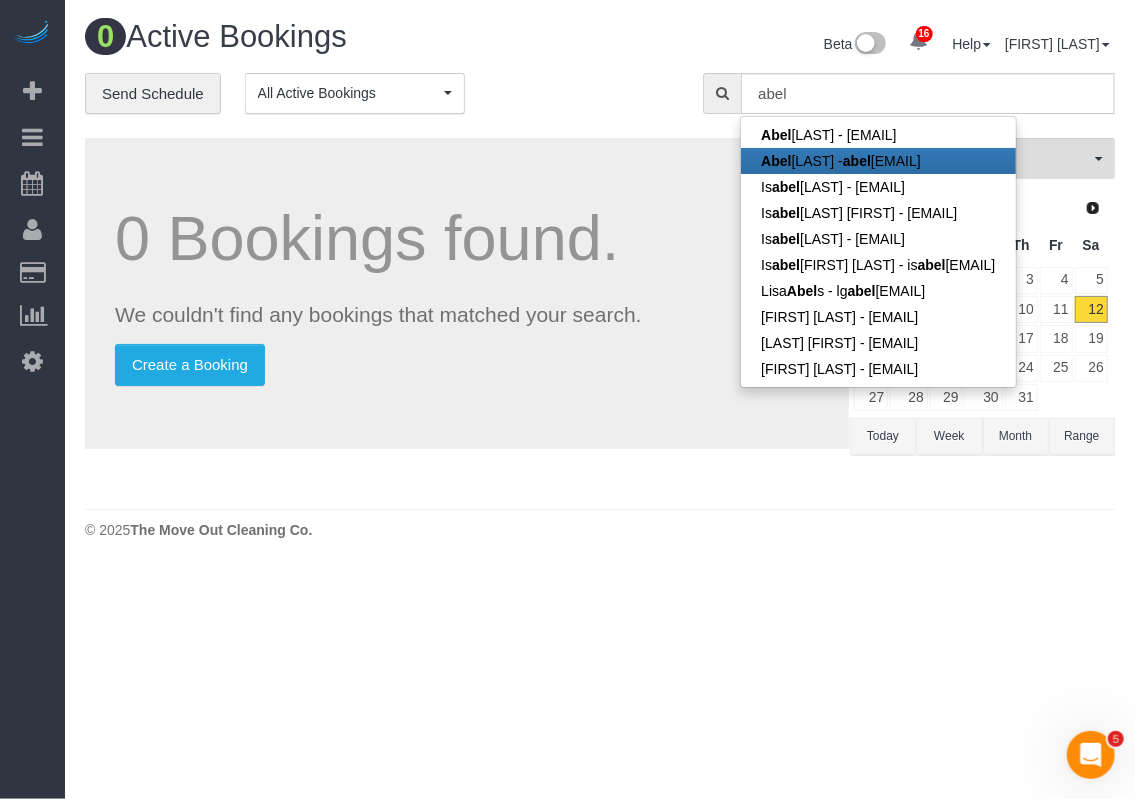 click on "[FIRST] [LAST] - [EMAIL]" at bounding box center [878, 161] 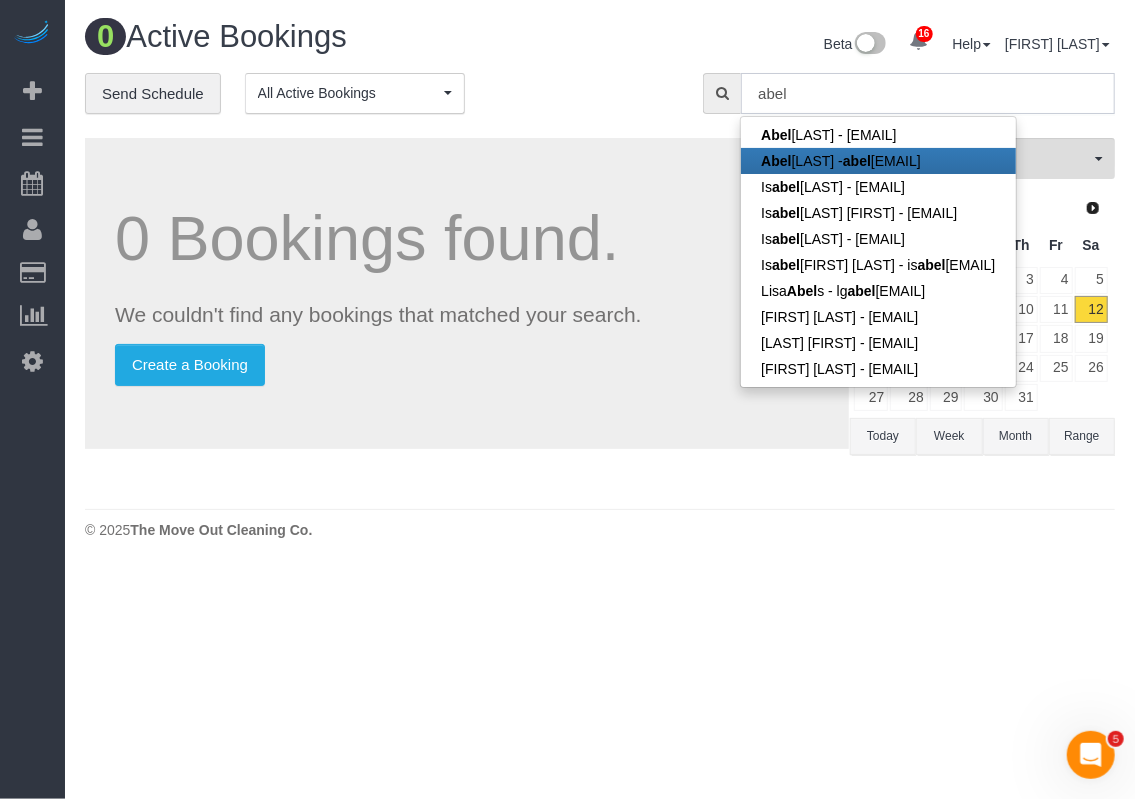 type on "[EMAIL]" 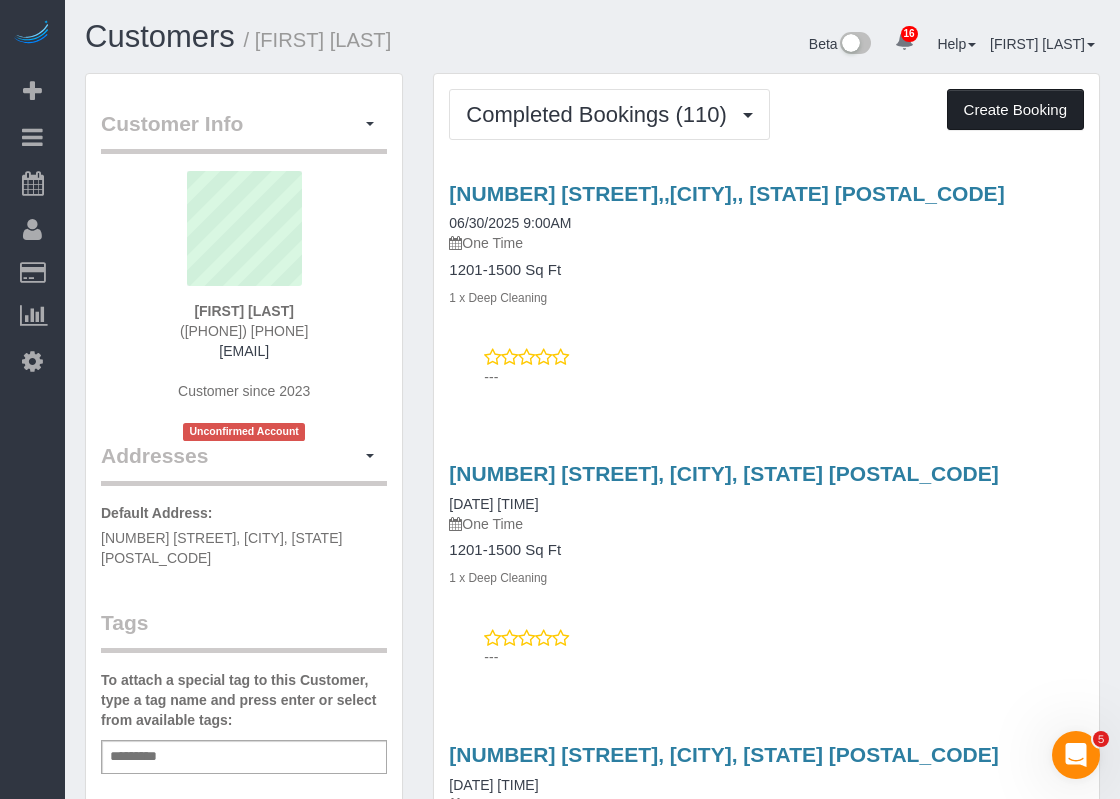 click on "Create Booking" at bounding box center (1015, 110) 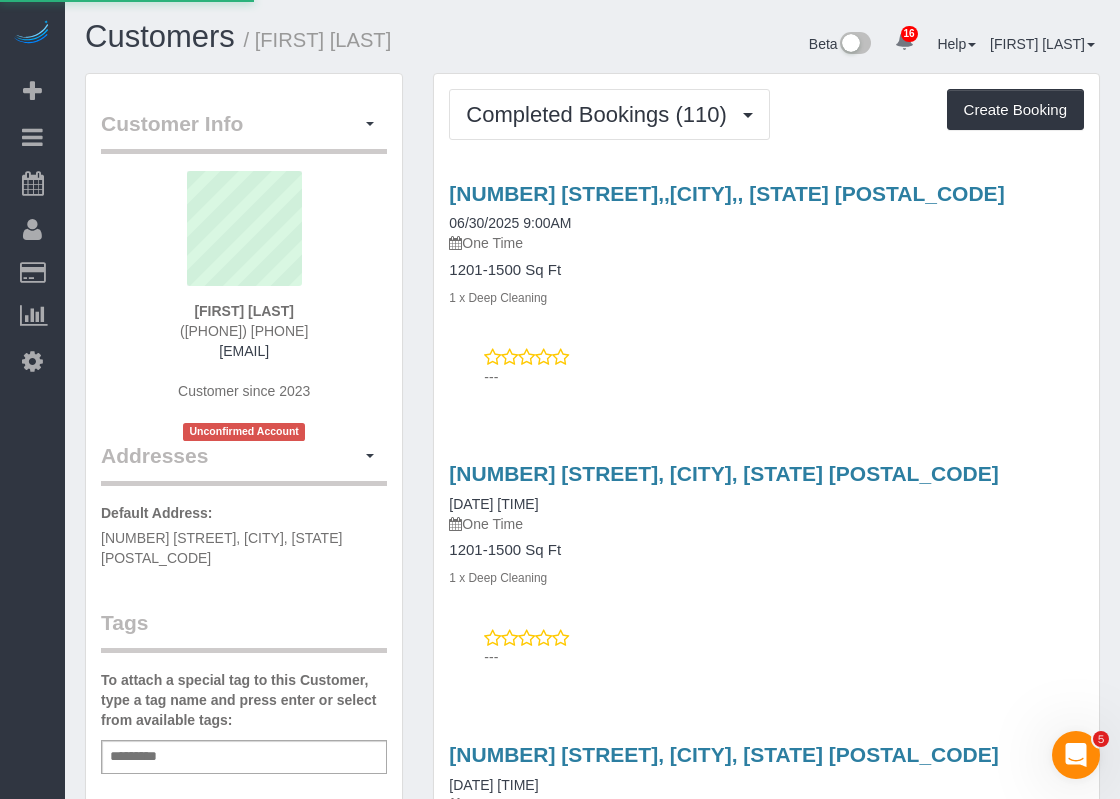 select on "TX" 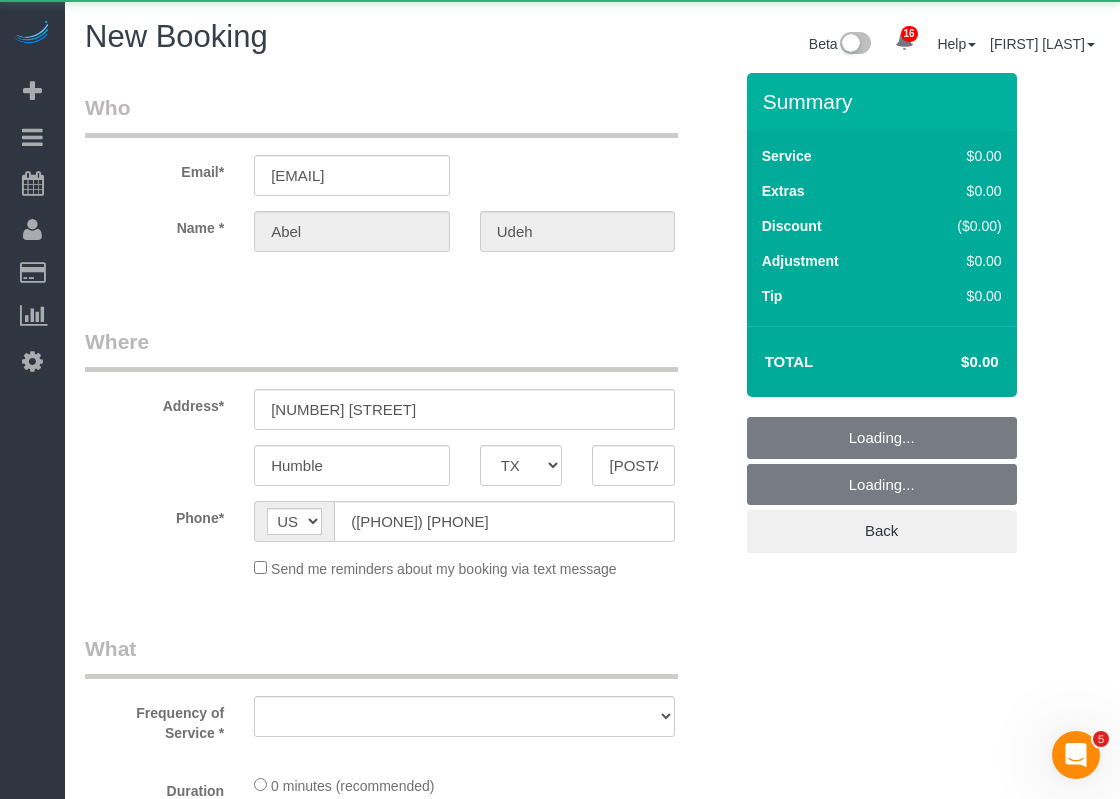 select on "string:fspay-5f9d37c2-99f9-42c9-a91e-ba06f310703a" 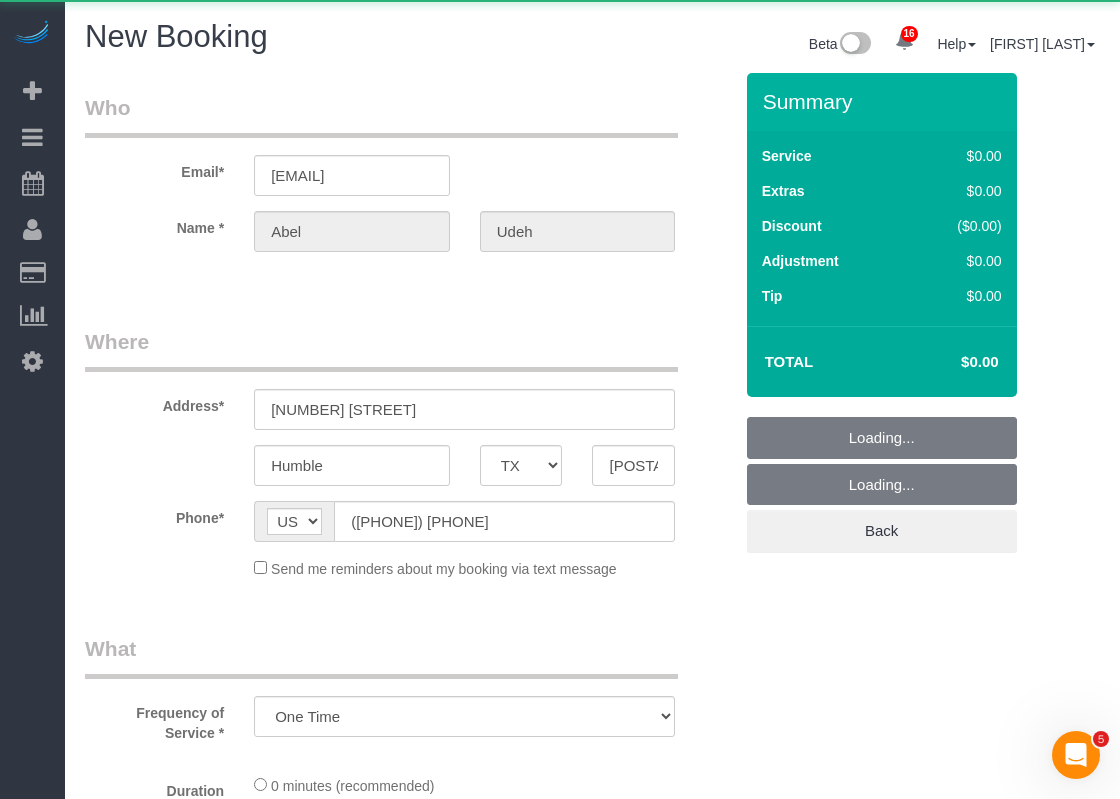 select on "3" 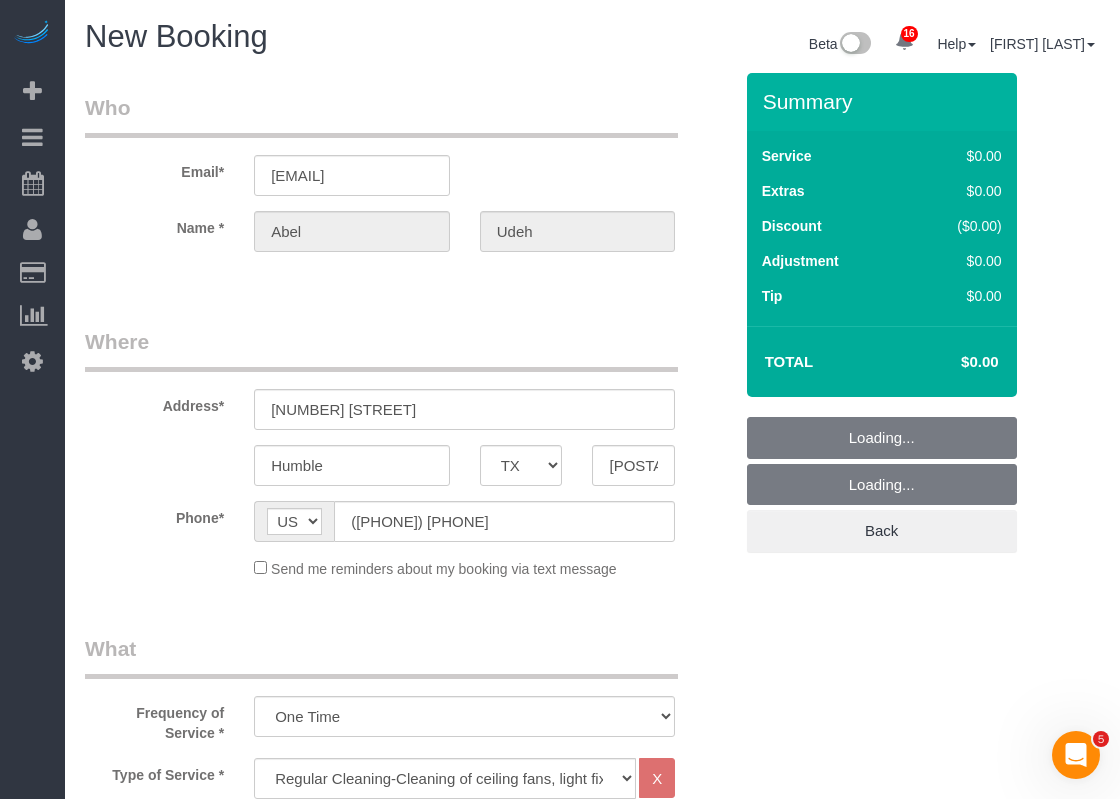 select on "object:8392" 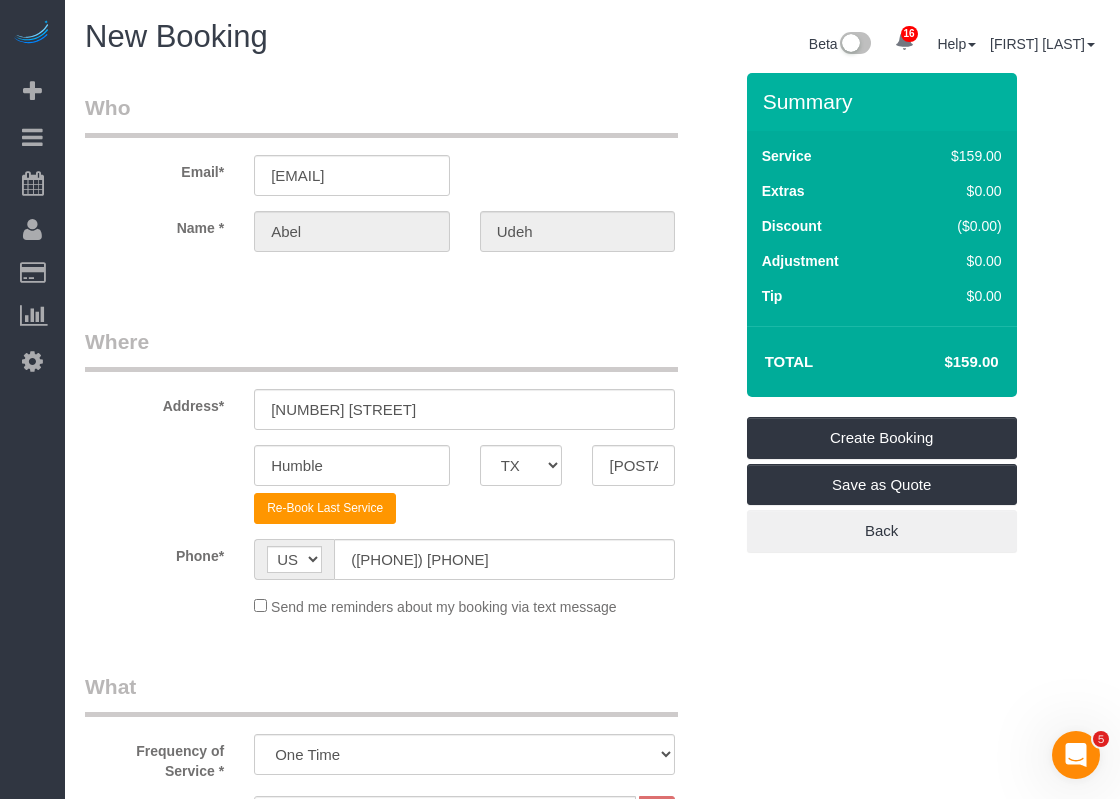 click on "Who
Email*
[EMAIL]
Name *
[FIRST]
[LAST]
Where
Address*
[NUMBER] [STREET]
[CITY]
AK
AL
AR
AZ
CA
CO
CT
DC
DE
FL
GA
HI
IA
ID
IL
IN
KS
KY
LA
MA
MD
ME
MI
MN
MO
MS
MT
NC
ND
NE
NH" at bounding box center [408, 1374] 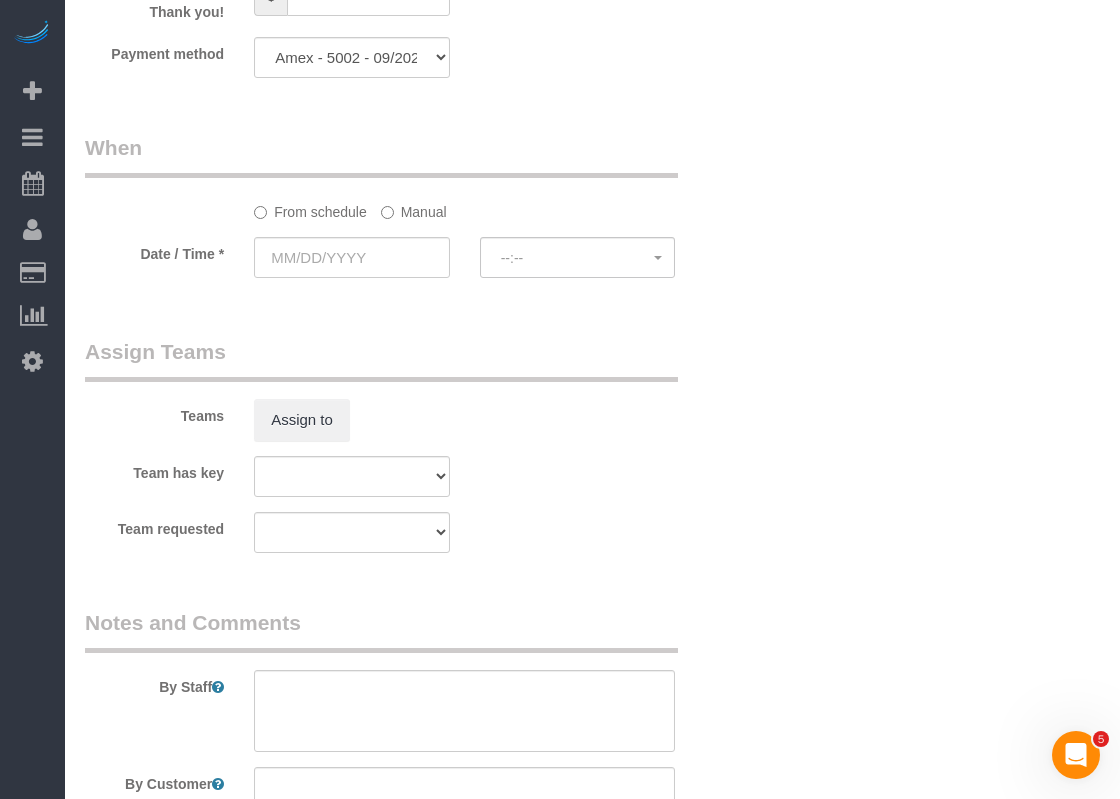 scroll, scrollTop: 1943, scrollLeft: 0, axis: vertical 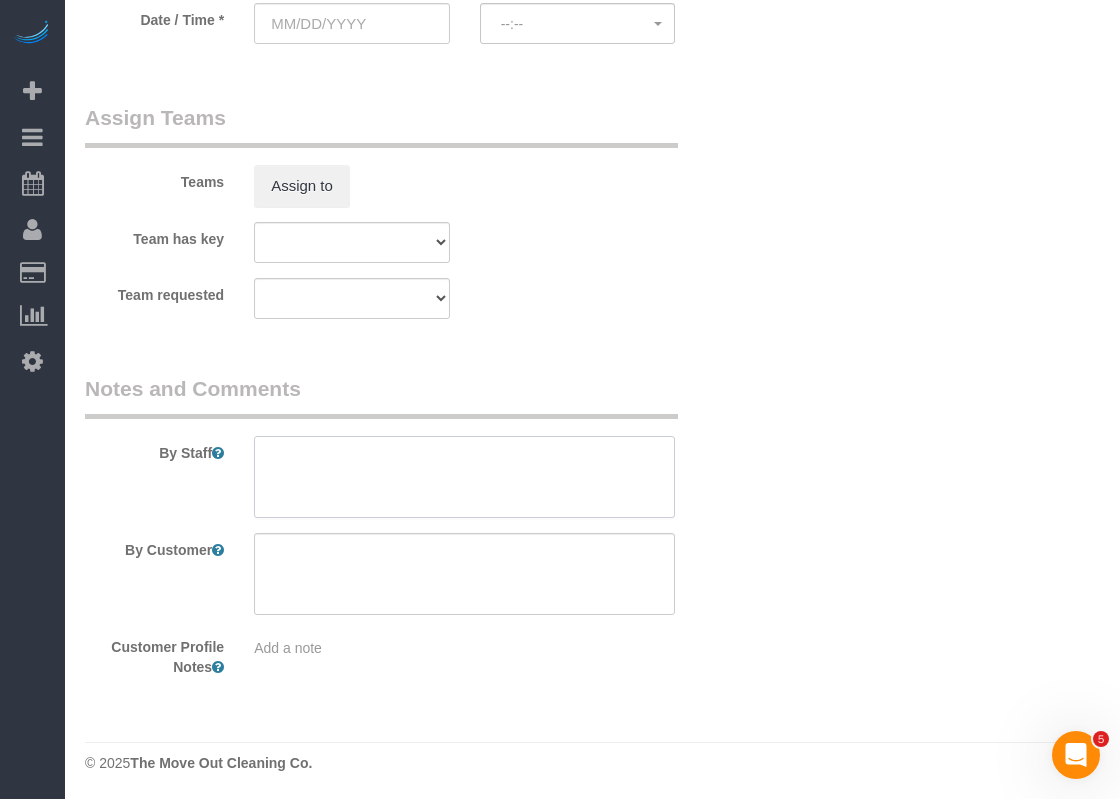 click at bounding box center (464, 477) 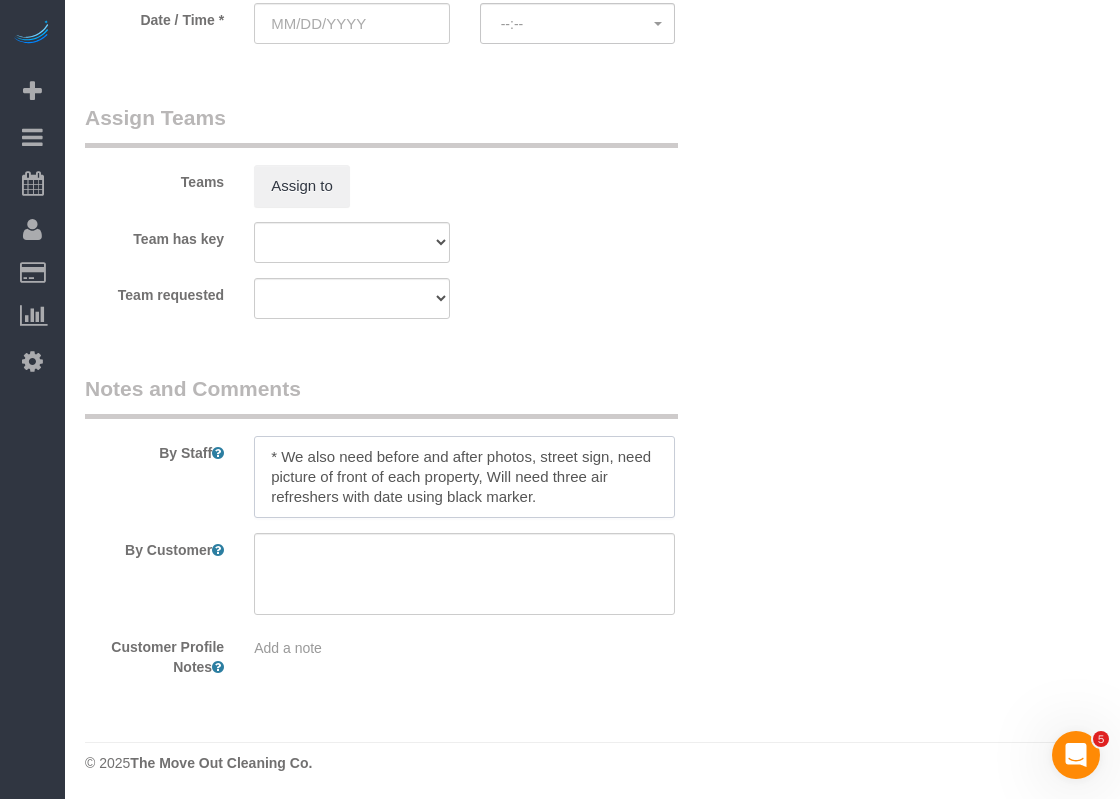 type on "* We also need before and after photos, street sign, need picture of front of each property, Will need three air refreshers with date using black marker." 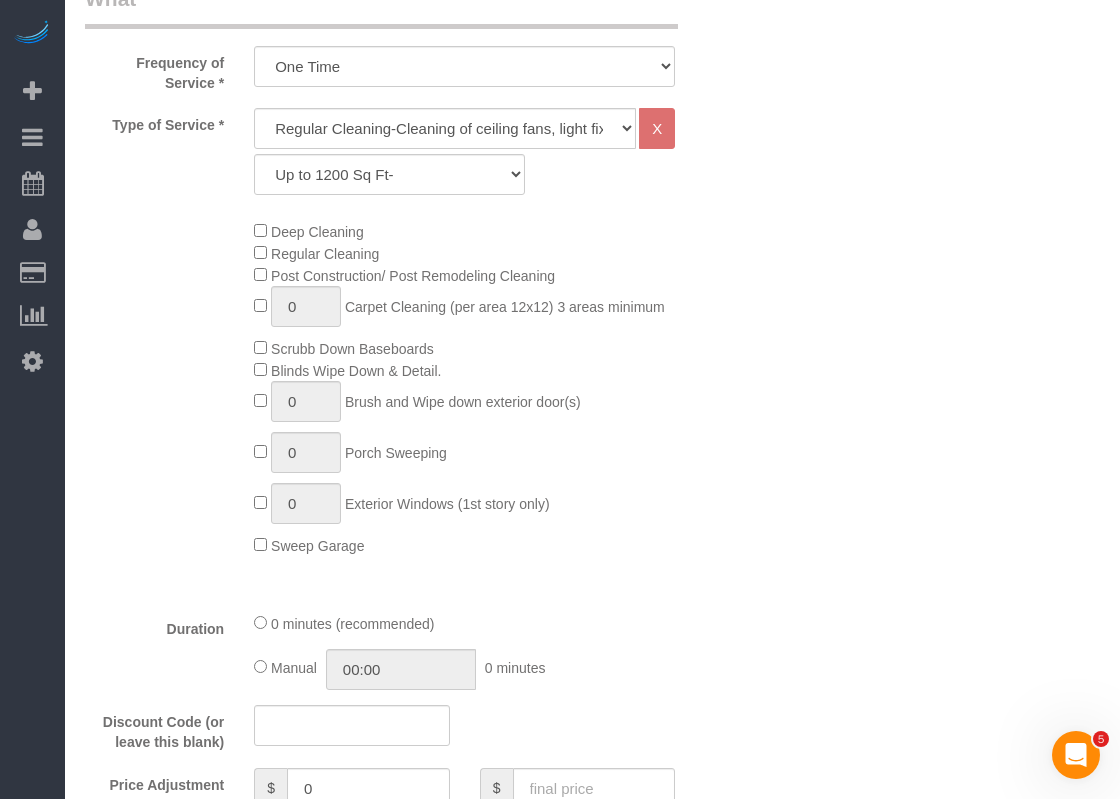 scroll, scrollTop: 643, scrollLeft: 0, axis: vertical 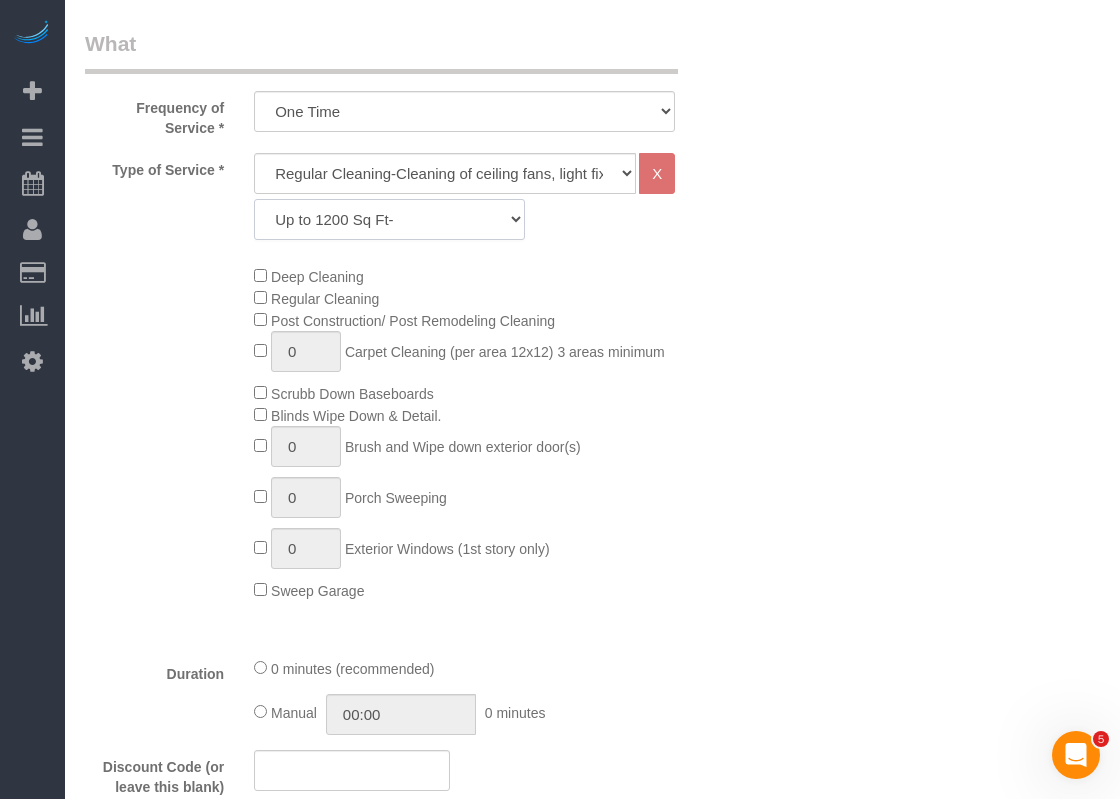 click on "Up to 1200 Sq Ft- 1201-1500 Sq Ft 1501-1800 Sq Ft 1801-2000 Sq Ft 2001-2300 Sq Ft 2301-2500 Sq Ft 2500-2700 Sq Ft 2701-3000 Sq Ft 3001-3300 Sq Ft 3301-3600 Sq Ft 3601-3999 Sq Ft 4000-4300 Sq Ft 4301-4600 Sq Ft 4601-5000 Sq Ft Homes over 5000 Sq Ft **Please call/Text us" 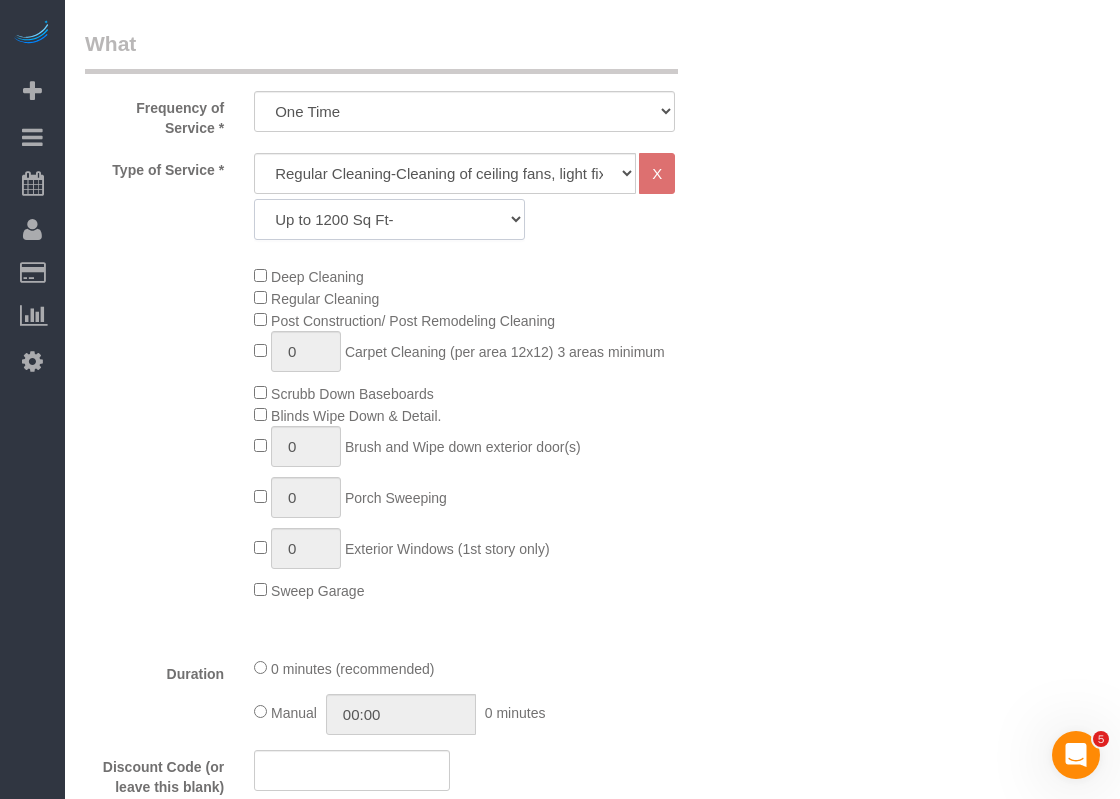 select on "63" 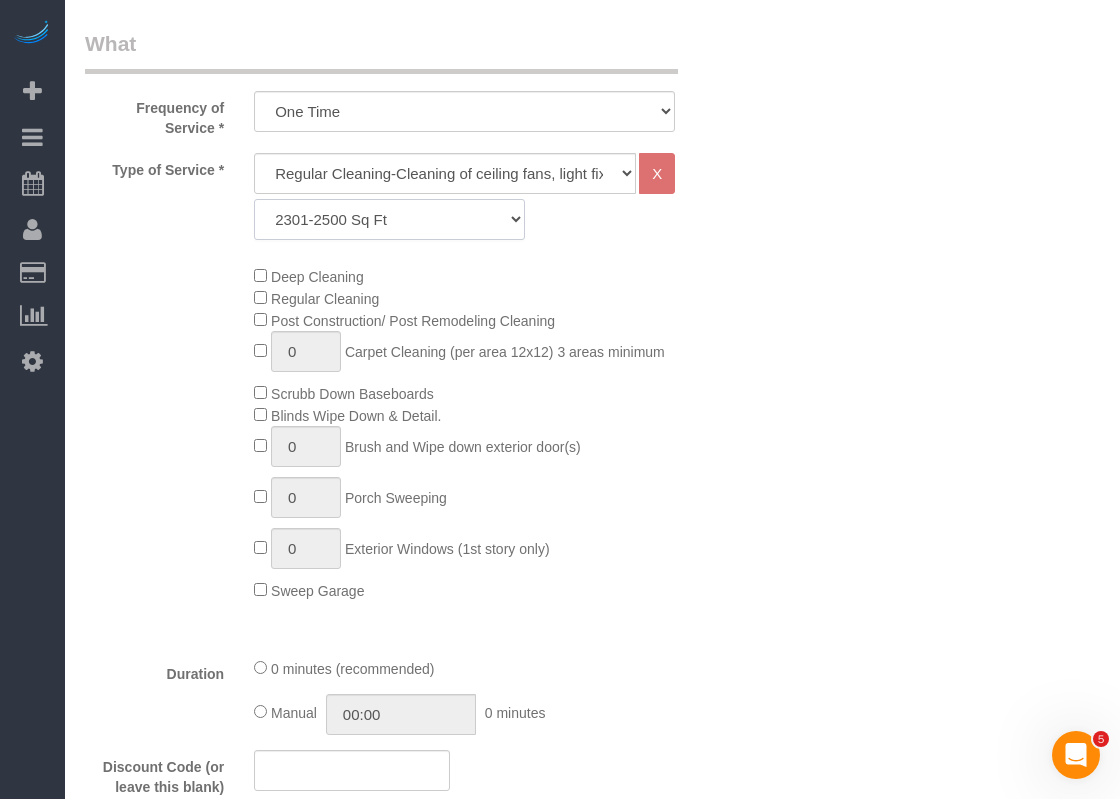 click on "Up to 1200 Sq Ft- 1201-1500 Sq Ft 1501-1800 Sq Ft 1801-2000 Sq Ft 2001-2300 Sq Ft 2301-2500 Sq Ft 2500-2700 Sq Ft 2701-3000 Sq Ft 3001-3300 Sq Ft 3301-3600 Sq Ft 3601-3999 Sq Ft 4000-4300 Sq Ft 4301-4600 Sq Ft 4601-5000 Sq Ft Homes over 5000 Sq Ft **Please call/Text us" 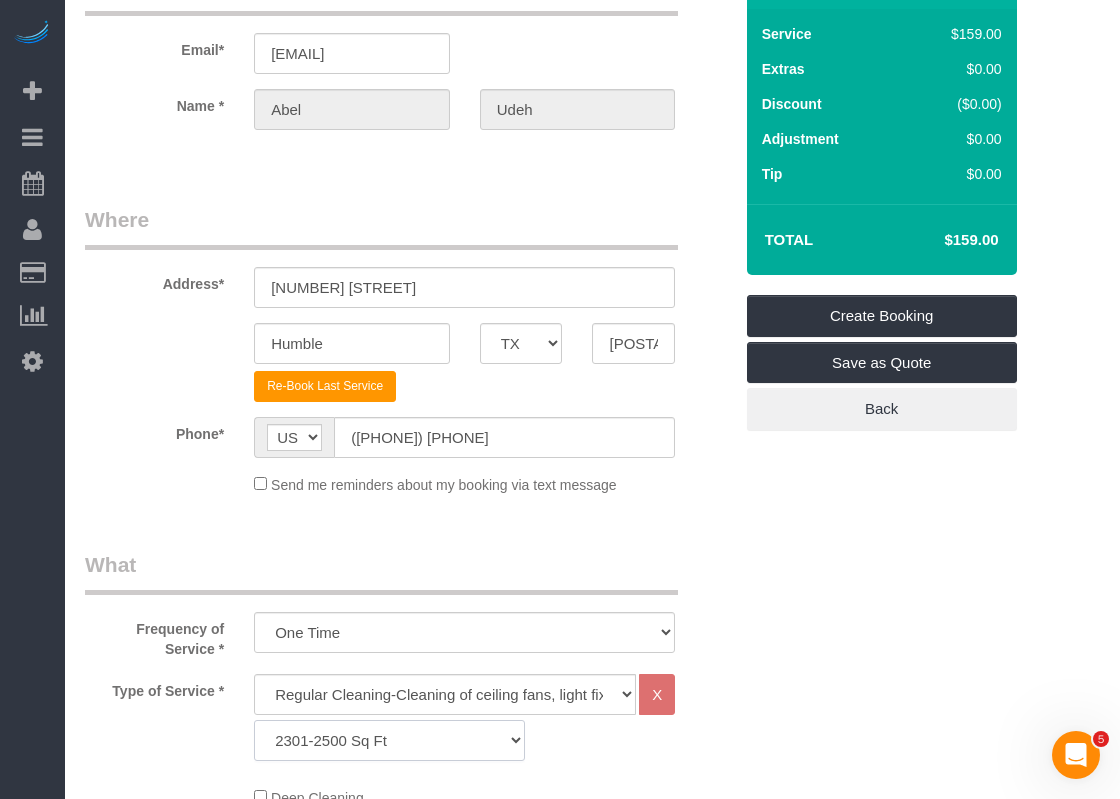 scroll, scrollTop: 0, scrollLeft: 0, axis: both 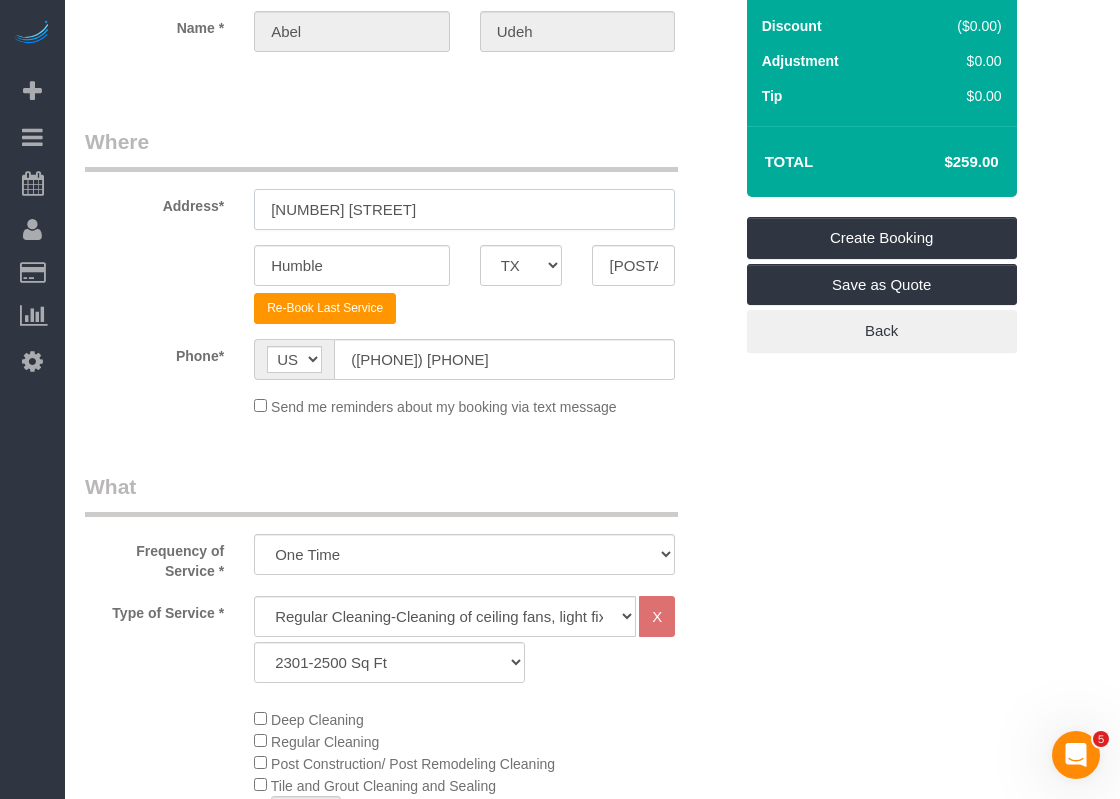 click on "[NUMBER] [STREET]" at bounding box center [464, 209] 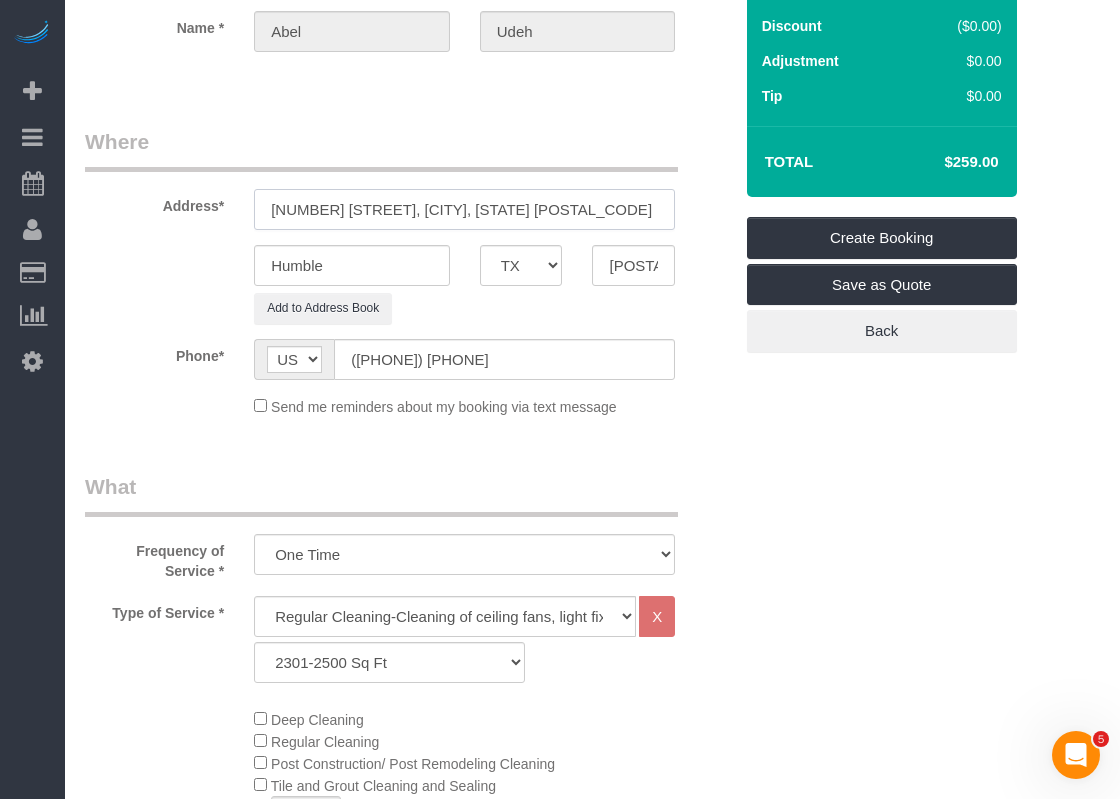 drag, startPoint x: 417, startPoint y: 209, endPoint x: 454, endPoint y: 211, distance: 37.054016 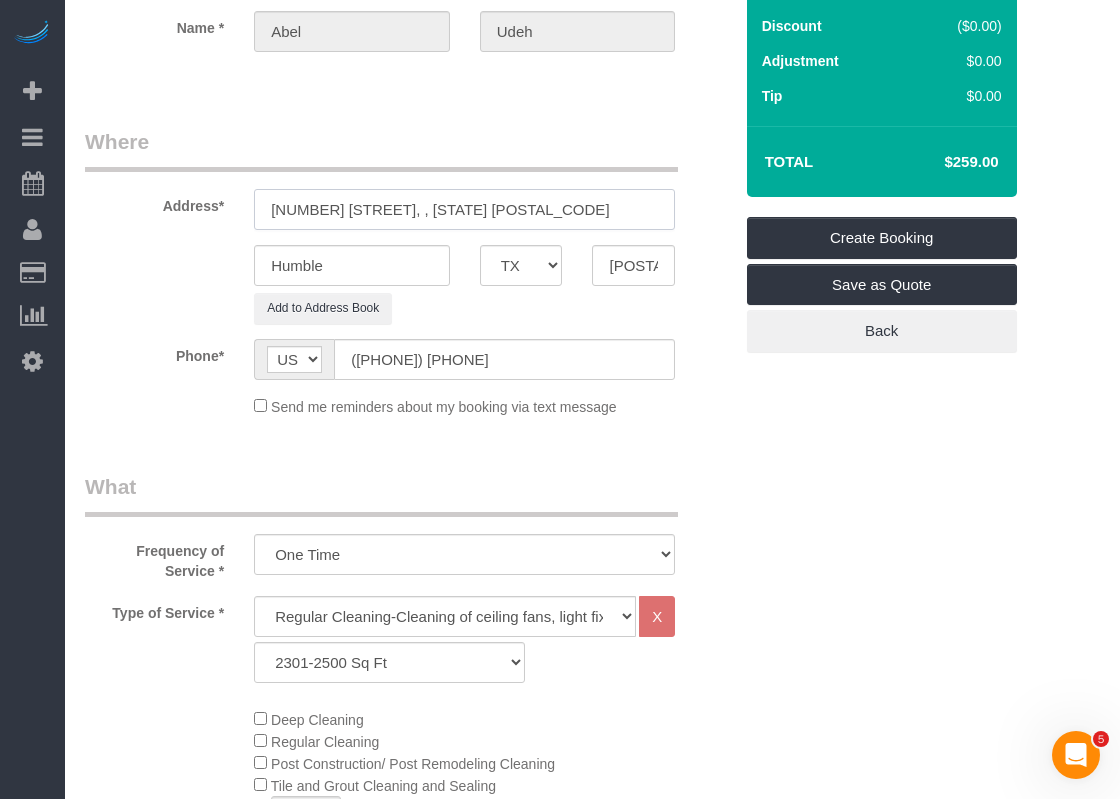 type on "[NUMBER] [STREET], , [STATE] [POSTAL_CODE]" 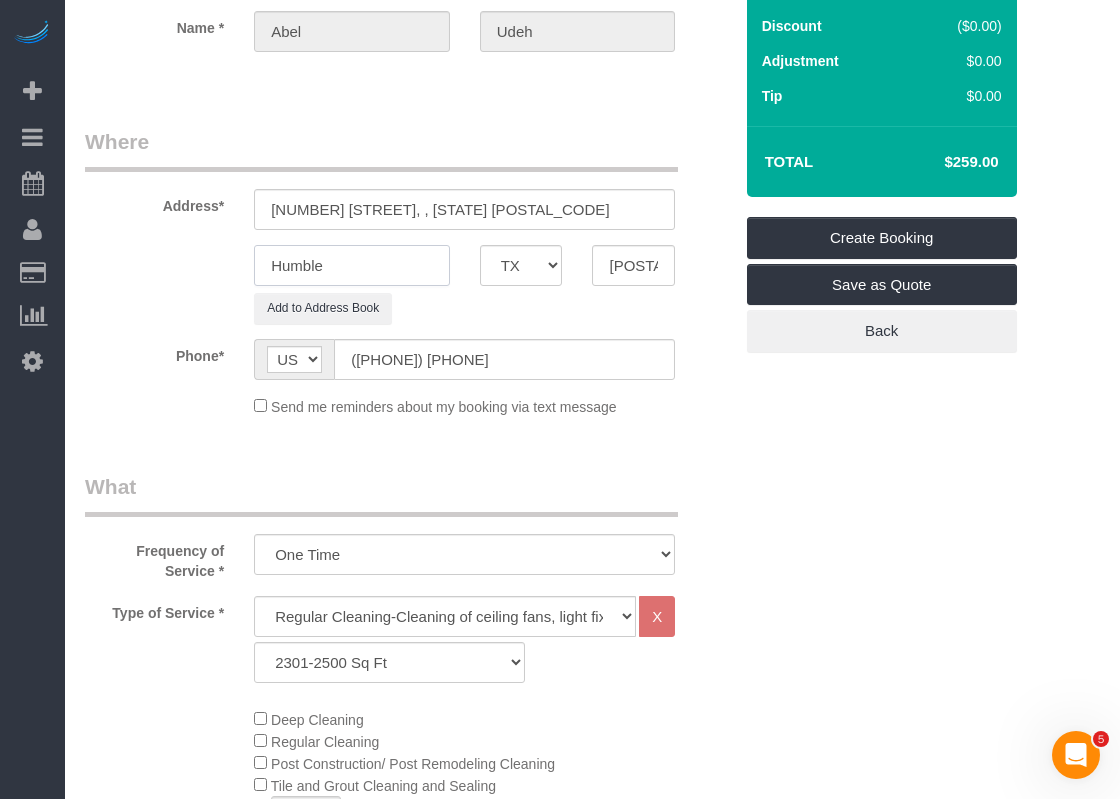 drag, startPoint x: 396, startPoint y: 272, endPoint x: 259, endPoint y: 266, distance: 137.13132 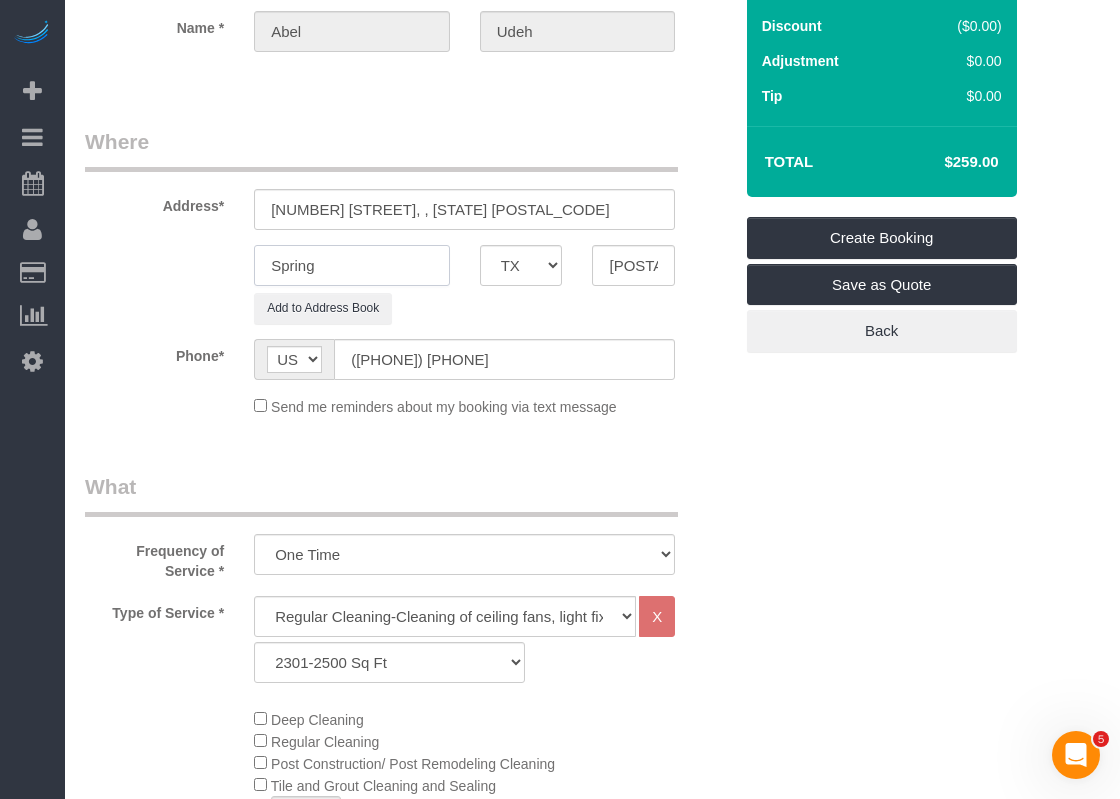 type on "Spring" 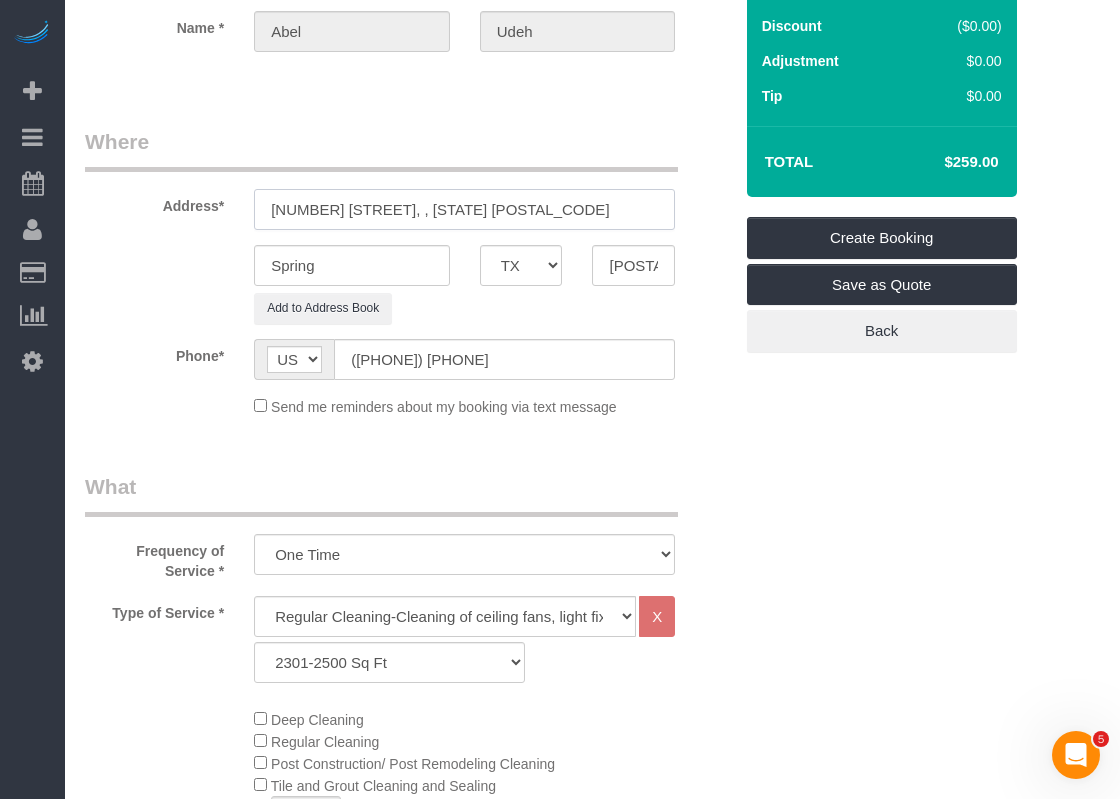 drag, startPoint x: 499, startPoint y: 214, endPoint x: 445, endPoint y: 207, distance: 54.451813 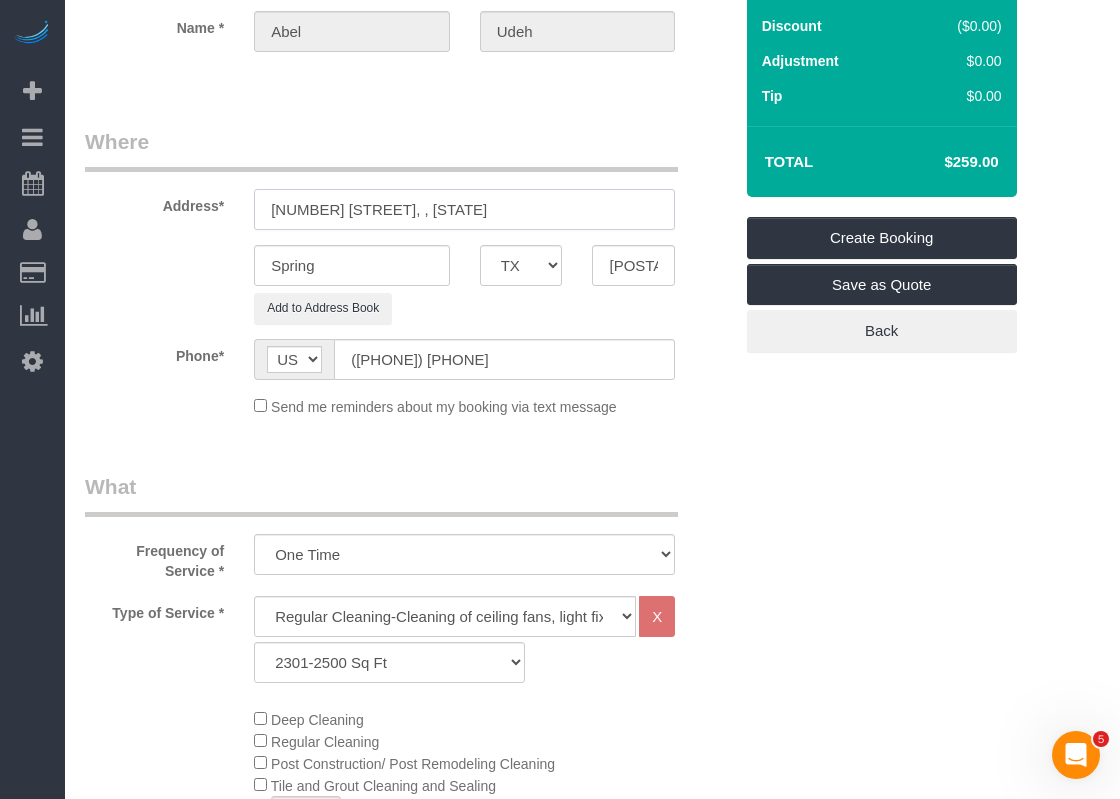 type on "[NUMBER] [STREET], , [STATE]" 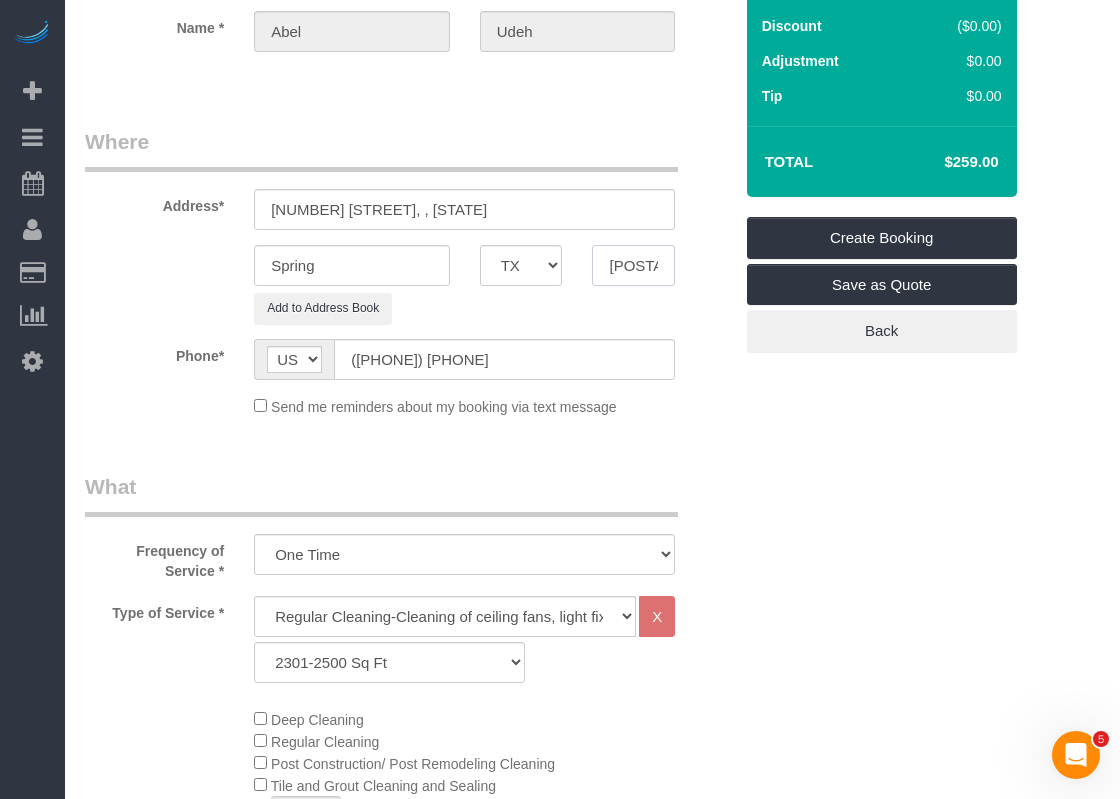 drag, startPoint x: 630, startPoint y: 267, endPoint x: 614, endPoint y: 267, distance: 16 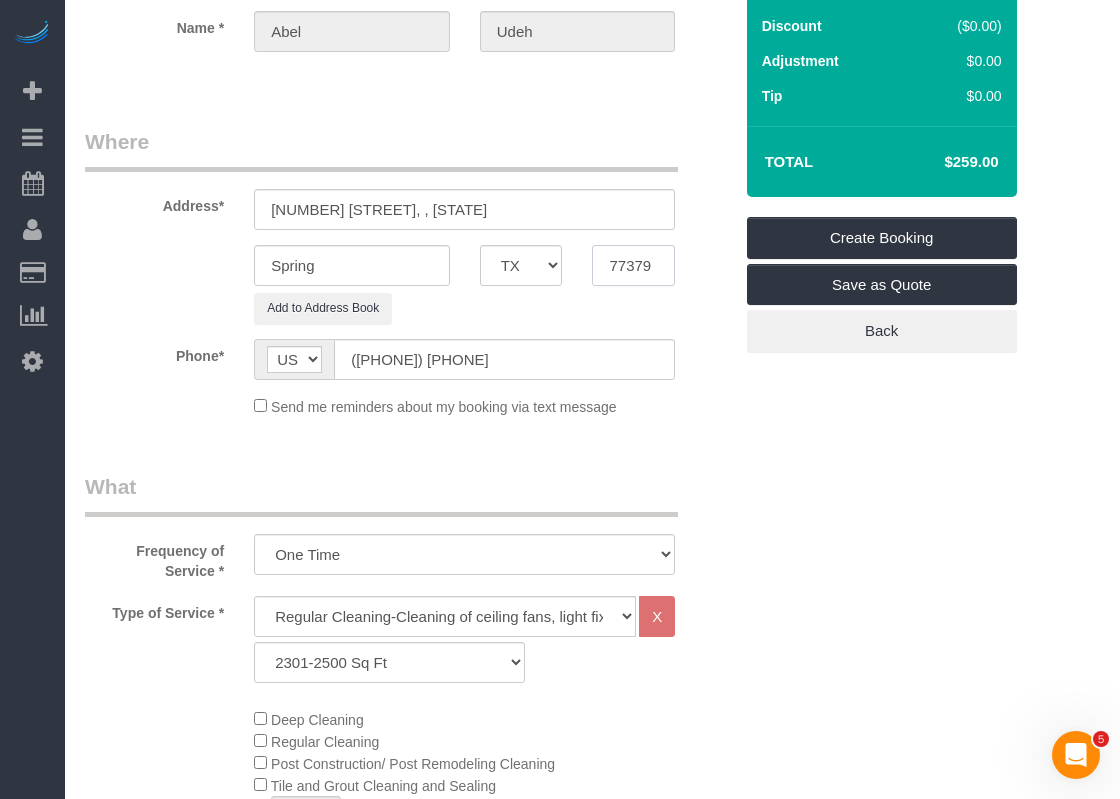 type on "77379" 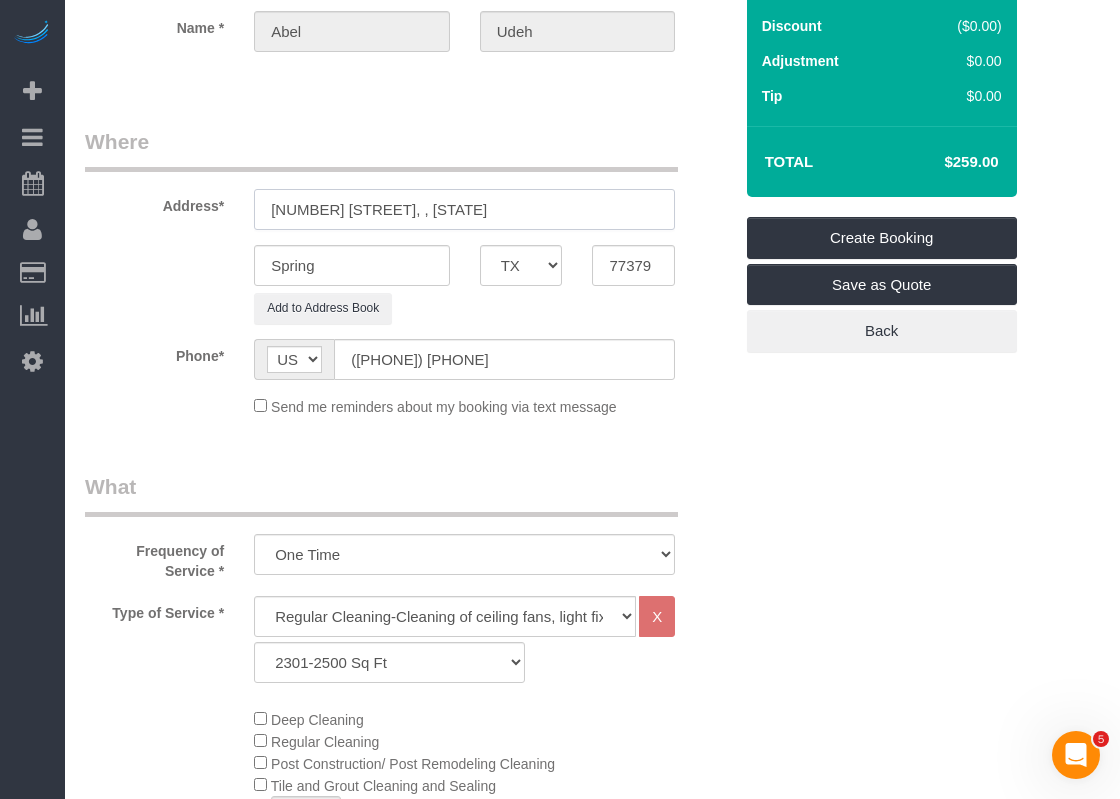 click on "[NUMBER] [STREET], , [STATE]" at bounding box center (464, 209) 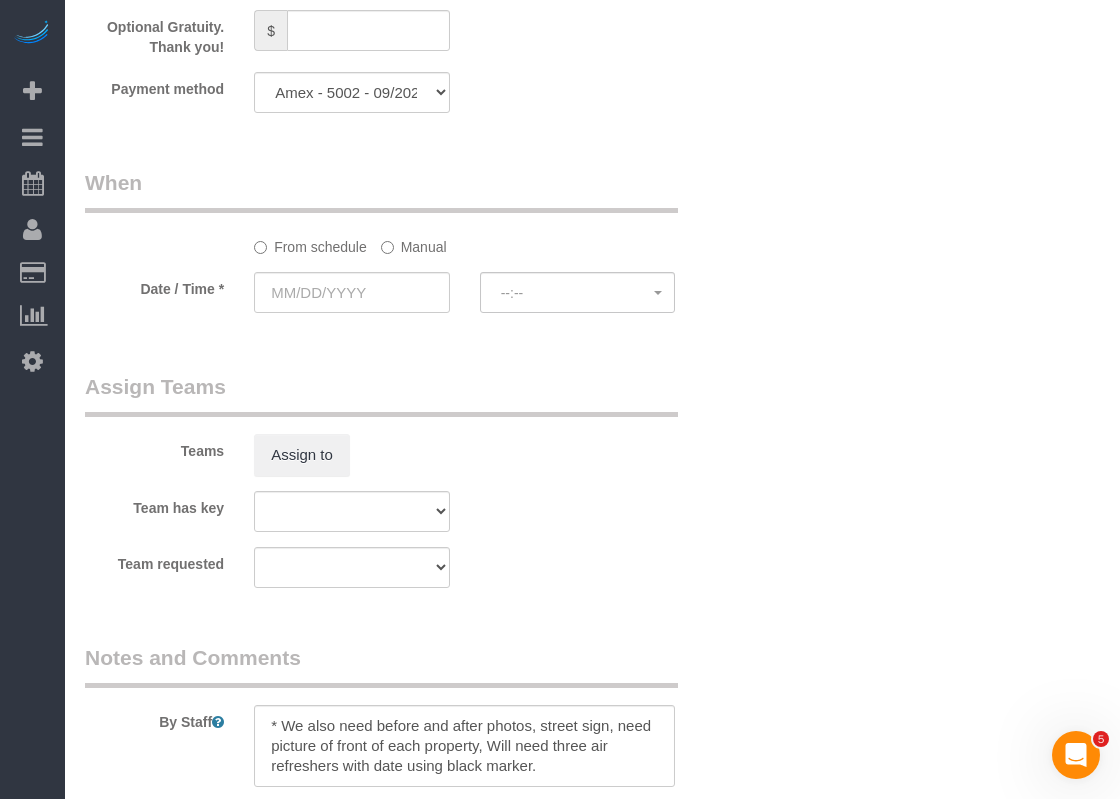 scroll, scrollTop: 1700, scrollLeft: 0, axis: vertical 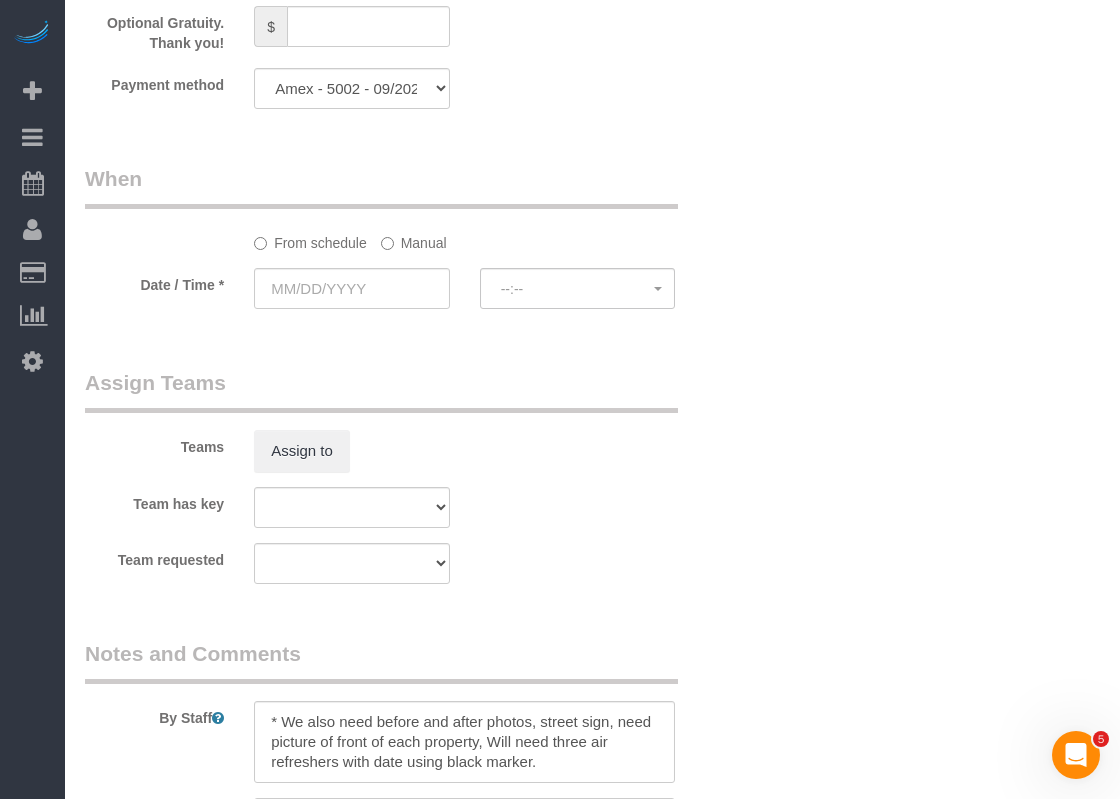 type on "[NUMBER] [STREET]" 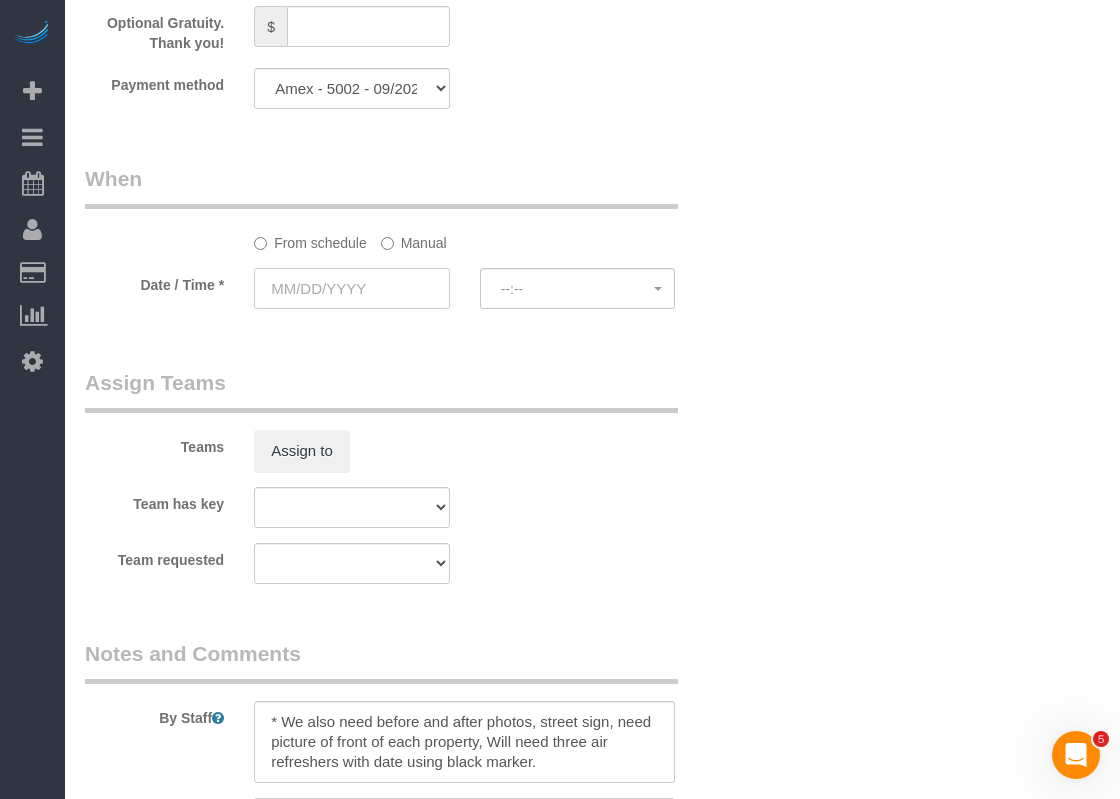 click at bounding box center (352, 288) 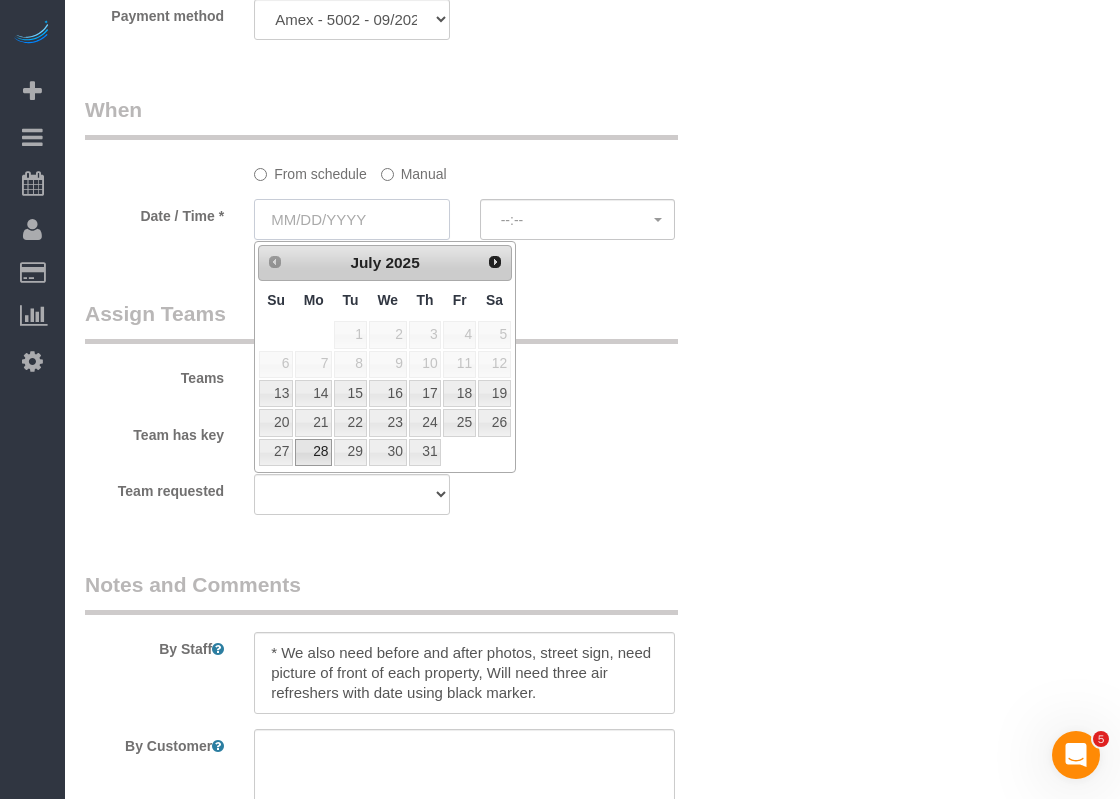 scroll, scrollTop: 1800, scrollLeft: 0, axis: vertical 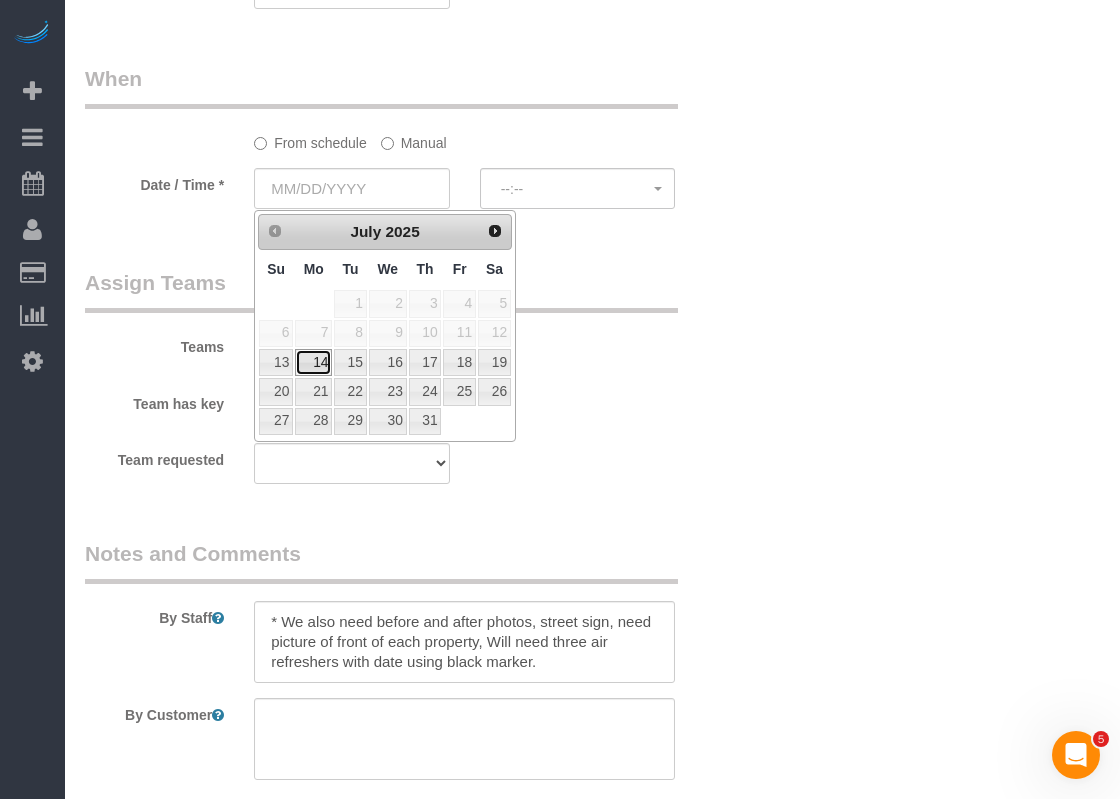 click on "14" at bounding box center (313, 362) 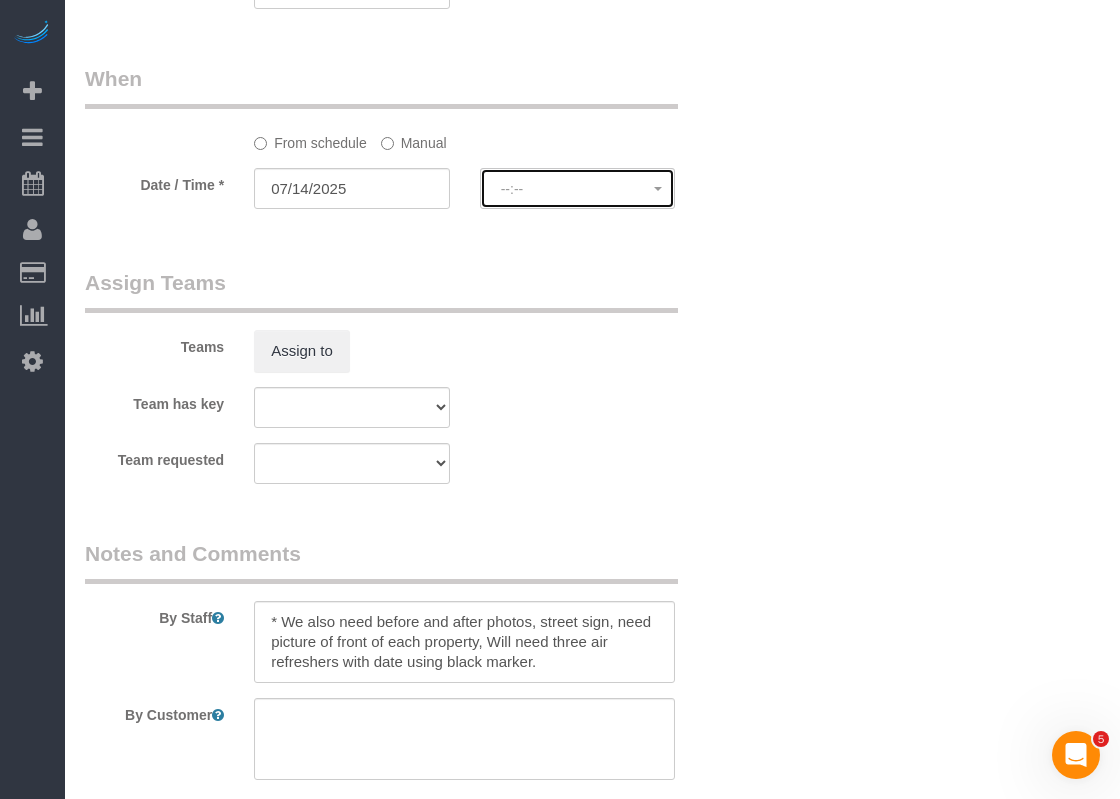 click on "--:--" 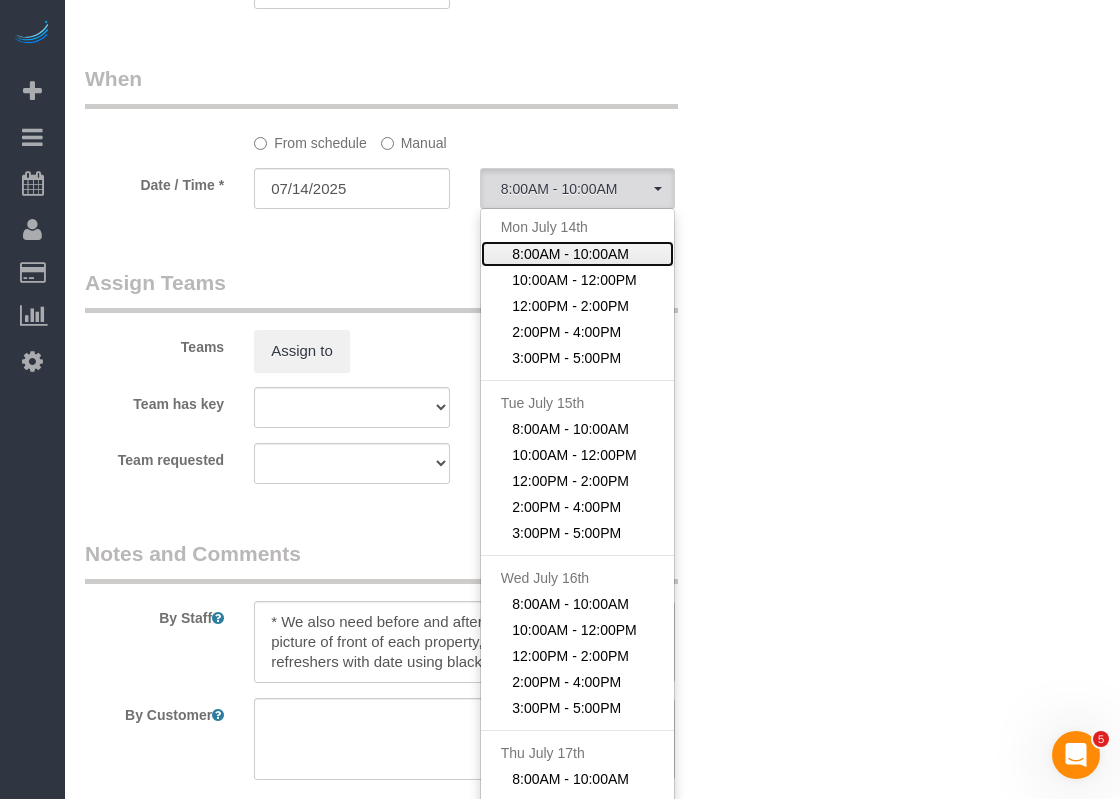 click on "8:00AM - 10:00AM" 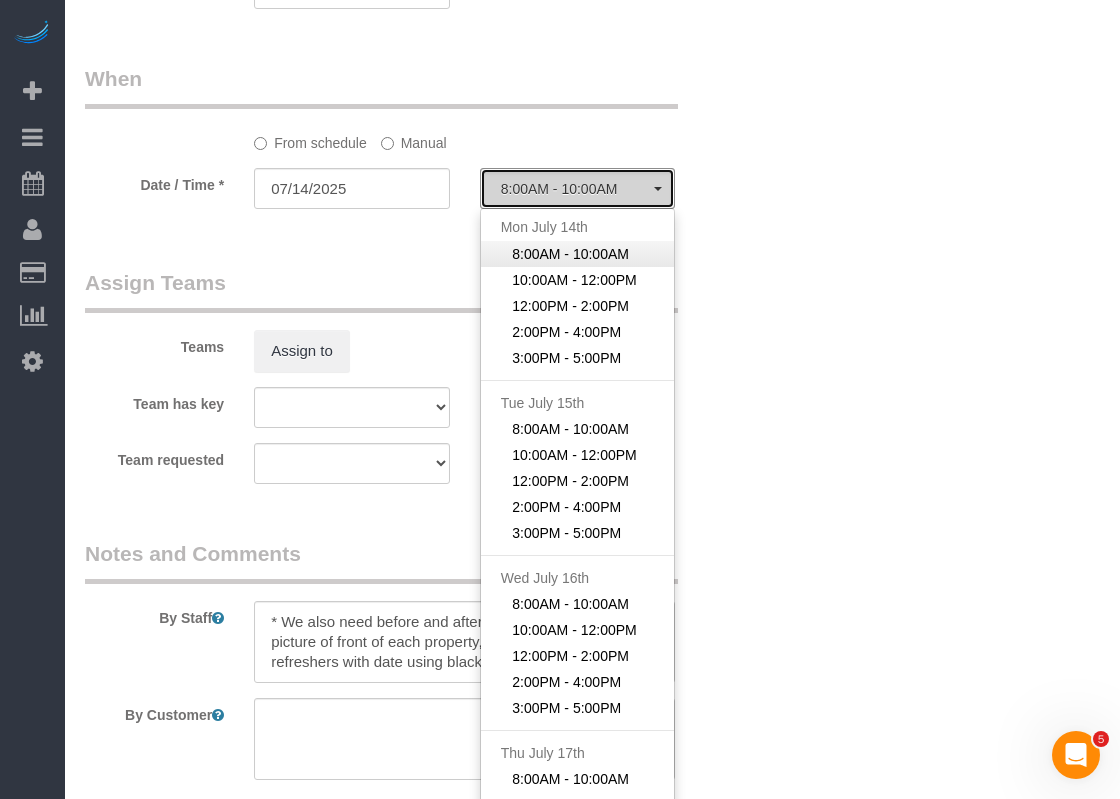 select on "spot173" 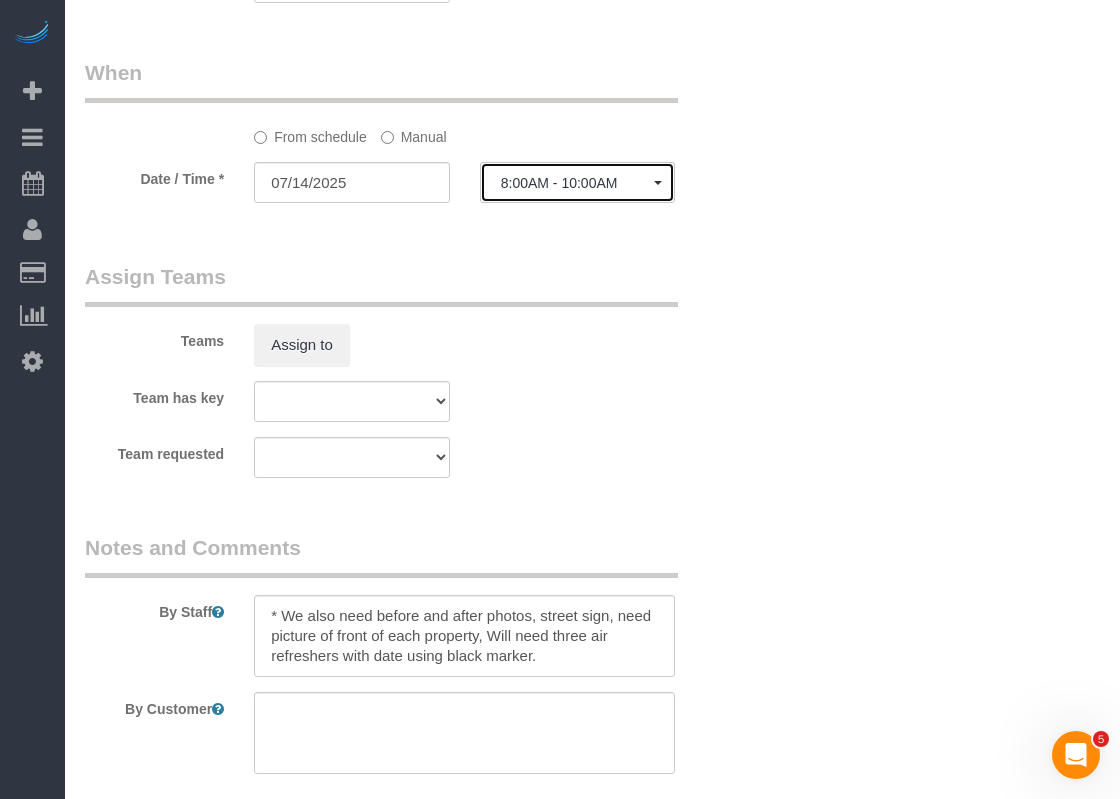 scroll, scrollTop: 1900, scrollLeft: 0, axis: vertical 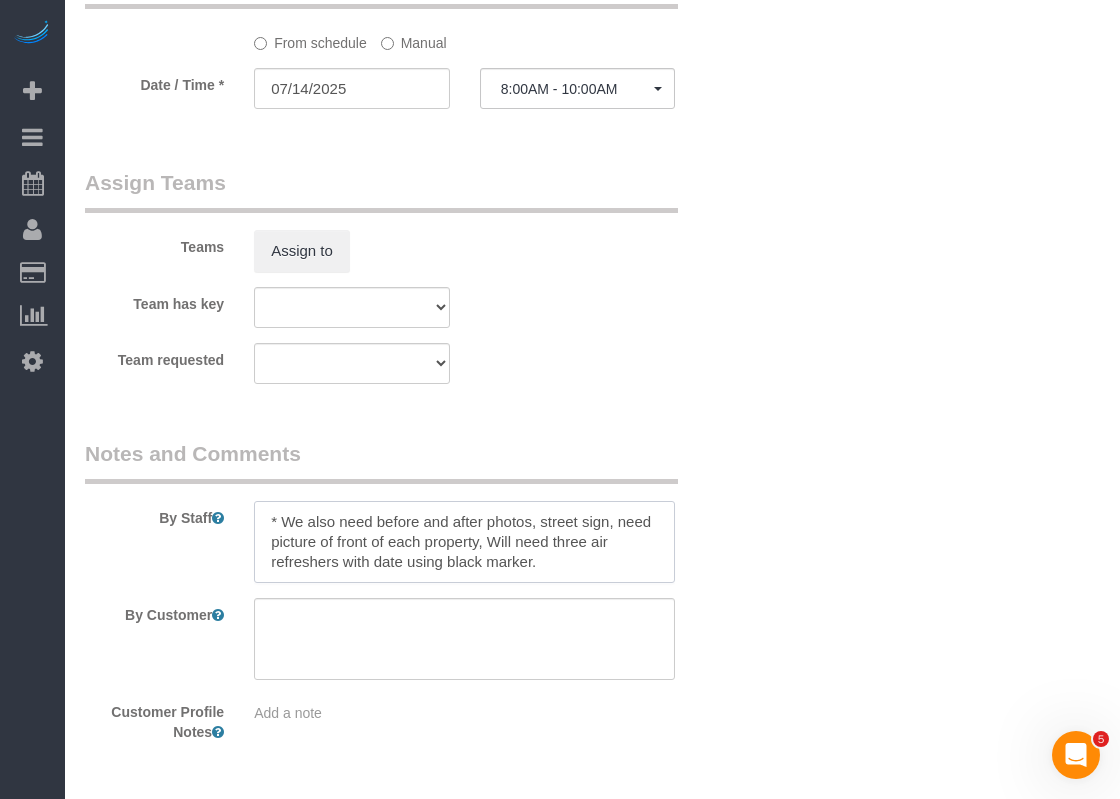 click at bounding box center (464, 542) 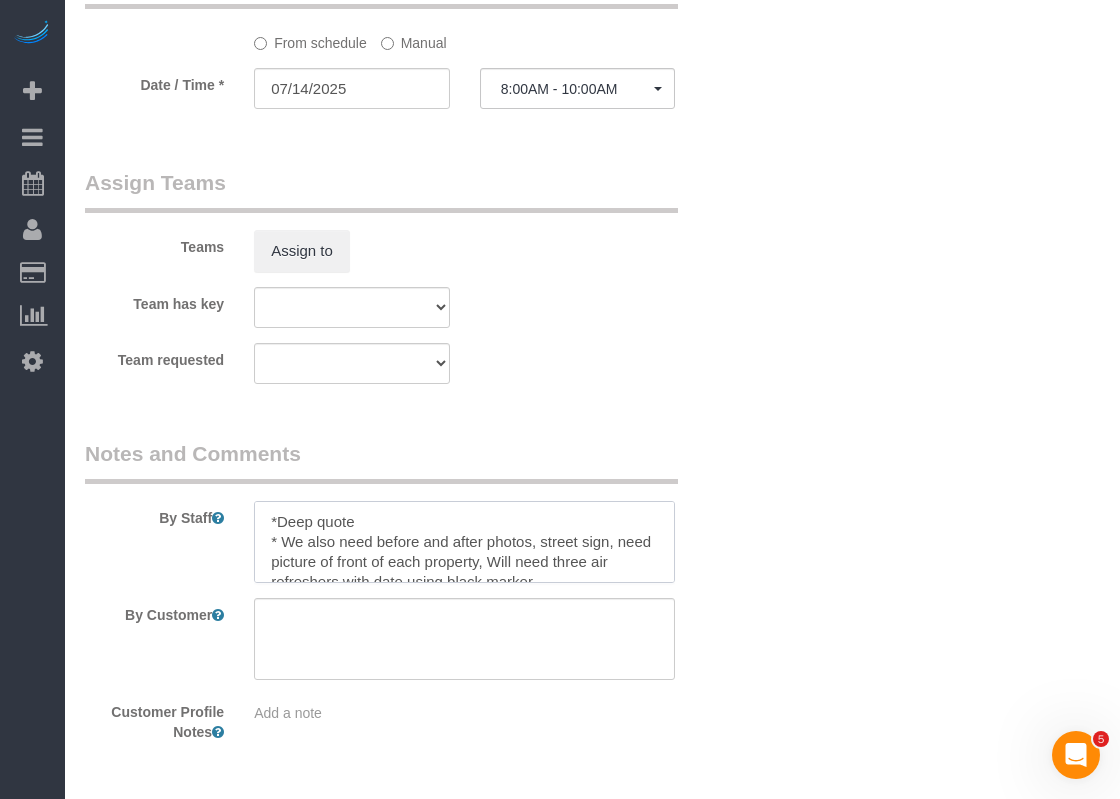 paste on "$95-135 depending the condition." 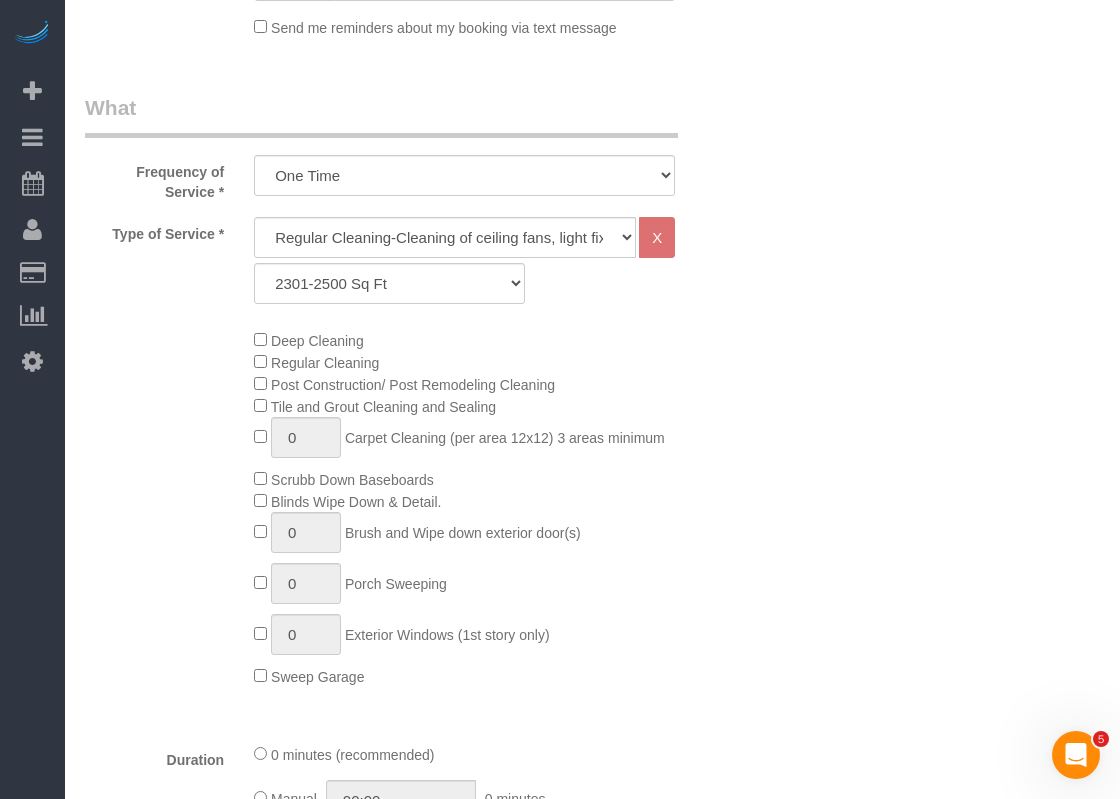 scroll, scrollTop: 500, scrollLeft: 0, axis: vertical 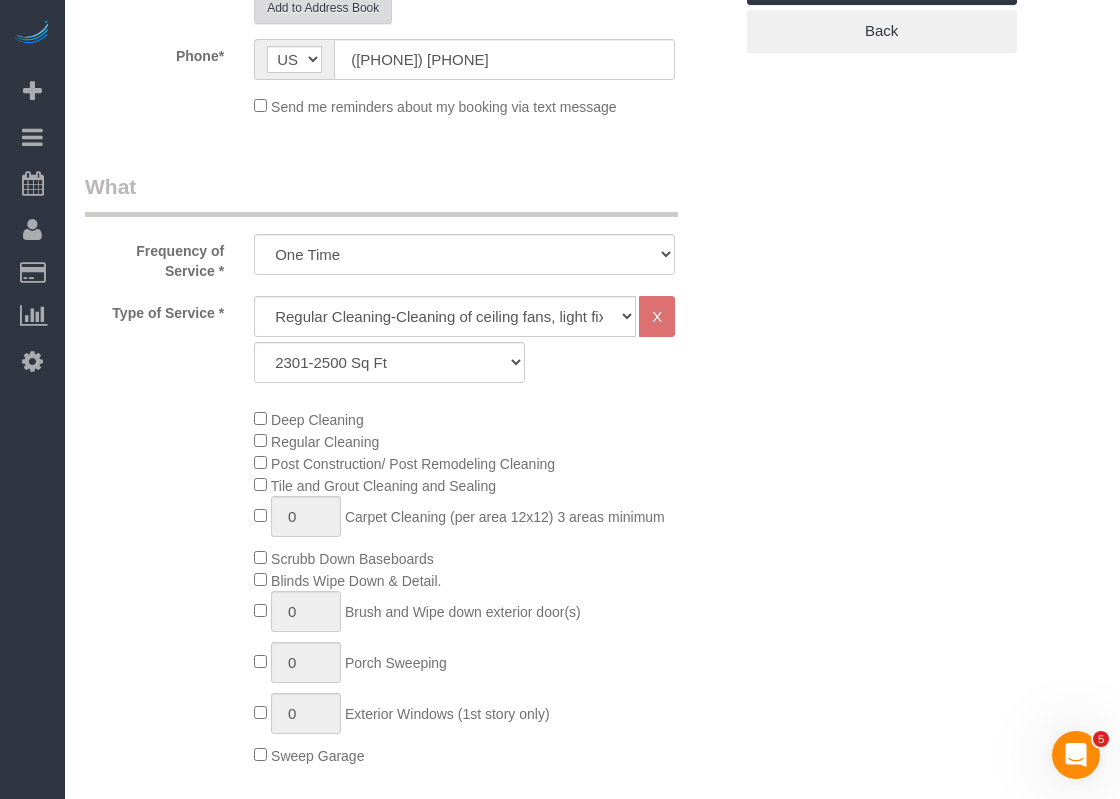 type on "*Deep quote $95-135 depending the condition
* We also need before and after photos, street sign, need picture of front of each property, Will need three air refreshers with date using black marker." 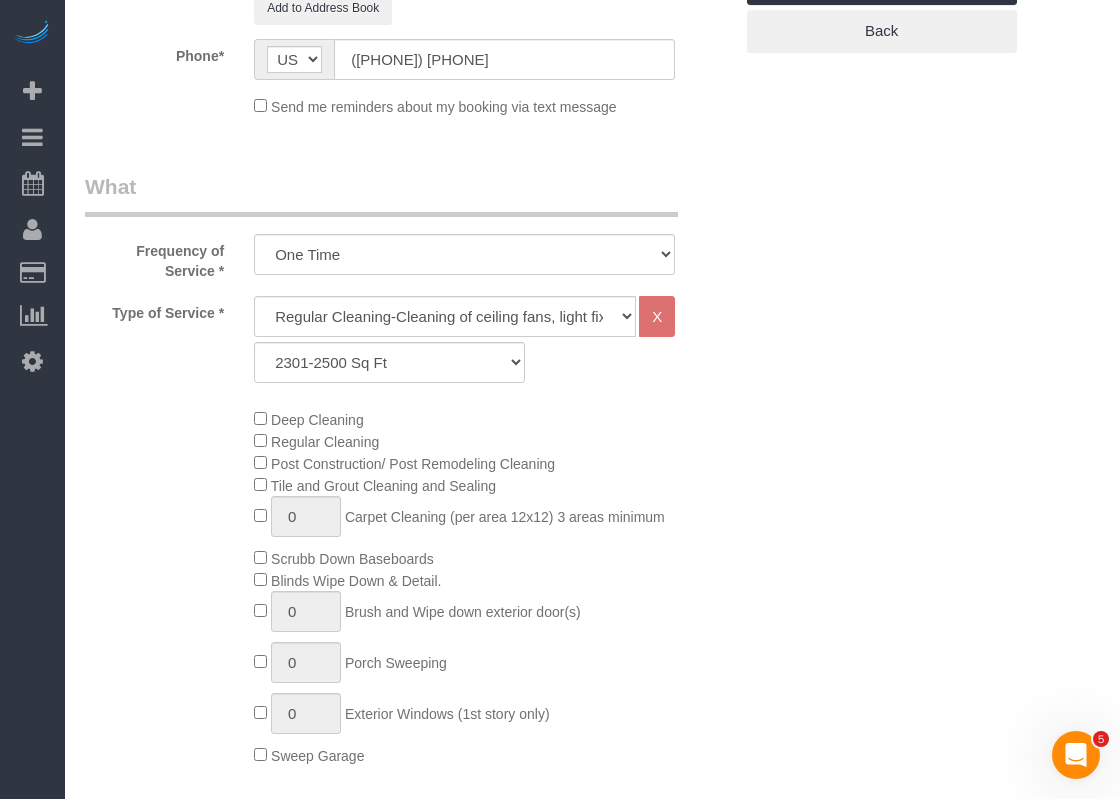 scroll, scrollTop: 100, scrollLeft: 0, axis: vertical 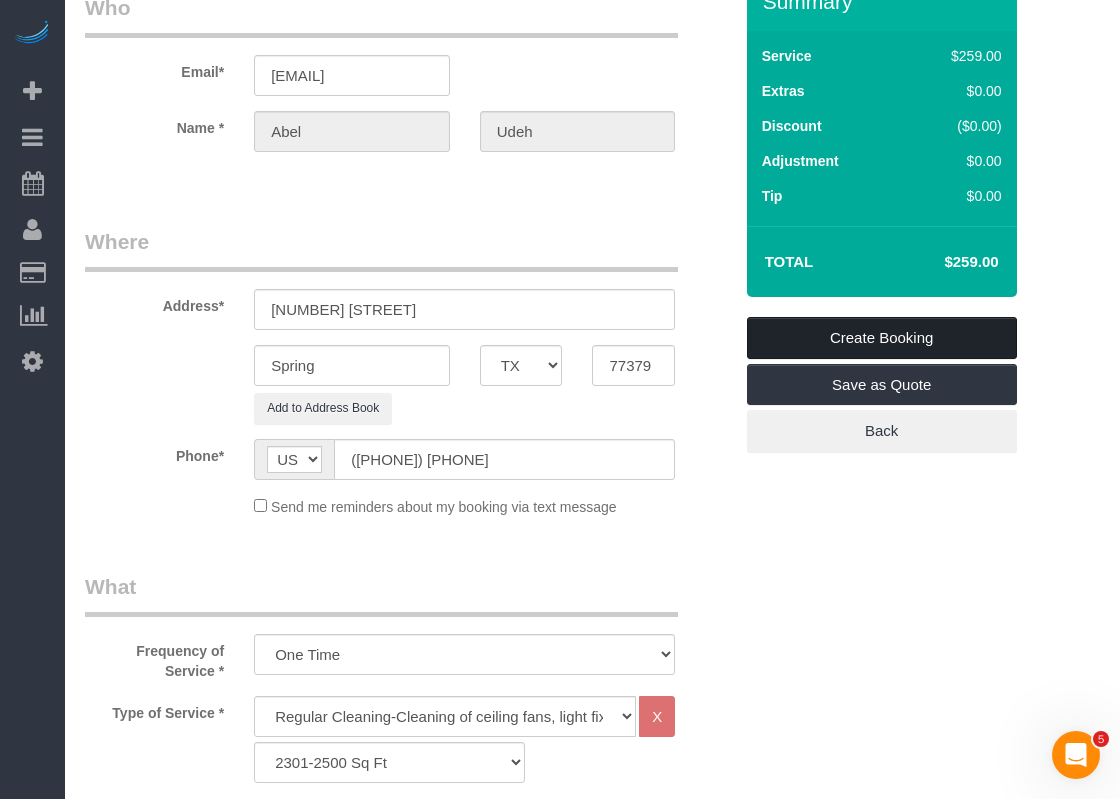 click on "Create Booking" at bounding box center [882, 338] 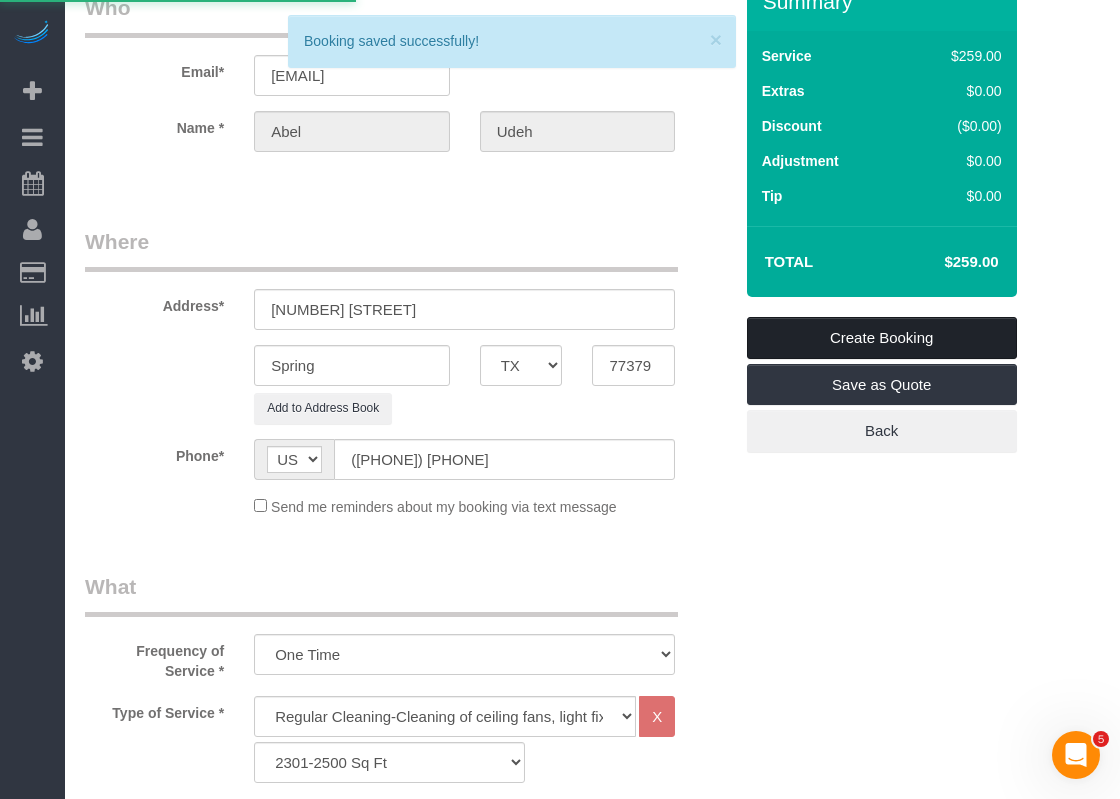 scroll, scrollTop: 0, scrollLeft: 0, axis: both 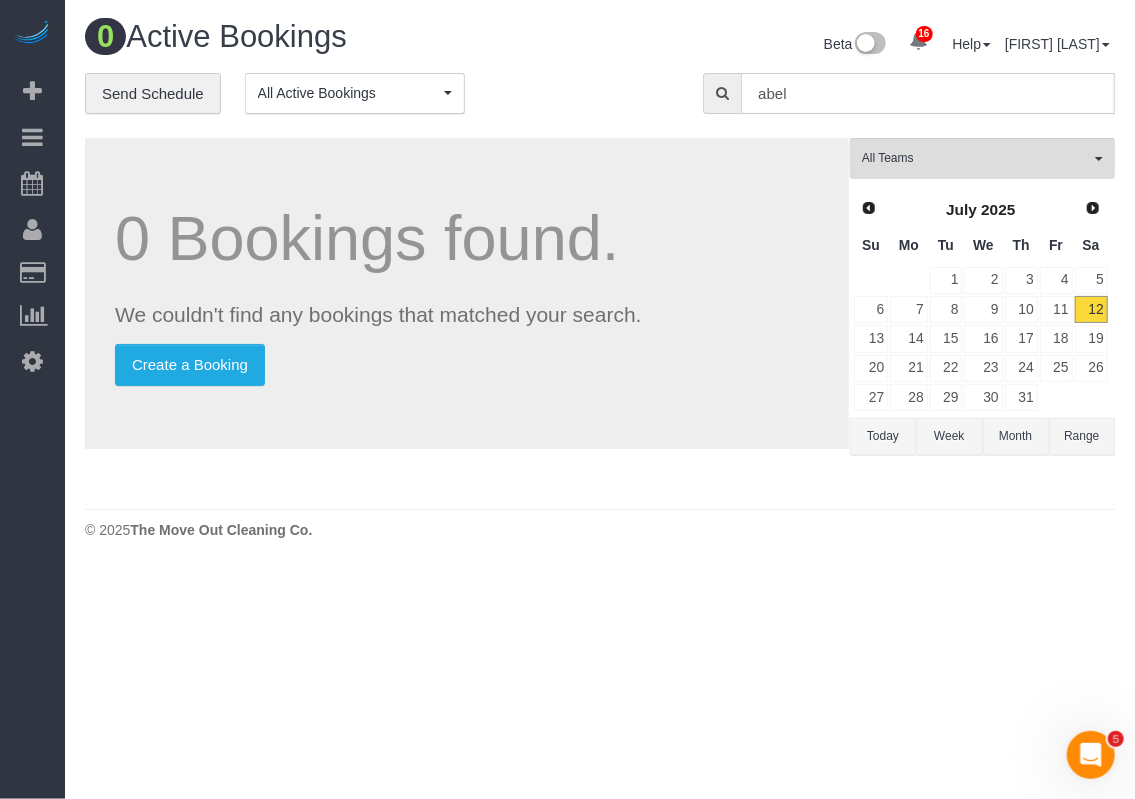 click on "abel" at bounding box center [928, 93] 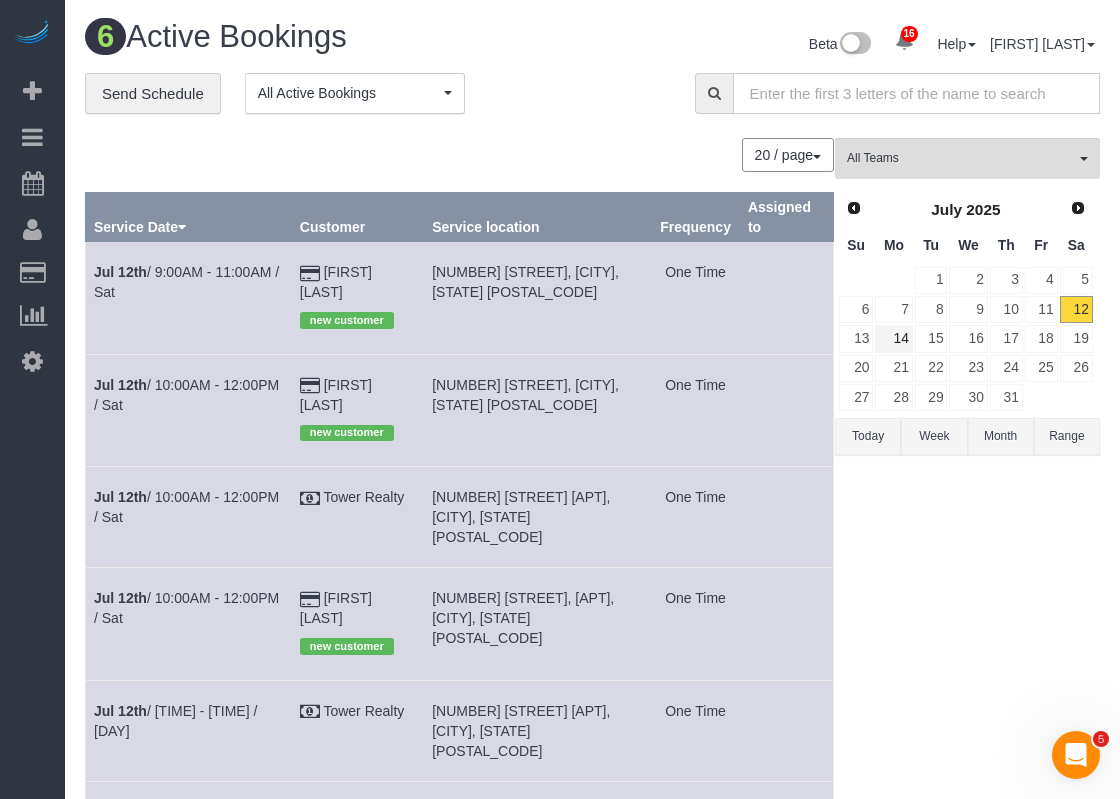 type 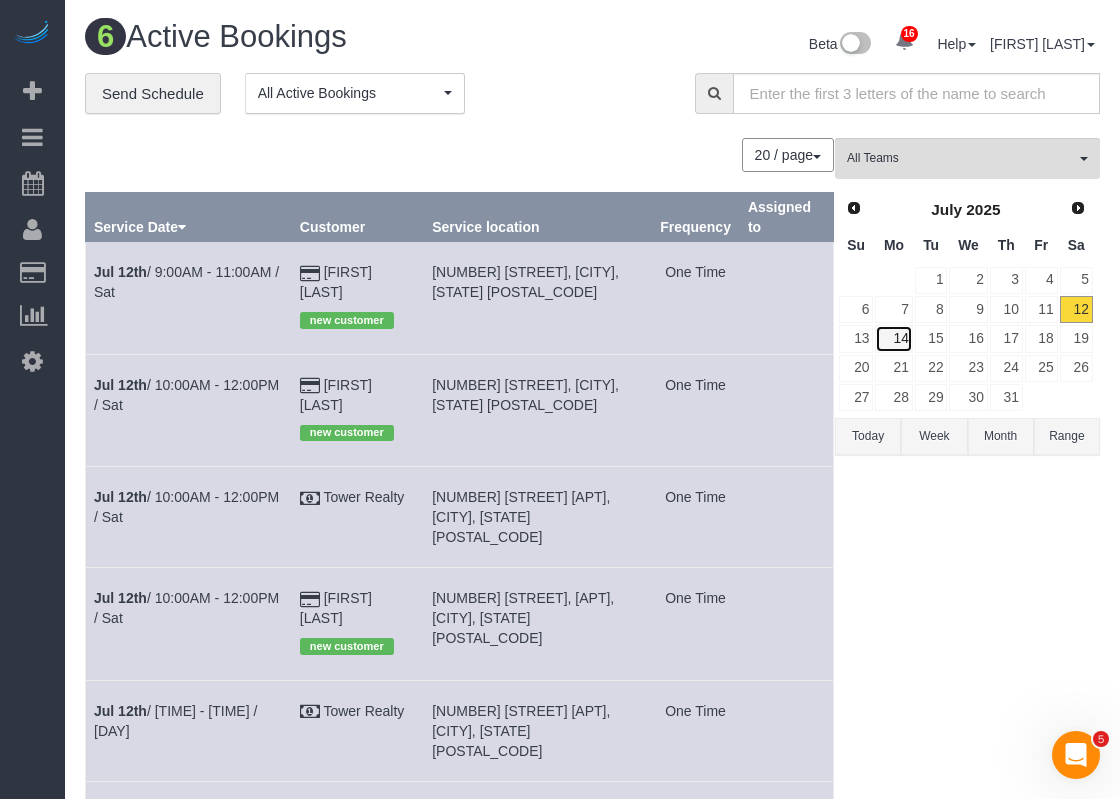 click on "14" at bounding box center [893, 338] 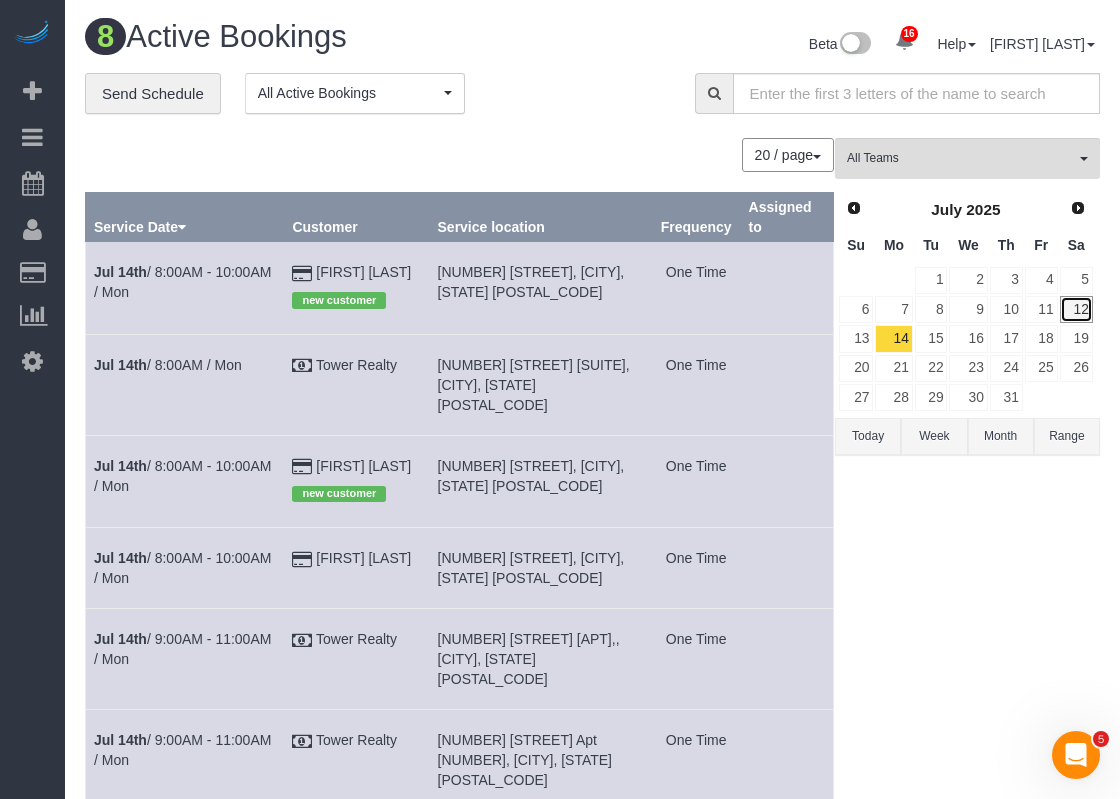 click on "12" at bounding box center (1076, 309) 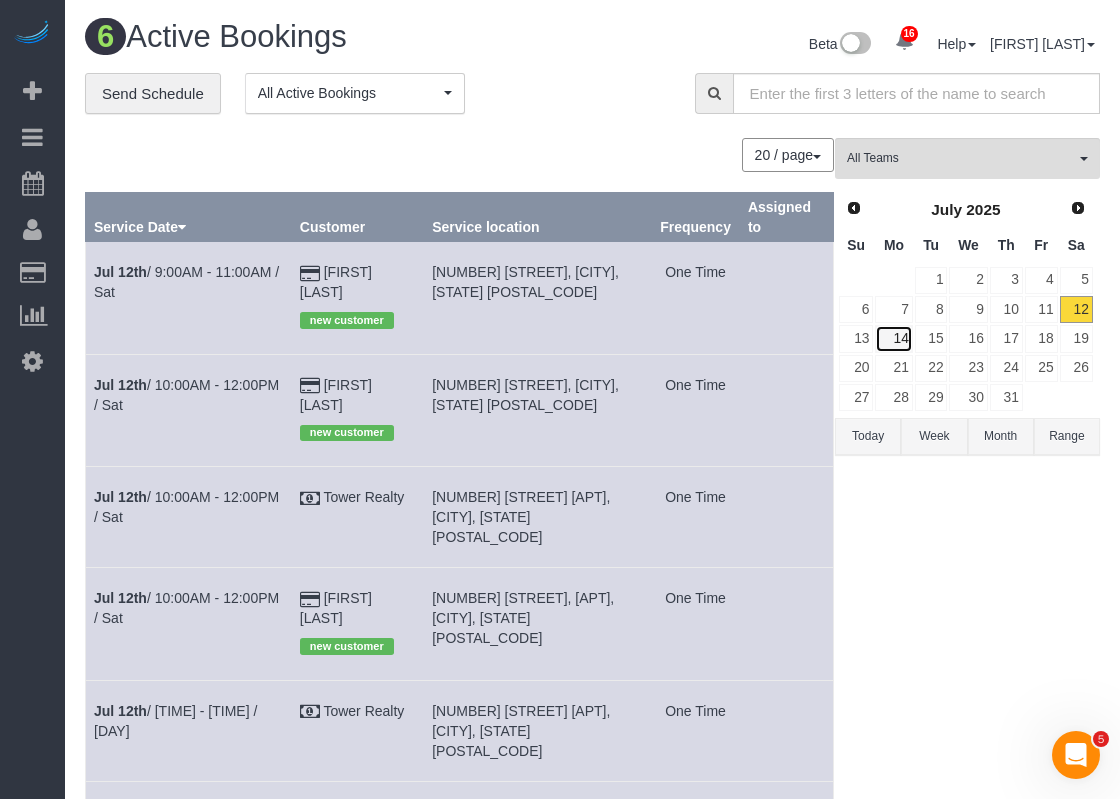 click on "14" at bounding box center [893, 338] 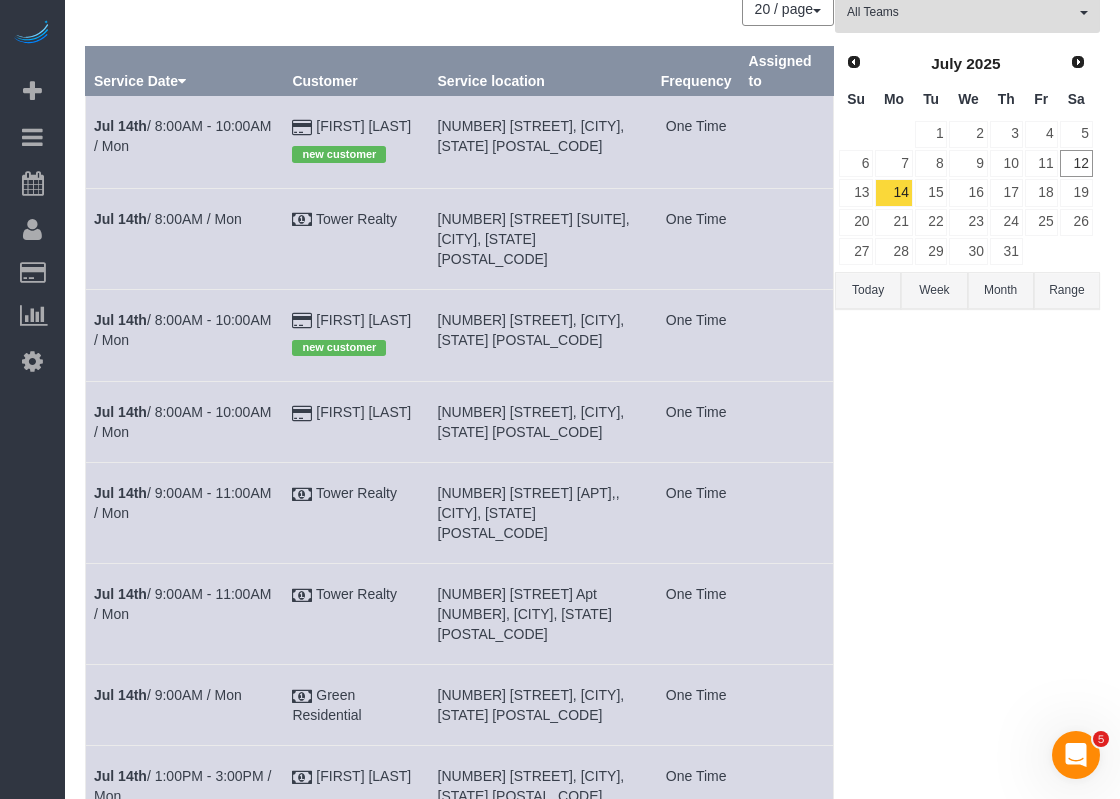 scroll, scrollTop: 200, scrollLeft: 0, axis: vertical 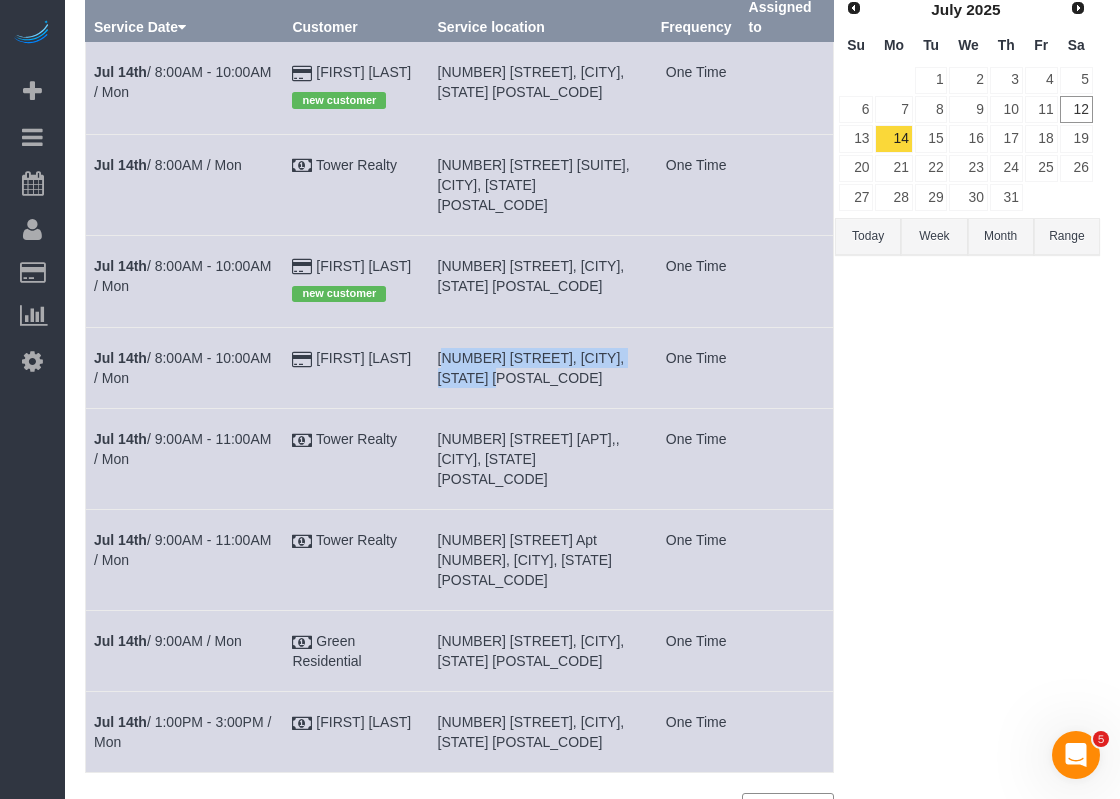 drag, startPoint x: 494, startPoint y: 360, endPoint x: 446, endPoint y: 331, distance: 56.0803 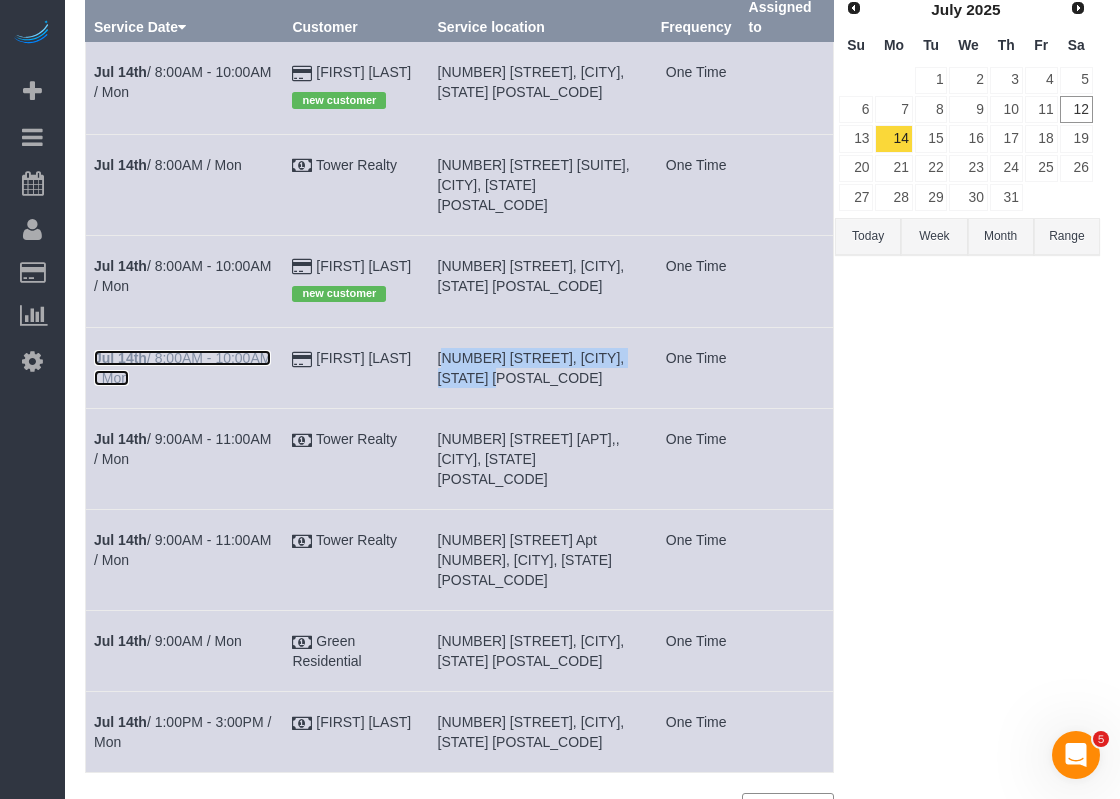 click on "[DATE]
/ [TIME] - [TIME] / [DAY]" at bounding box center [182, 368] 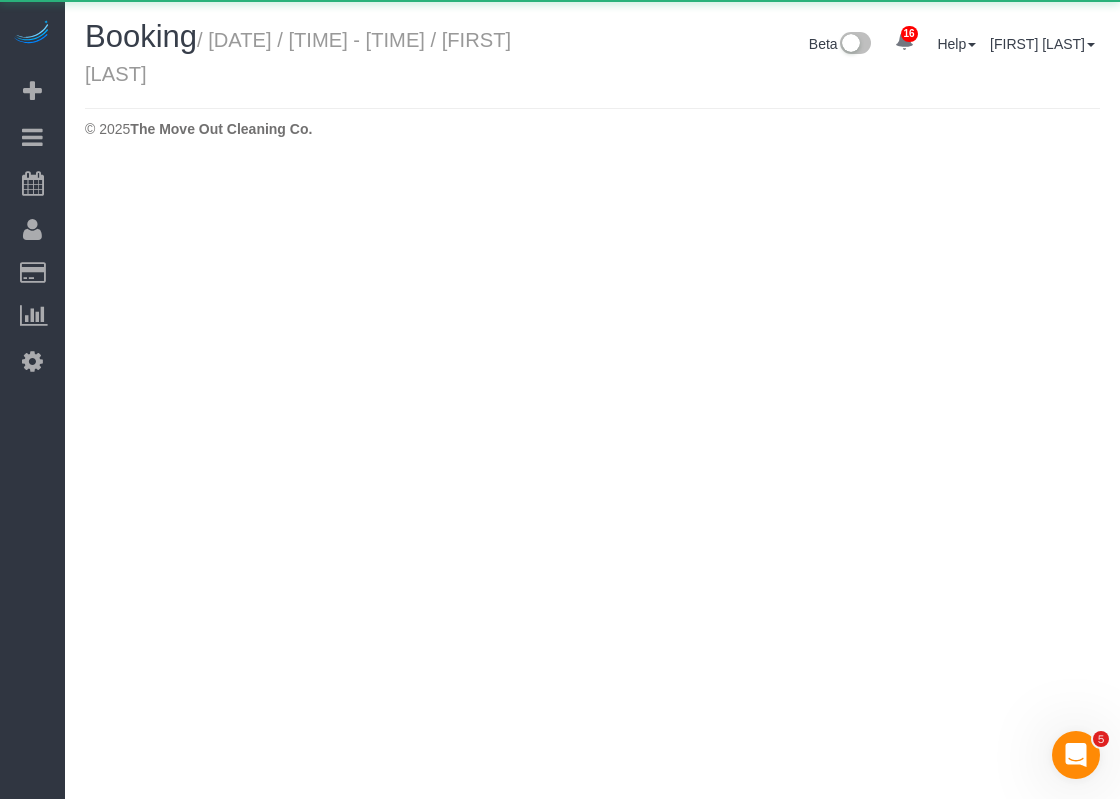 scroll, scrollTop: 0, scrollLeft: 0, axis: both 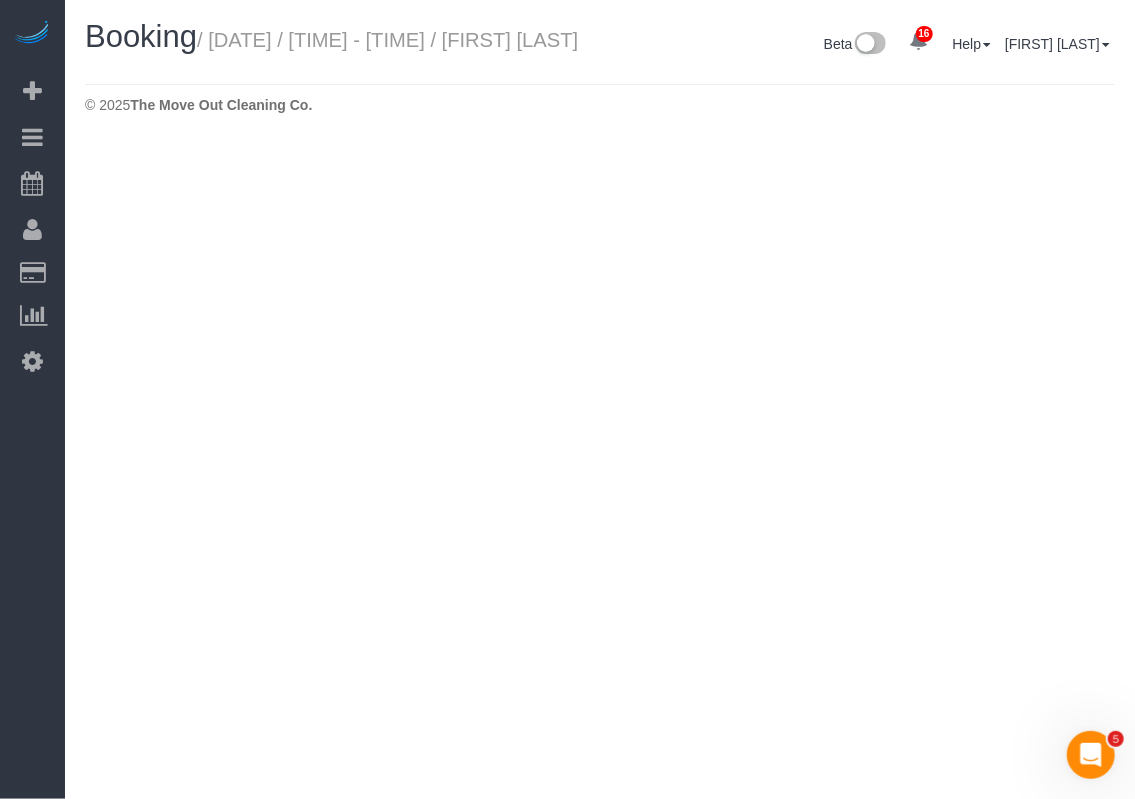 select on "TX" 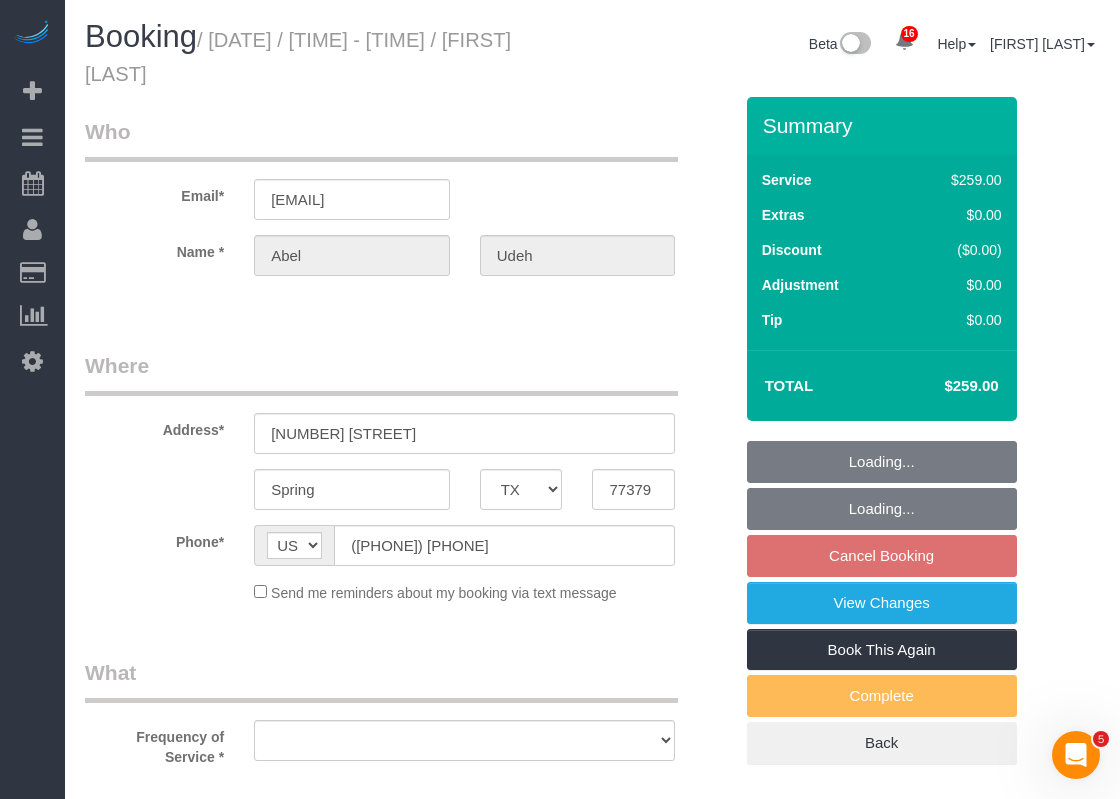 select on "object:9139" 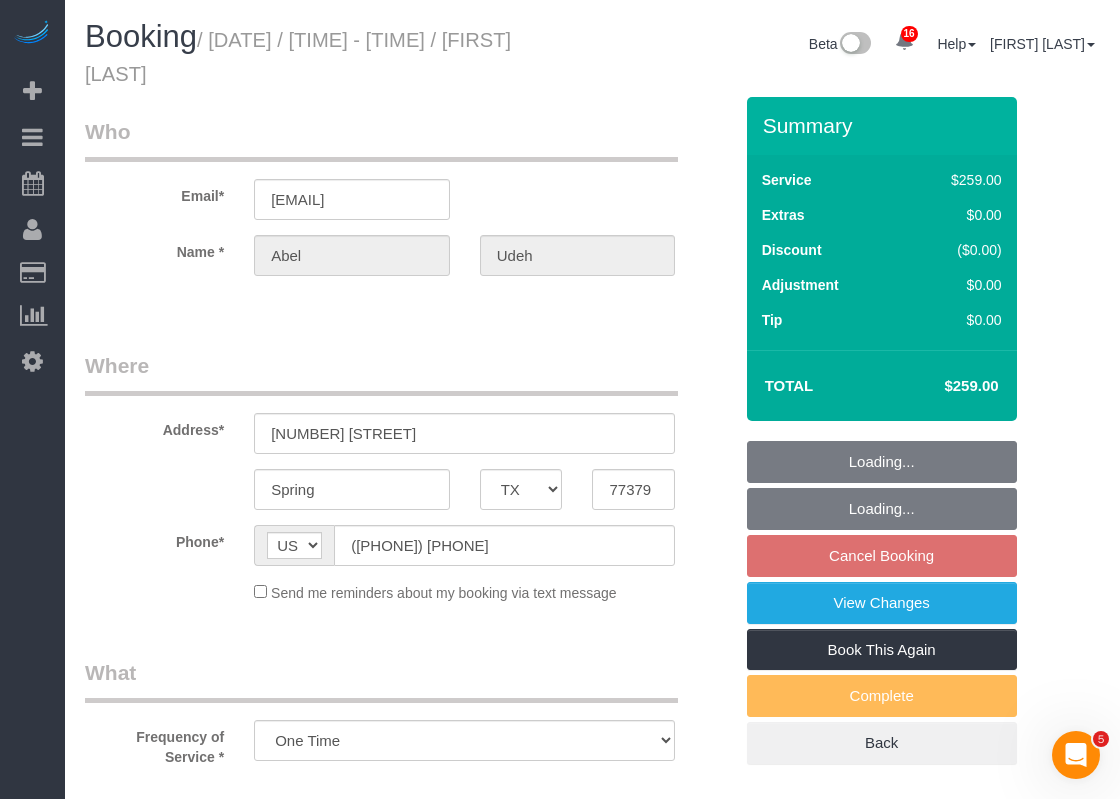 select on "3" 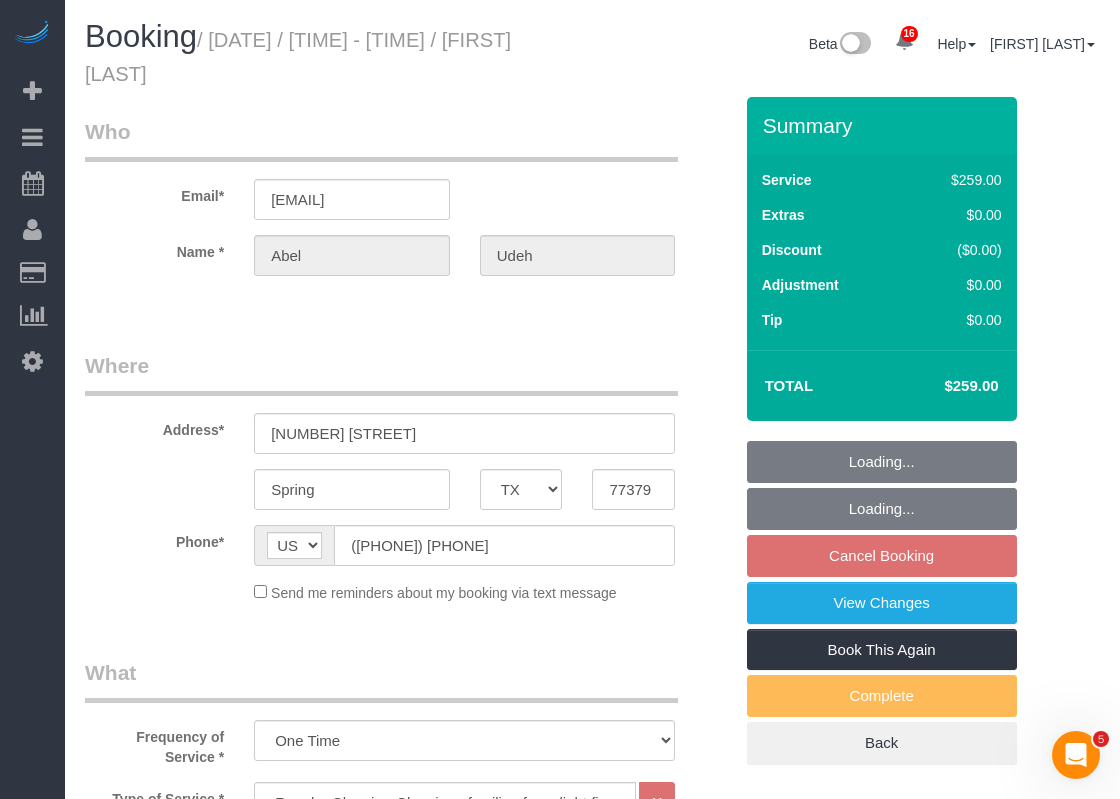select on "object:9217" 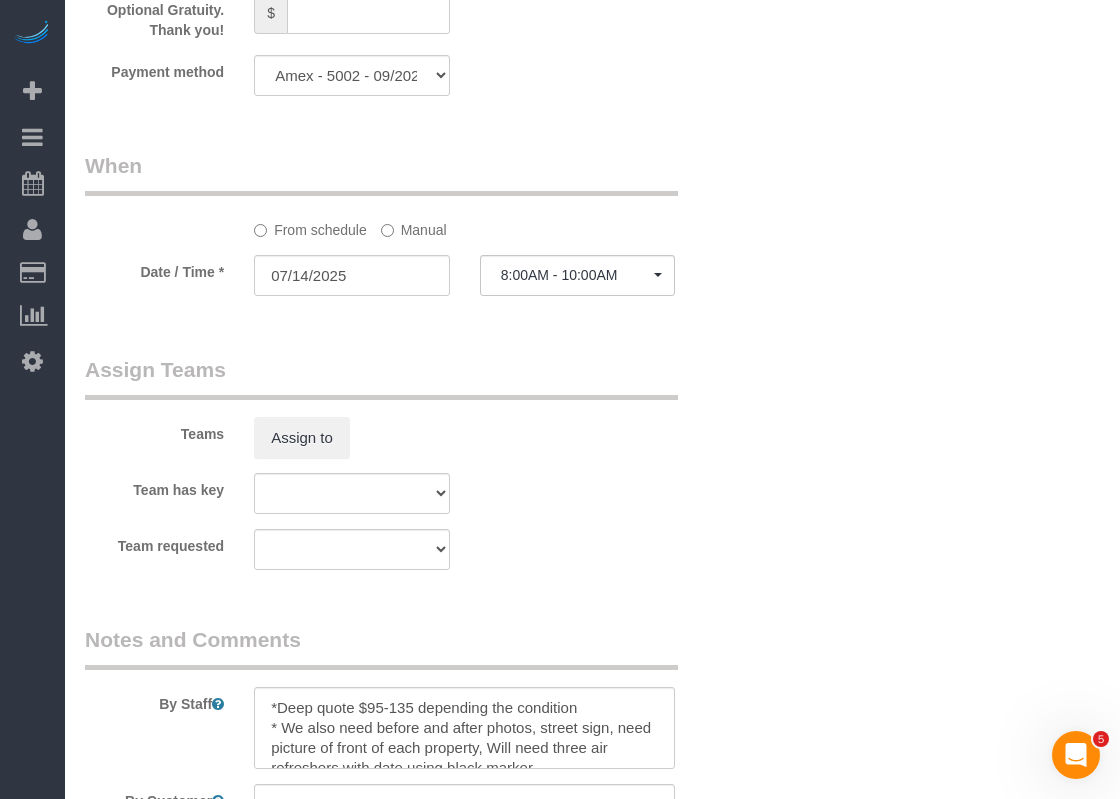 scroll, scrollTop: 2080, scrollLeft: 0, axis: vertical 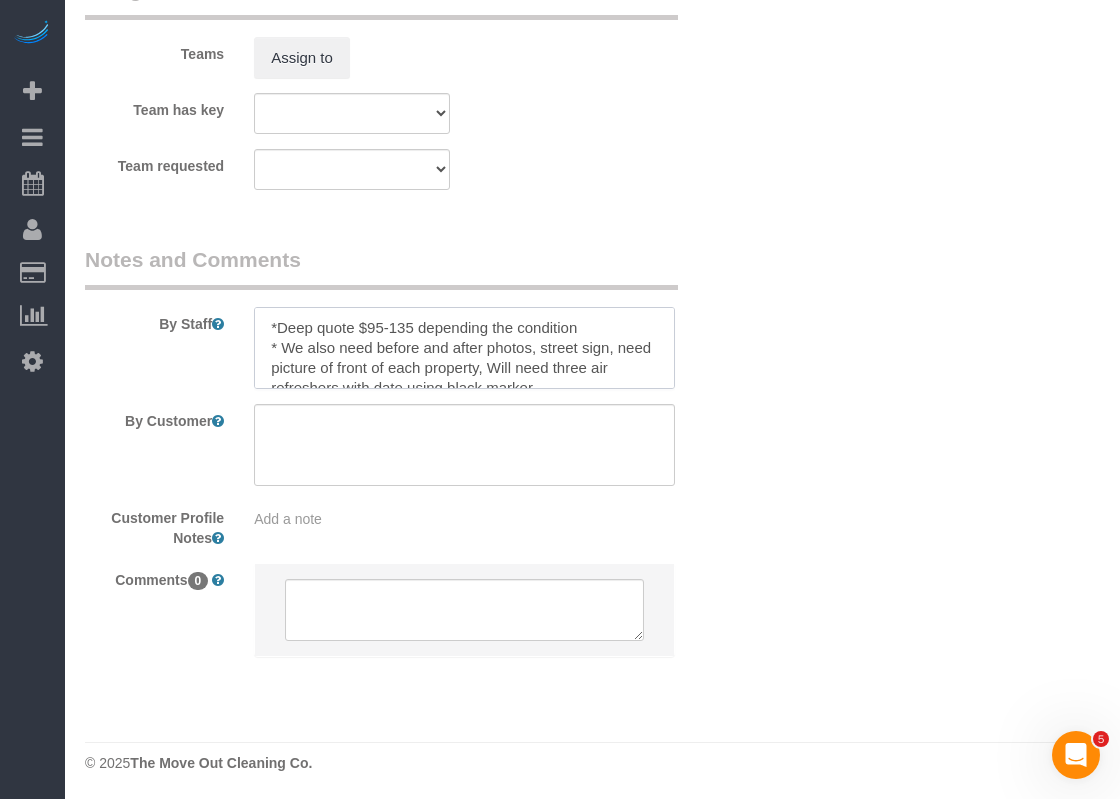 click at bounding box center [464, 348] 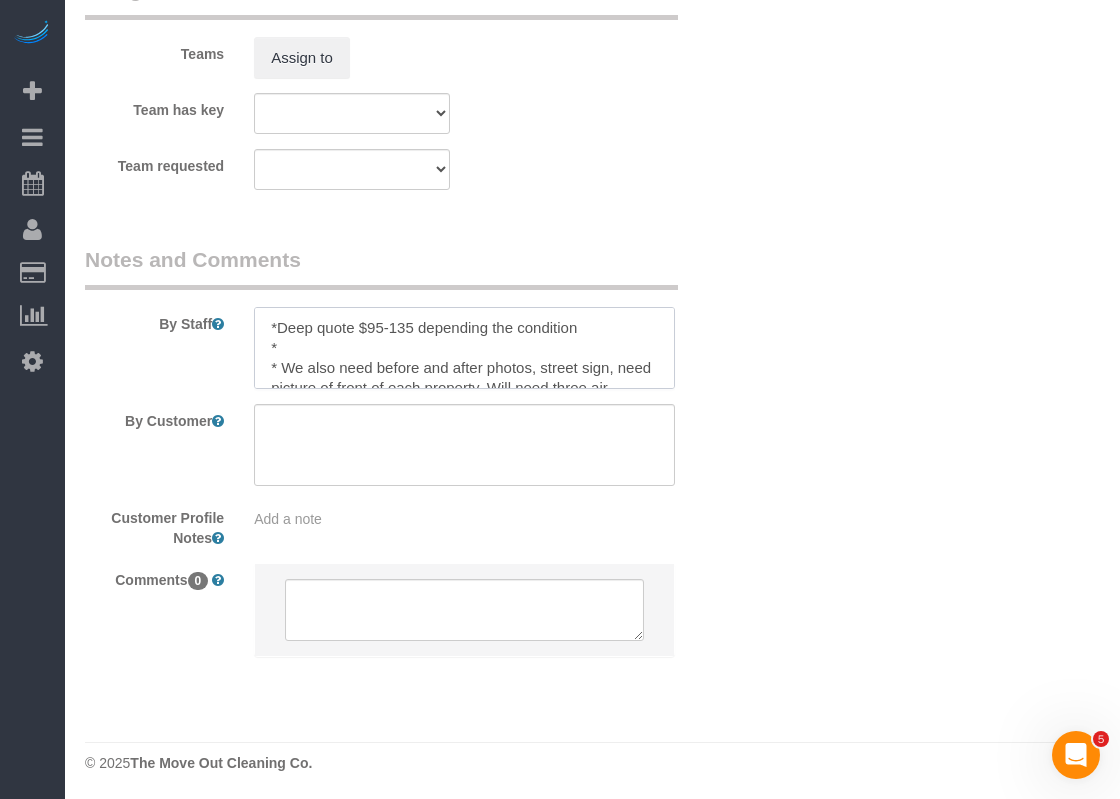 paste on "Code is [NUMBER]" 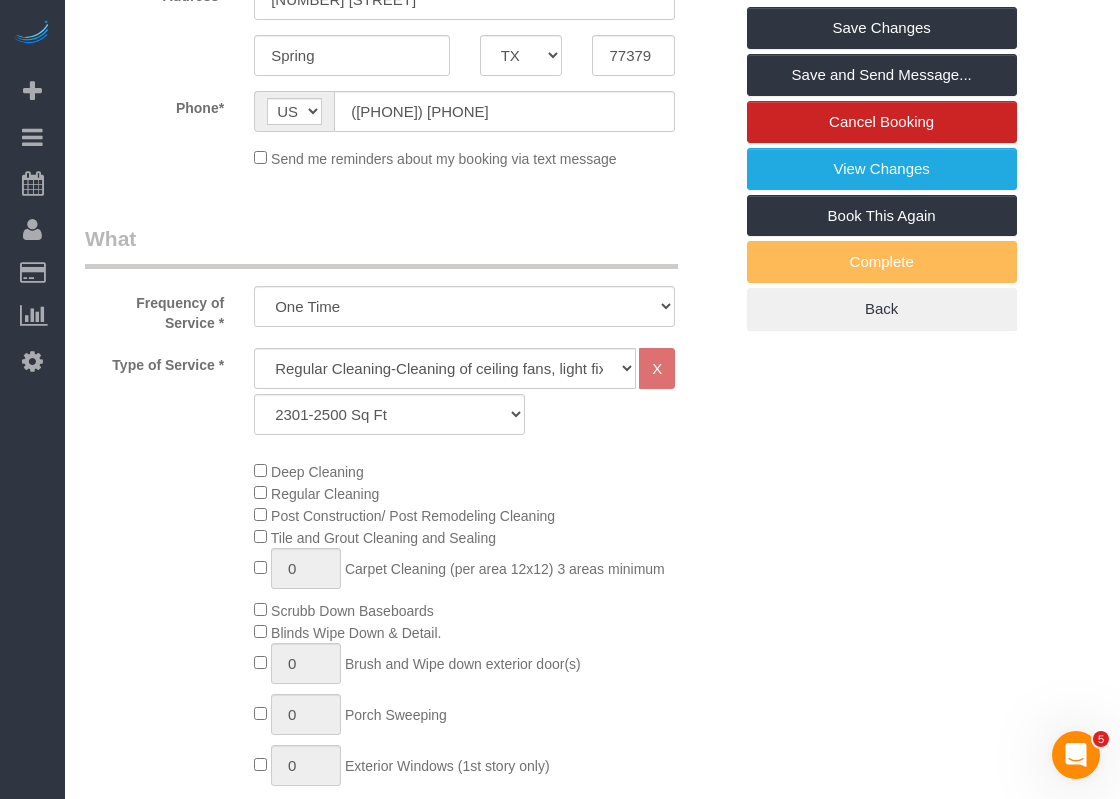 scroll, scrollTop: 180, scrollLeft: 0, axis: vertical 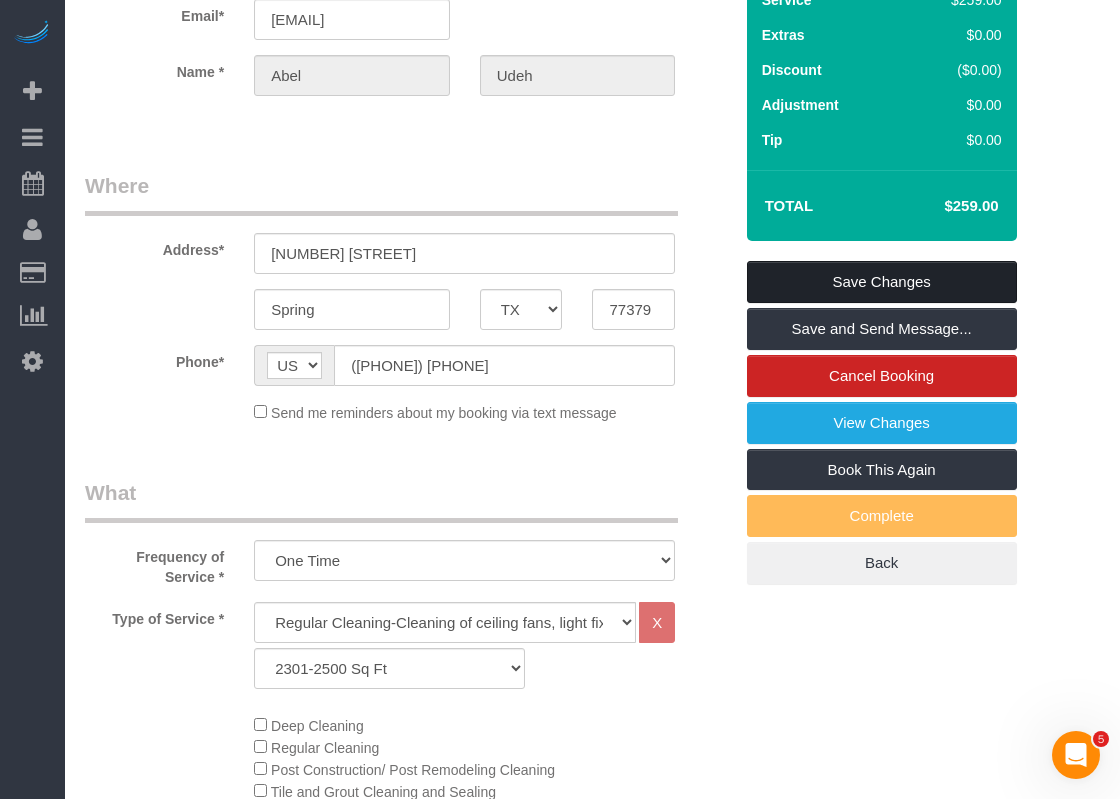 type on "*Deep quote $95-135 depending the condition
*Code is 5222
* We also need before and after photos, street sign, need picture of front of each property, Will need three air refreshers with date using black marker." 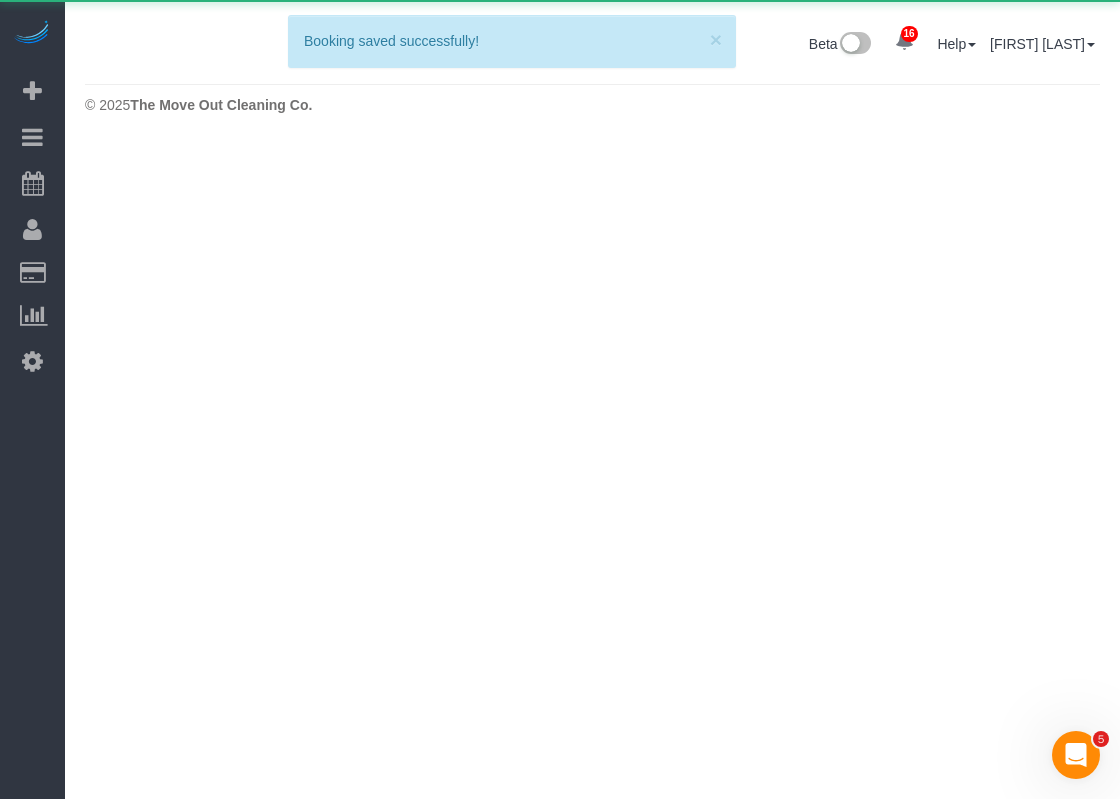 scroll, scrollTop: 0, scrollLeft: 0, axis: both 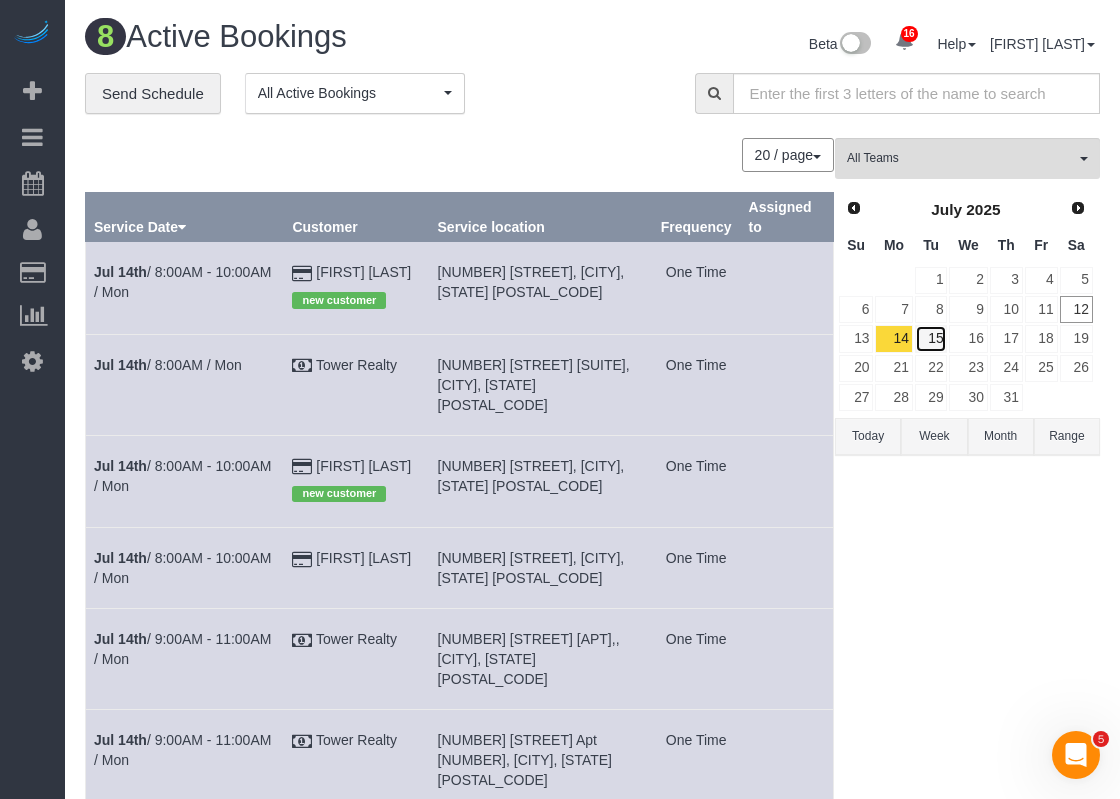 click on "15" at bounding box center (931, 338) 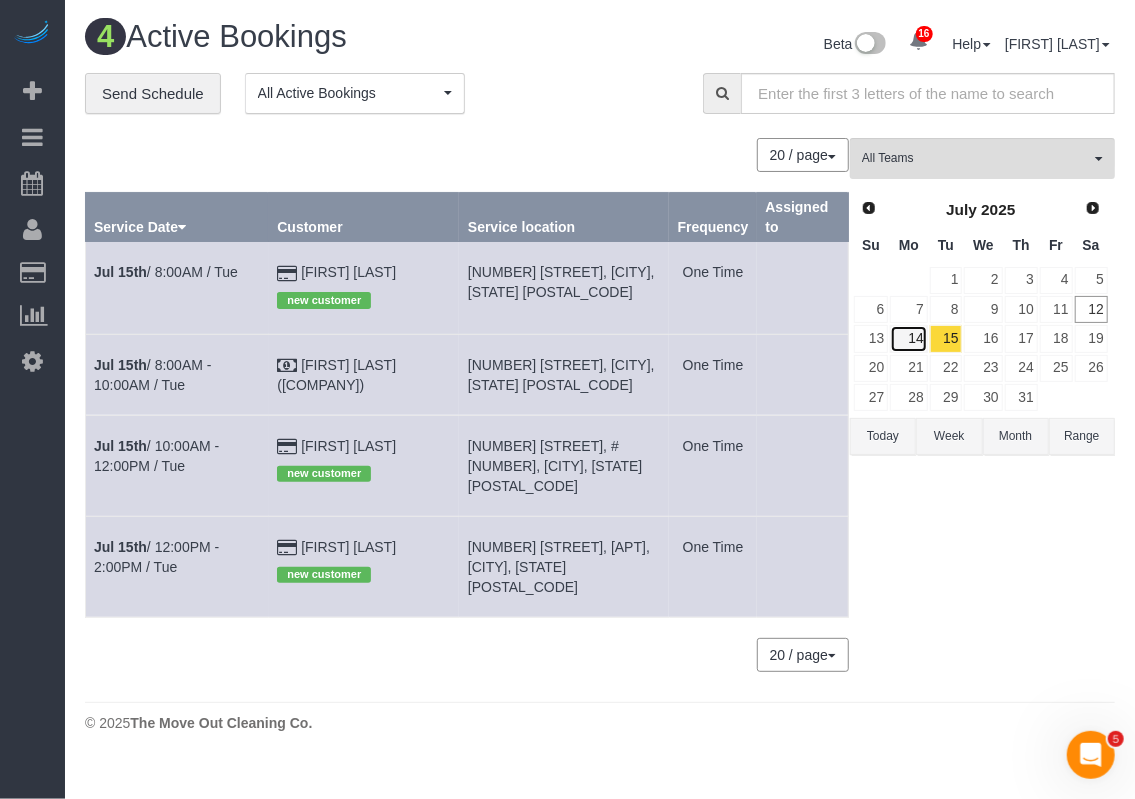 click on "14" at bounding box center [908, 338] 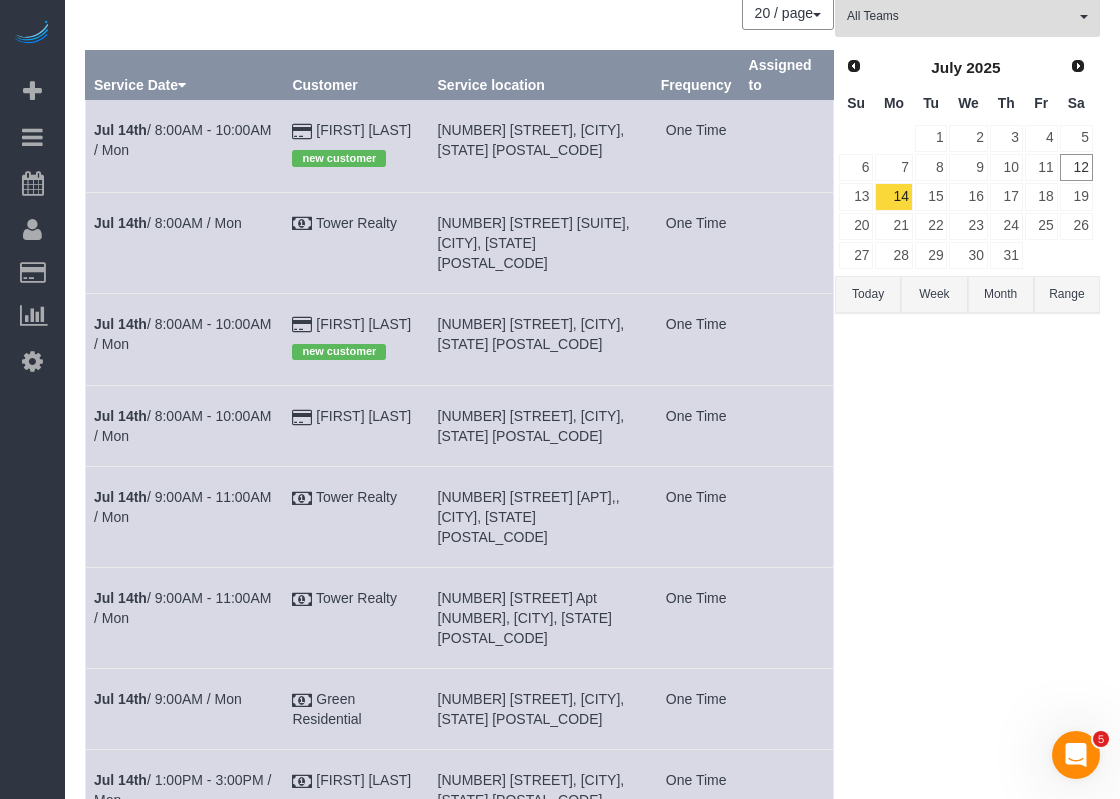 scroll, scrollTop: 100, scrollLeft: 0, axis: vertical 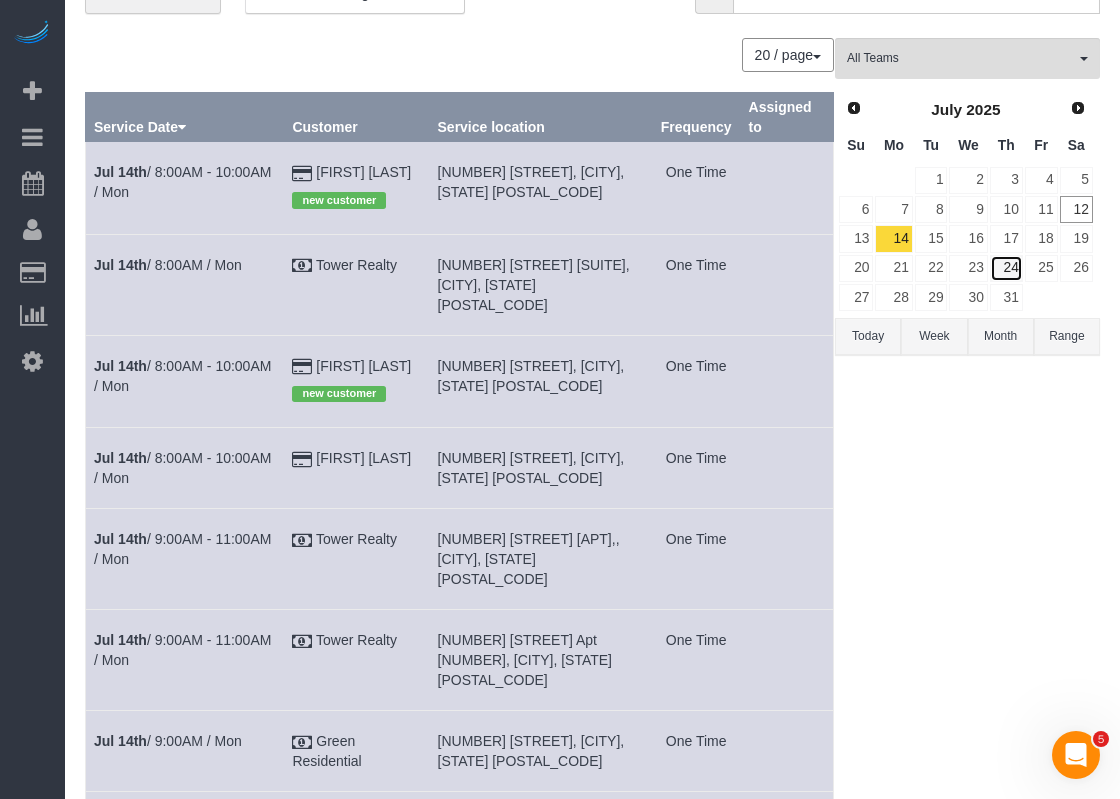click on "24" at bounding box center [1006, 268] 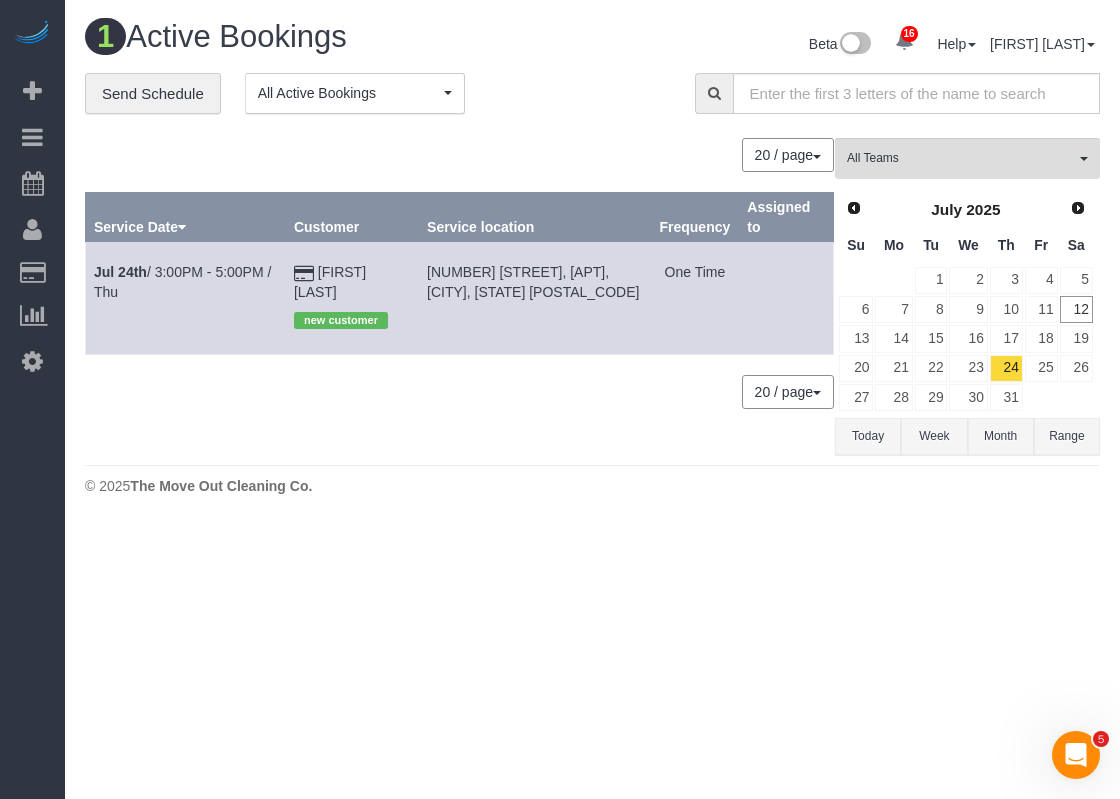 scroll, scrollTop: 0, scrollLeft: 0, axis: both 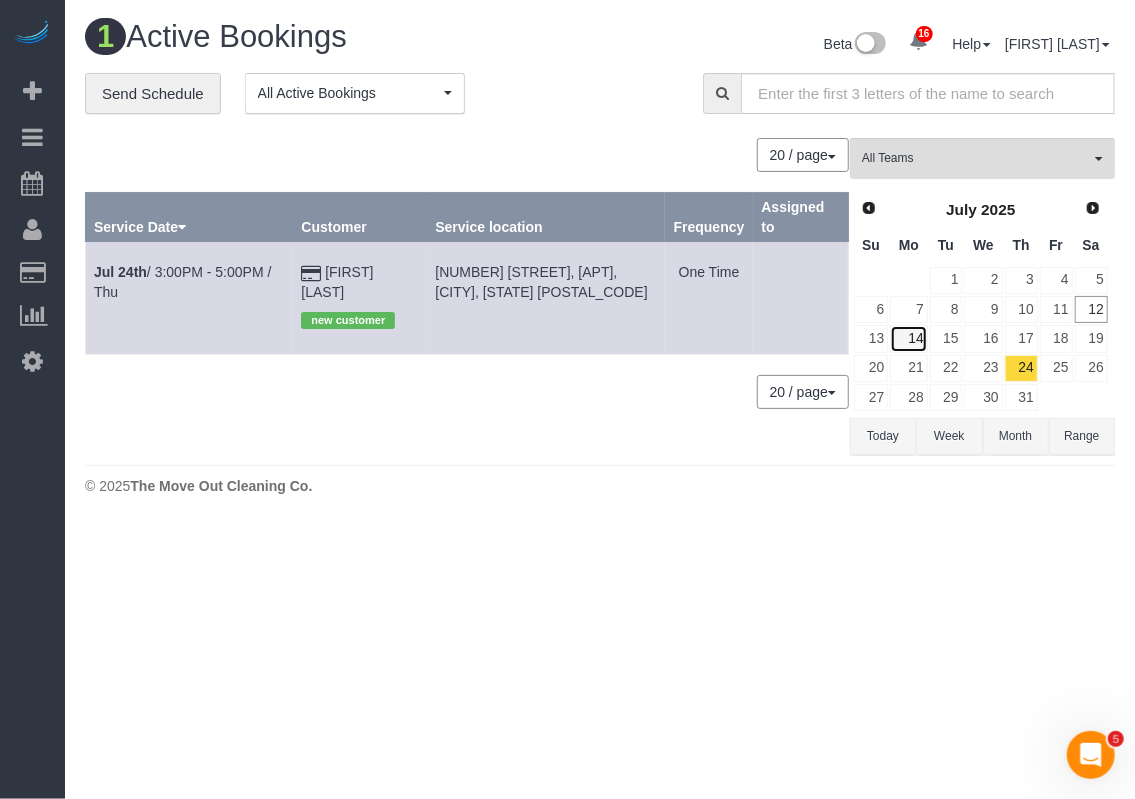 click on "14" at bounding box center (908, 338) 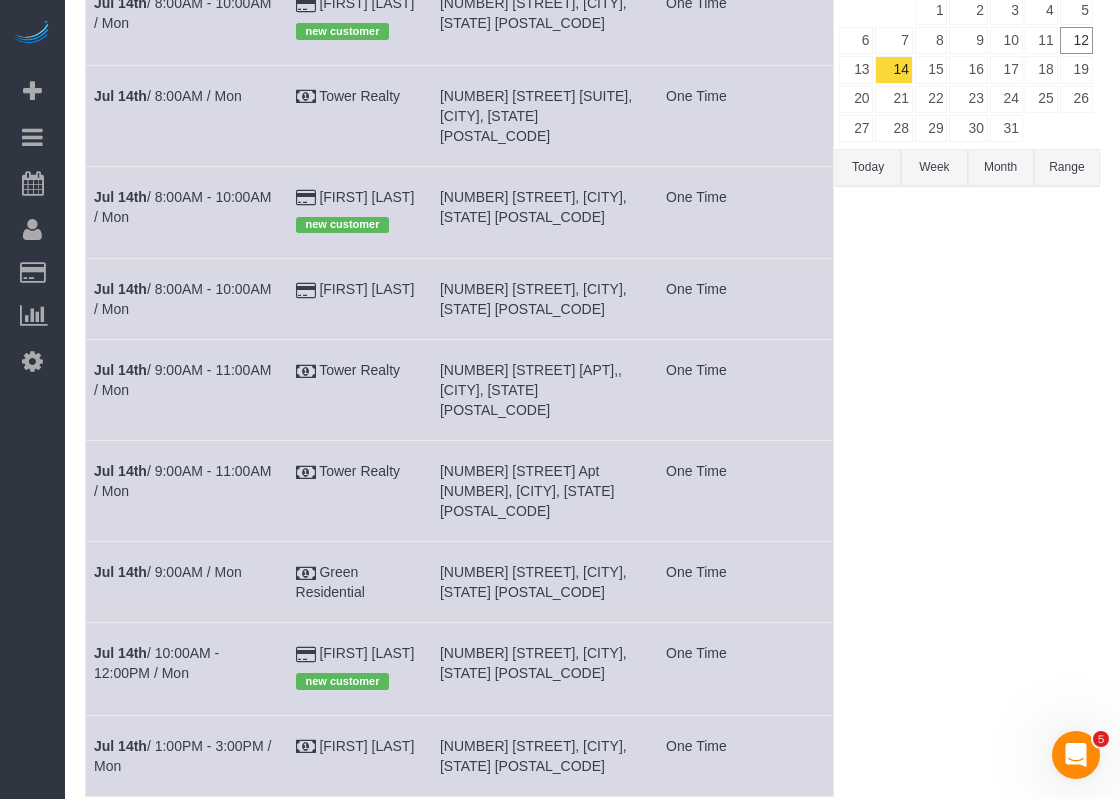 scroll, scrollTop: 300, scrollLeft: 0, axis: vertical 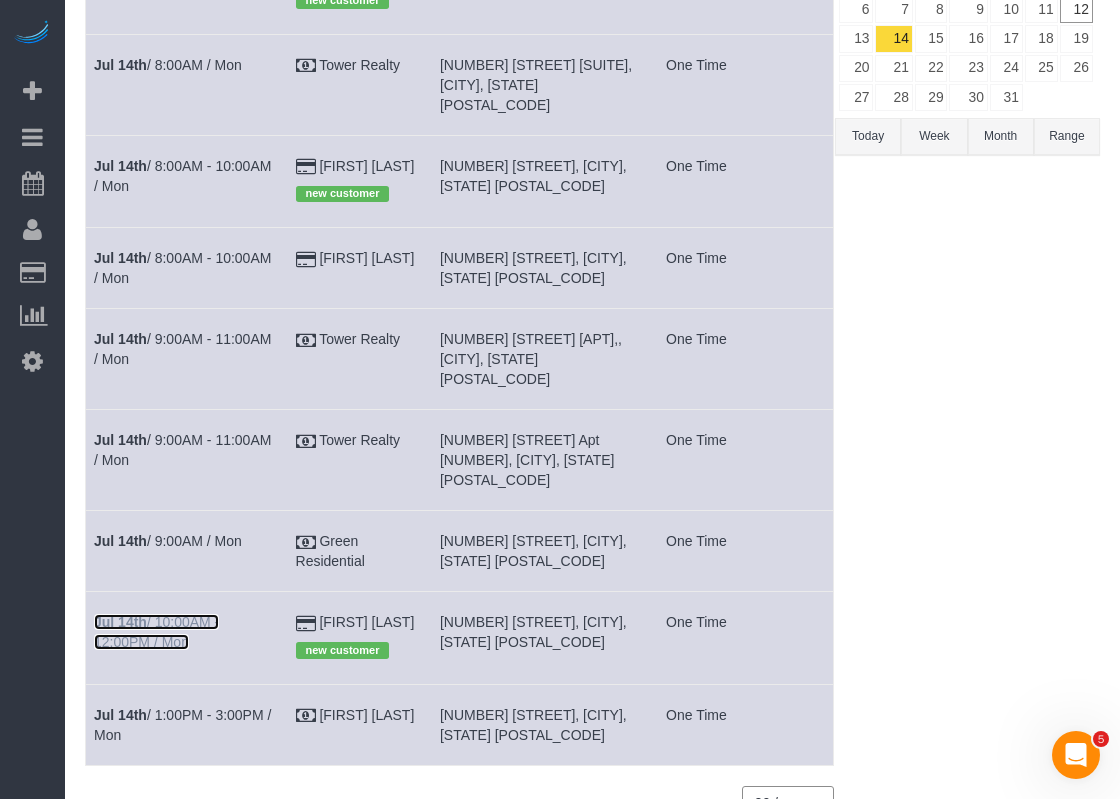 click on "Jul 14th
/ 10:00AM - 12:00PM / Mon" at bounding box center (156, 632) 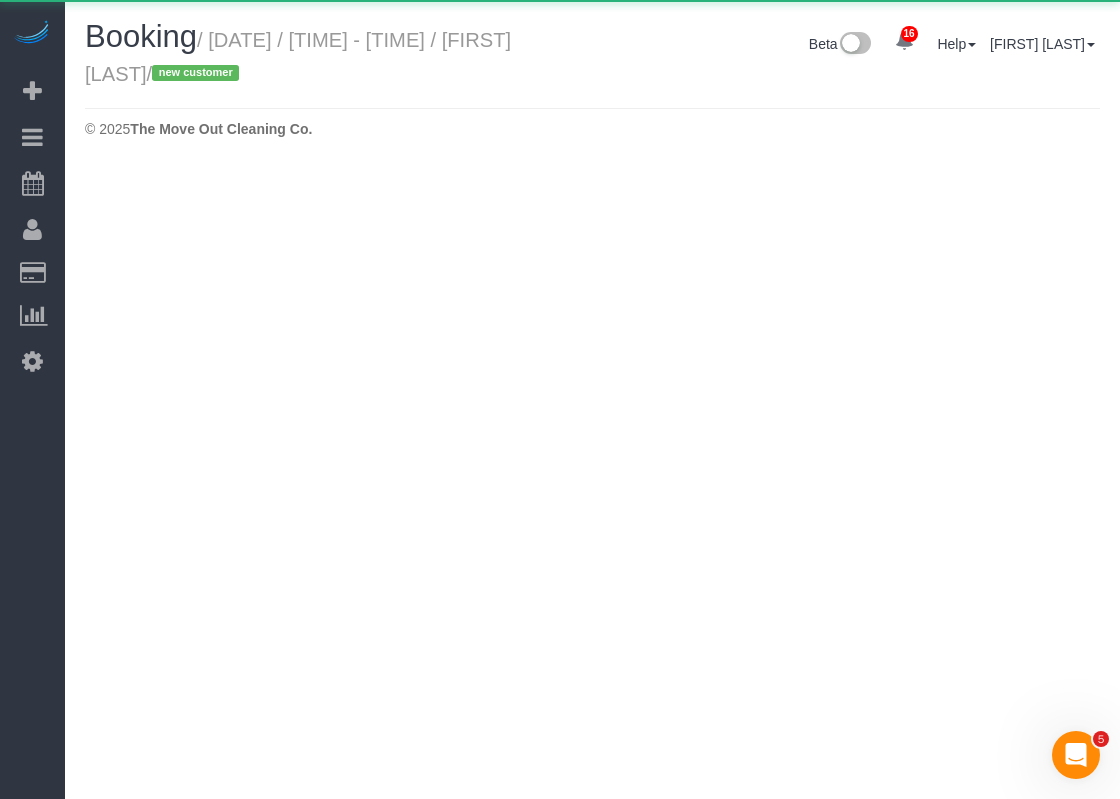 scroll, scrollTop: 0, scrollLeft: 0, axis: both 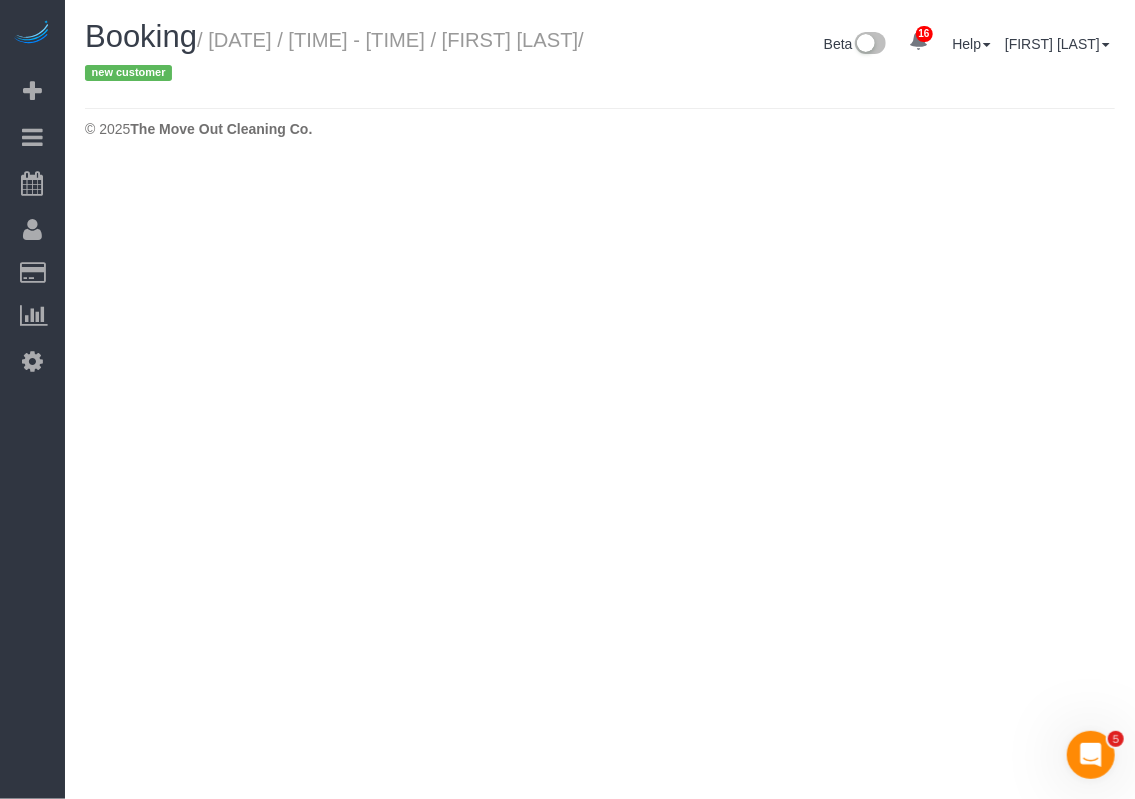 select on "TX" 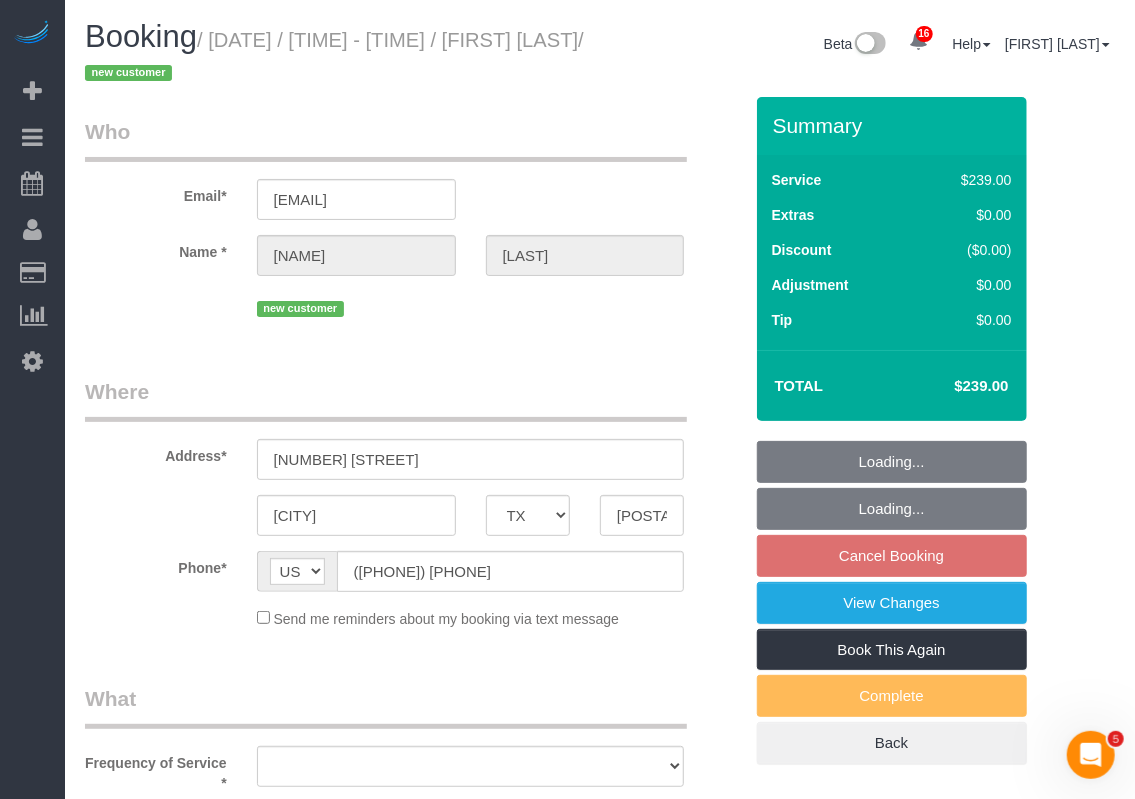 select on "object:9941" 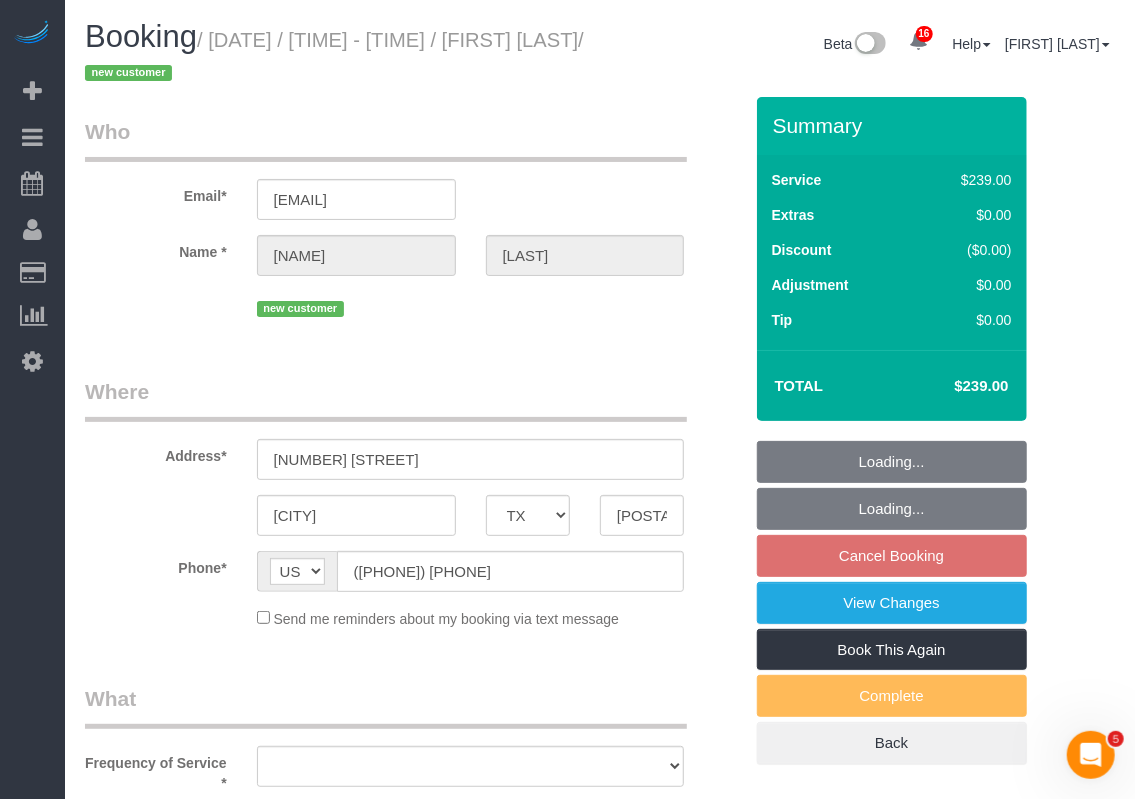 select on "string:fspay-aafc7a81-70f5-4271-b663-287183607fcb" 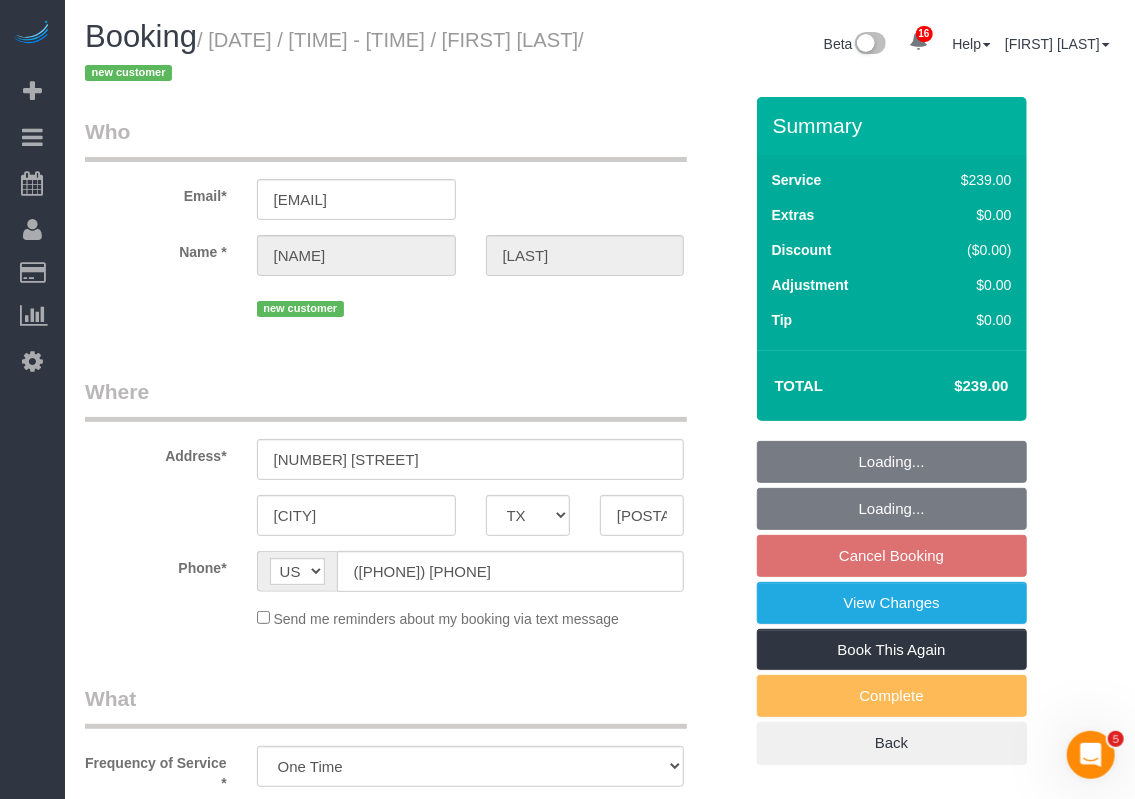 select on "object:10019" 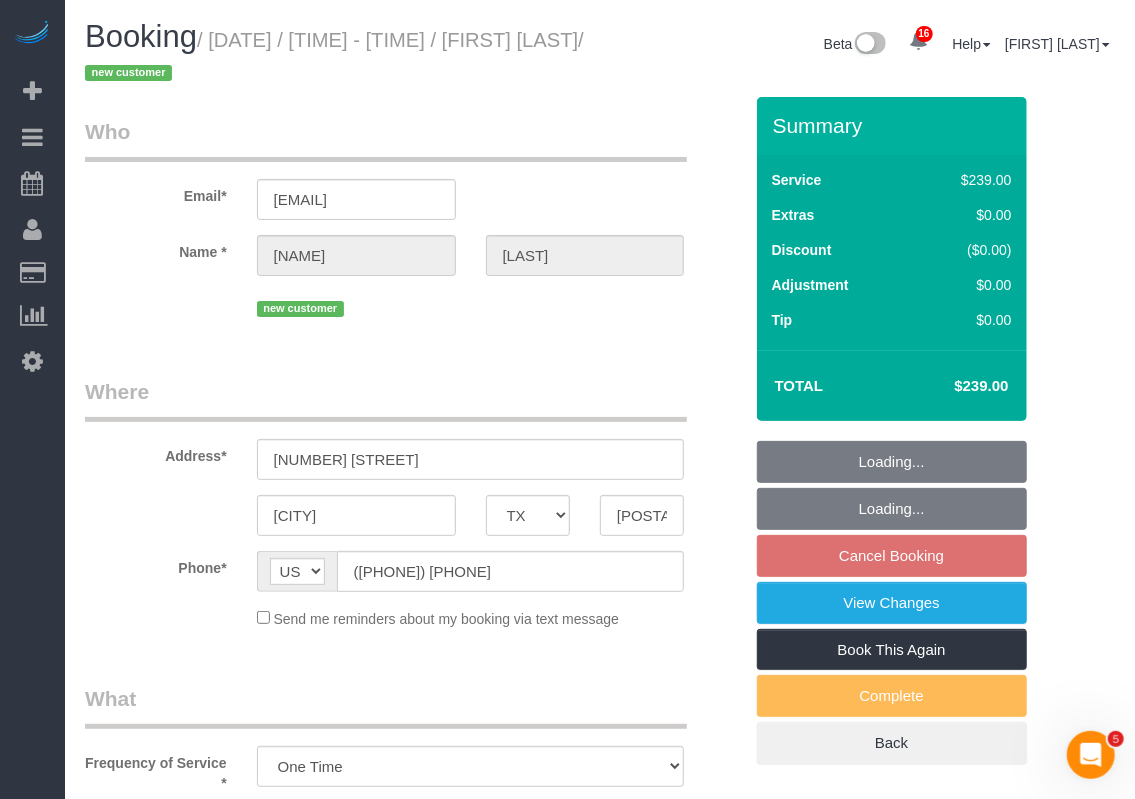select on "spot223" 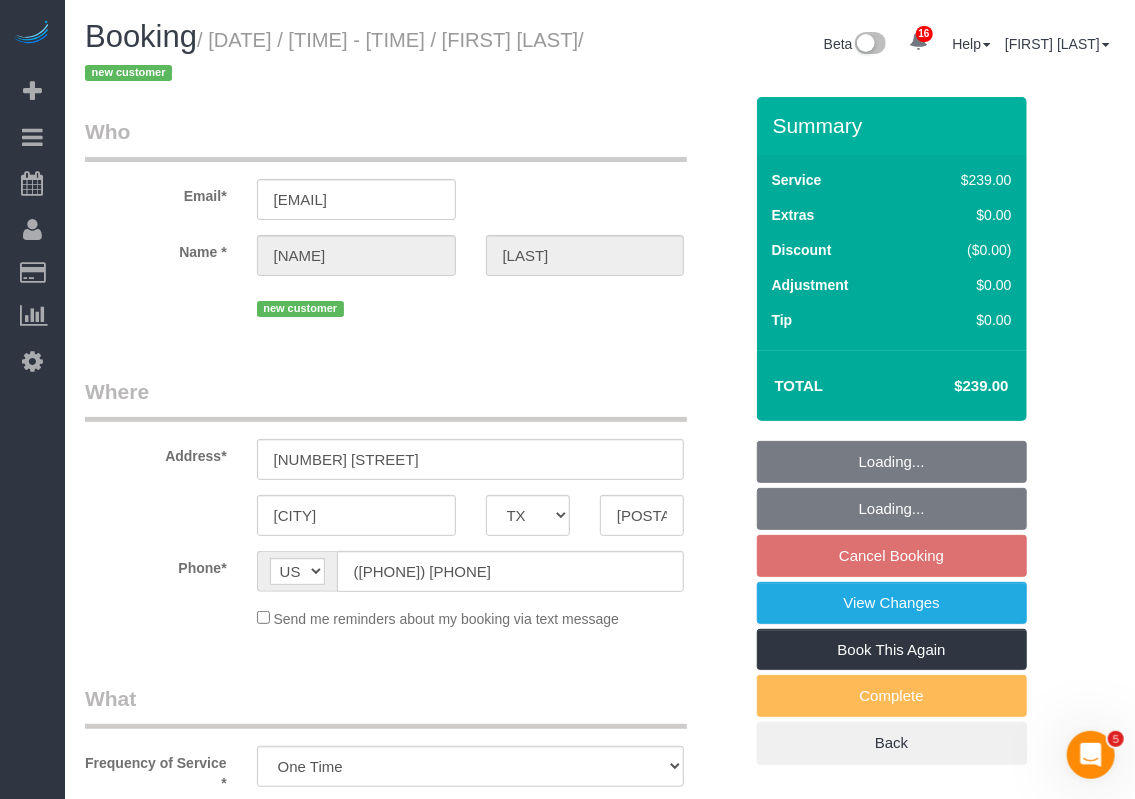 select on "3" 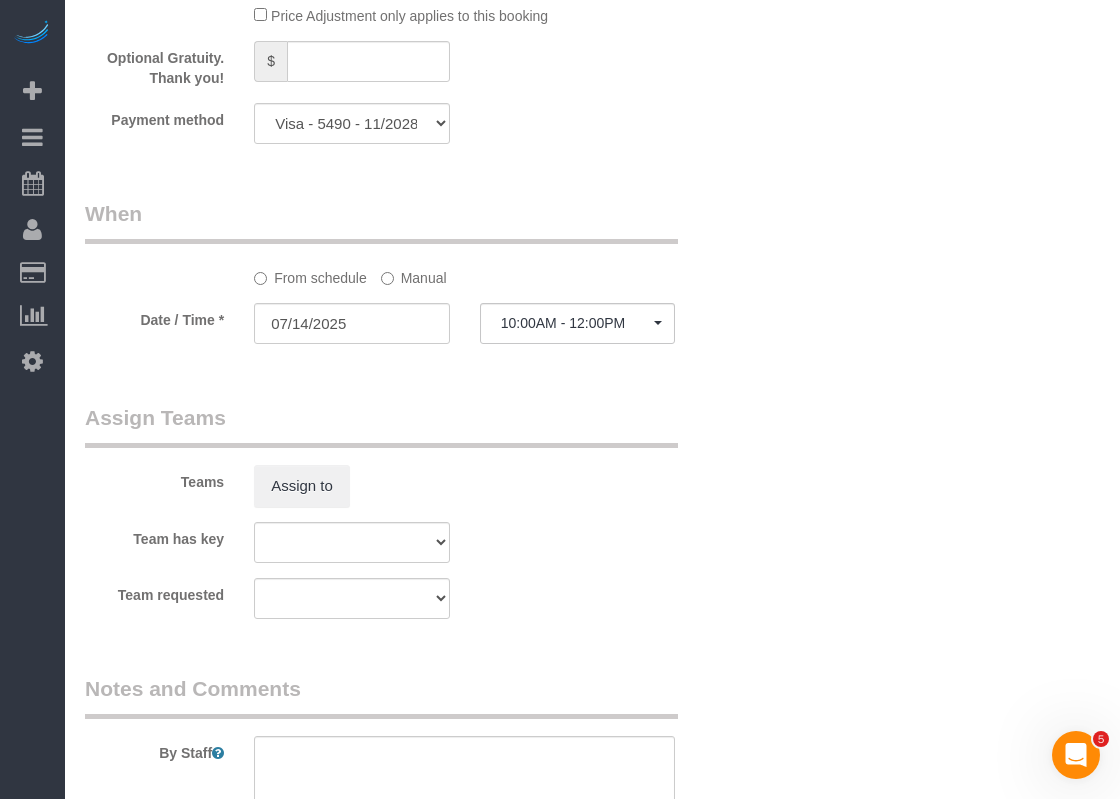 scroll, scrollTop: 1900, scrollLeft: 0, axis: vertical 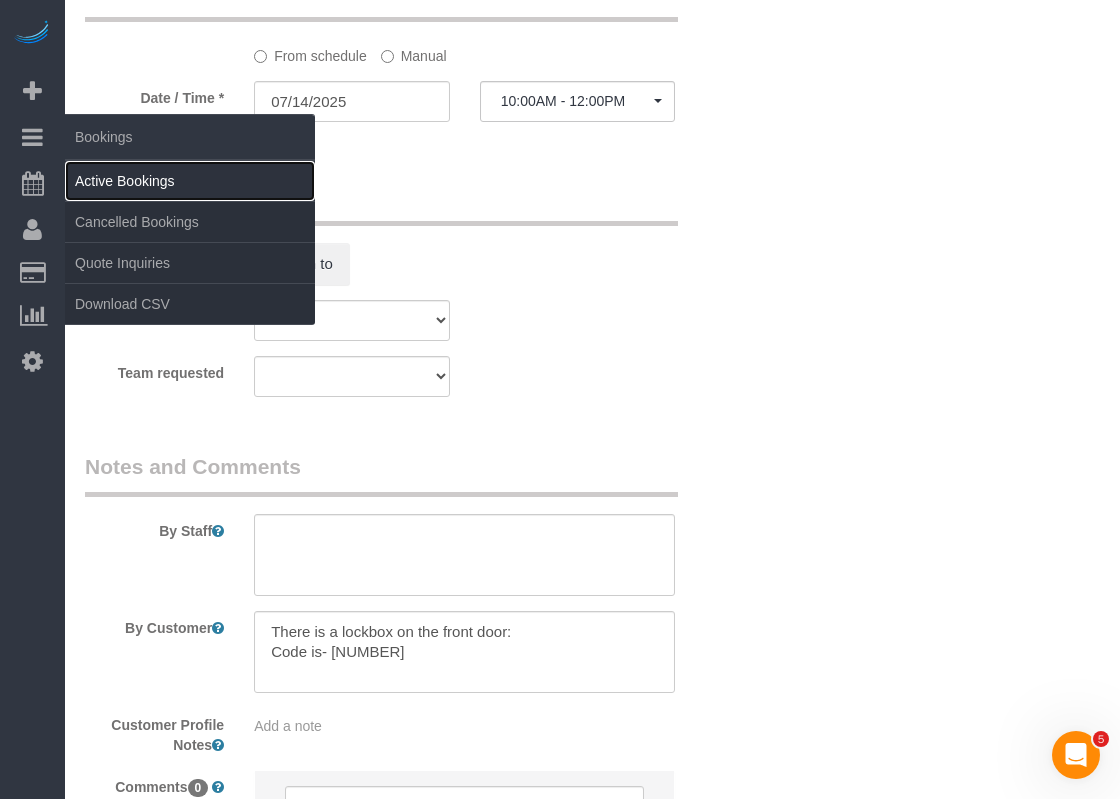 click on "Active Bookings" at bounding box center (190, 181) 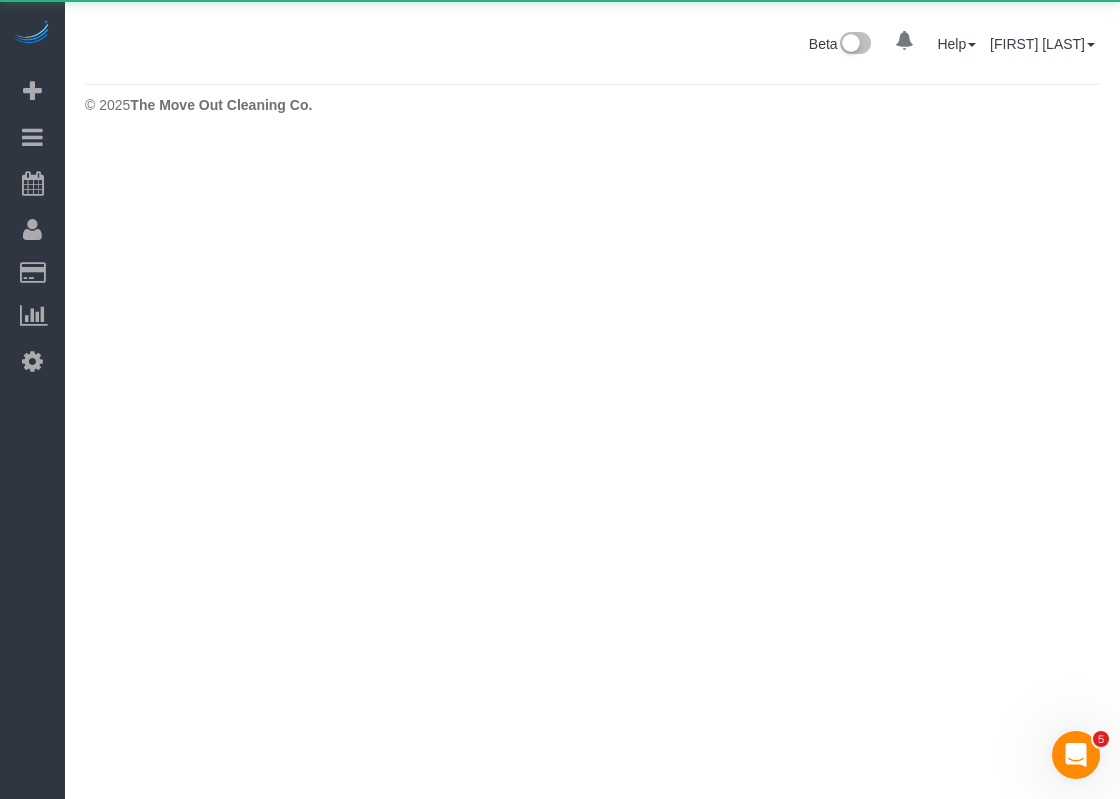 scroll, scrollTop: 0, scrollLeft: 0, axis: both 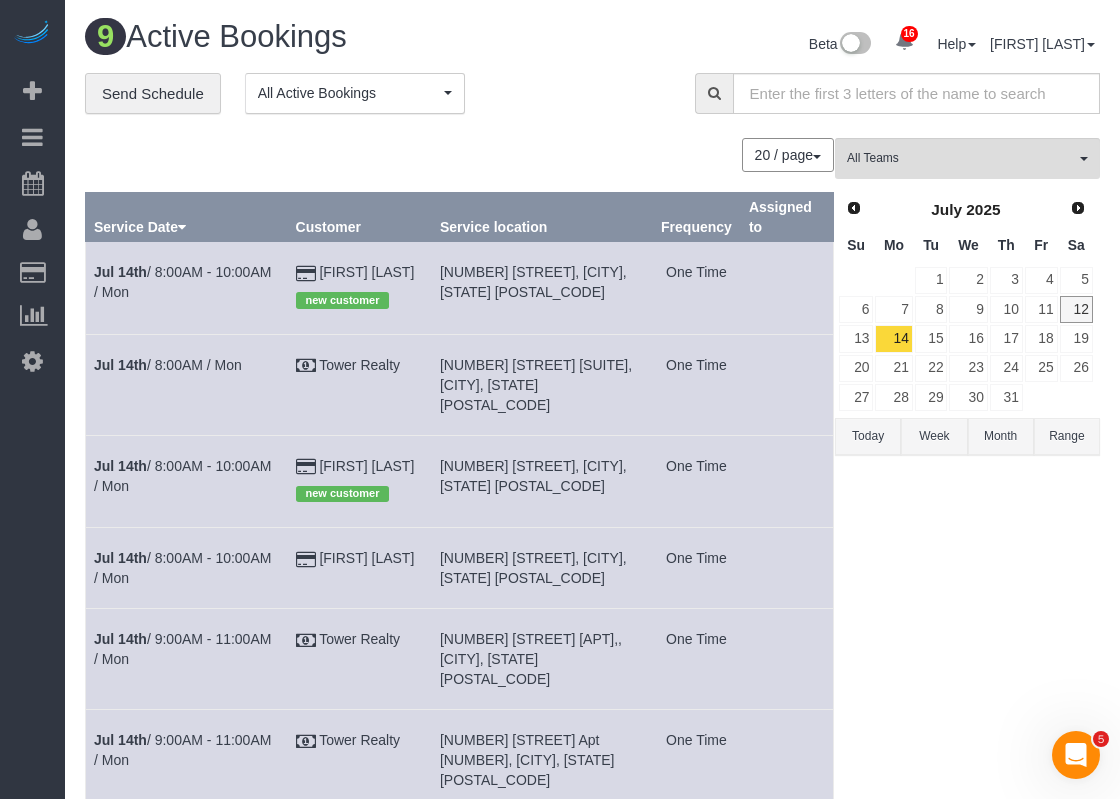 click on "Prev Next July   2025 Su Mo Tu We Th Fr Sa     1 2 3 4 5 6 7 8 9 10 11 12 13 14 15 16 17 18 19 20 21 22 23 24 25 26 27 28 29 30 31" at bounding box center [966, 303] 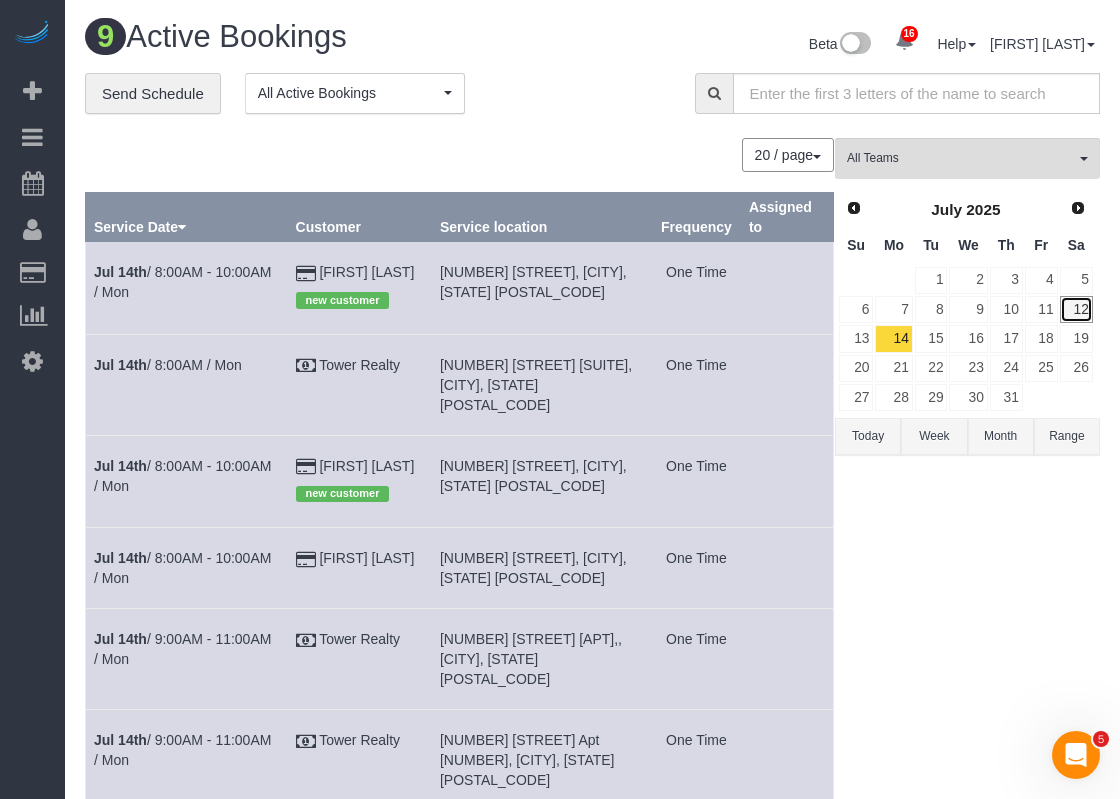 click on "12" at bounding box center (1076, 309) 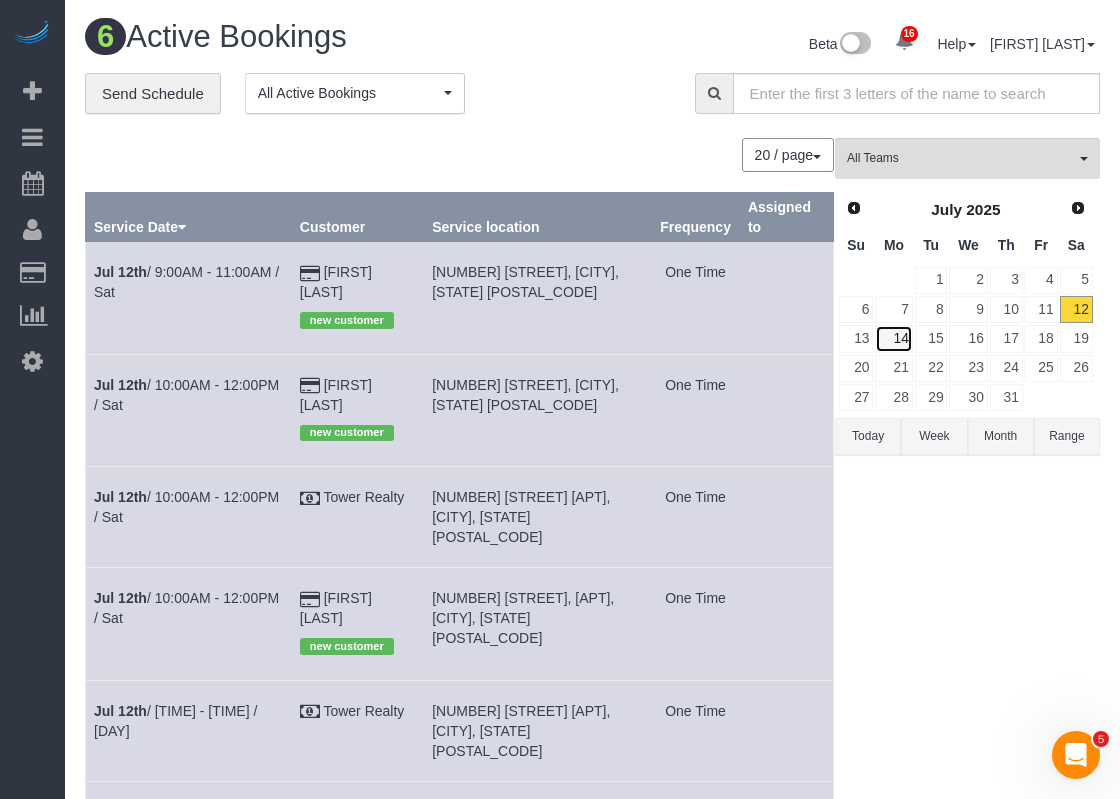 click on "14" at bounding box center [893, 338] 